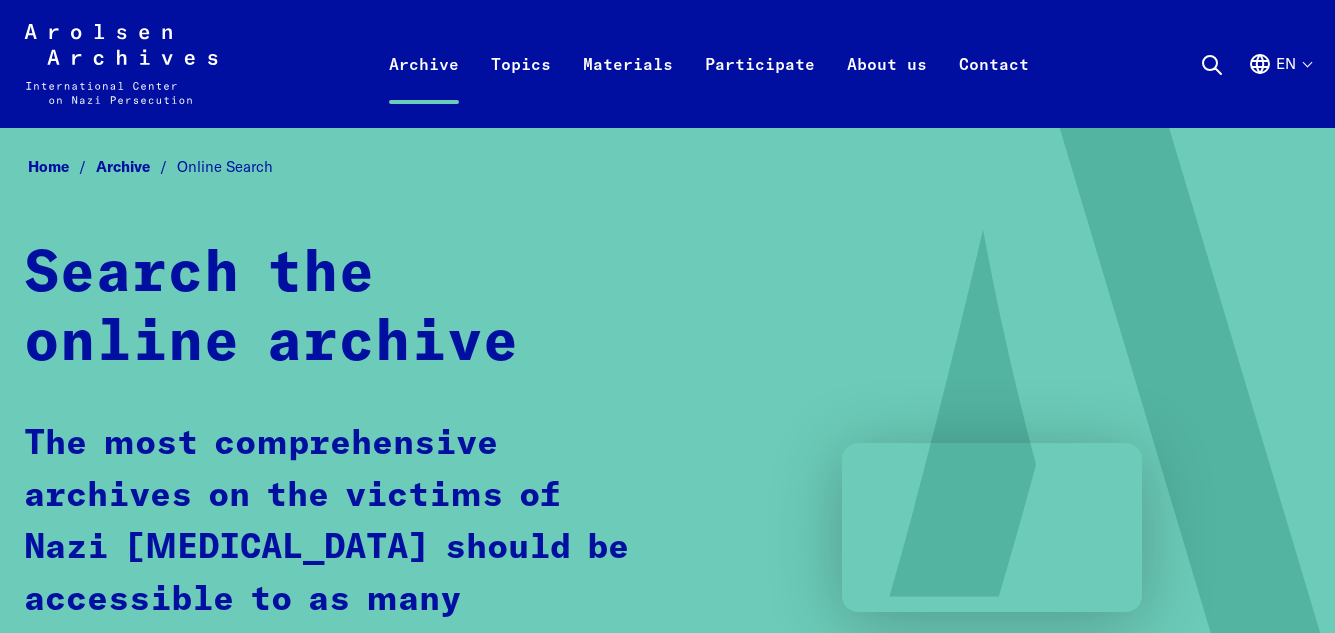 scroll, scrollTop: 0, scrollLeft: 0, axis: both 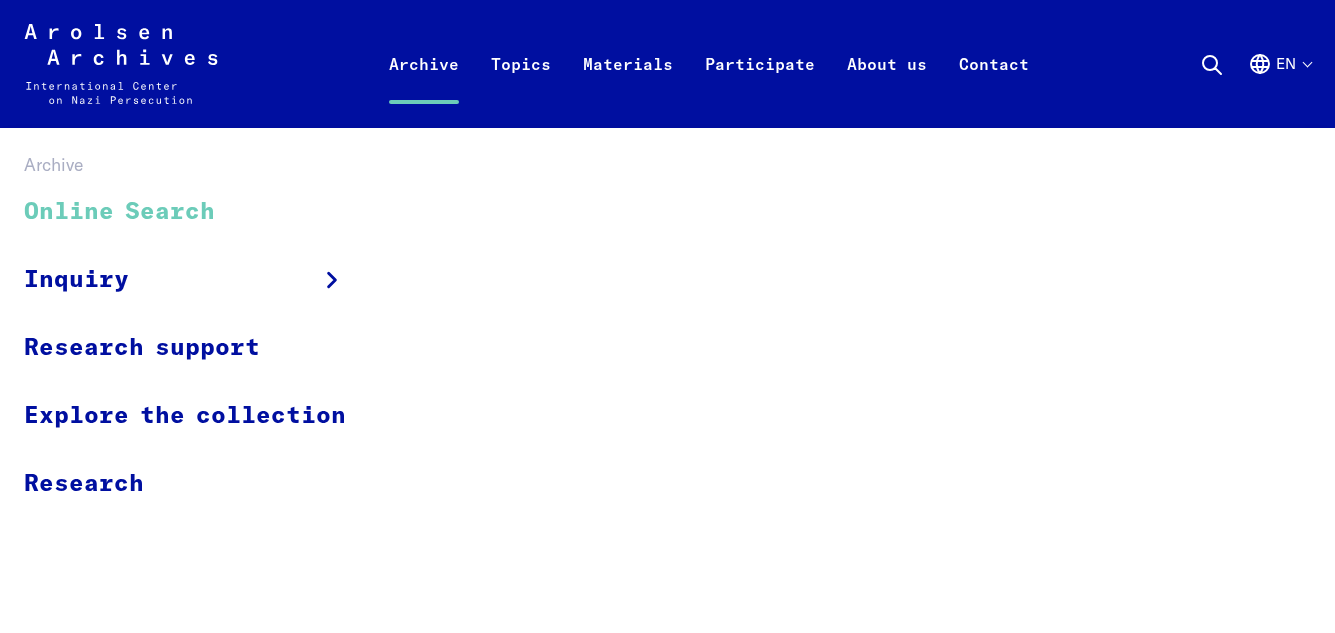 click on "Archive" at bounding box center [424, 88] 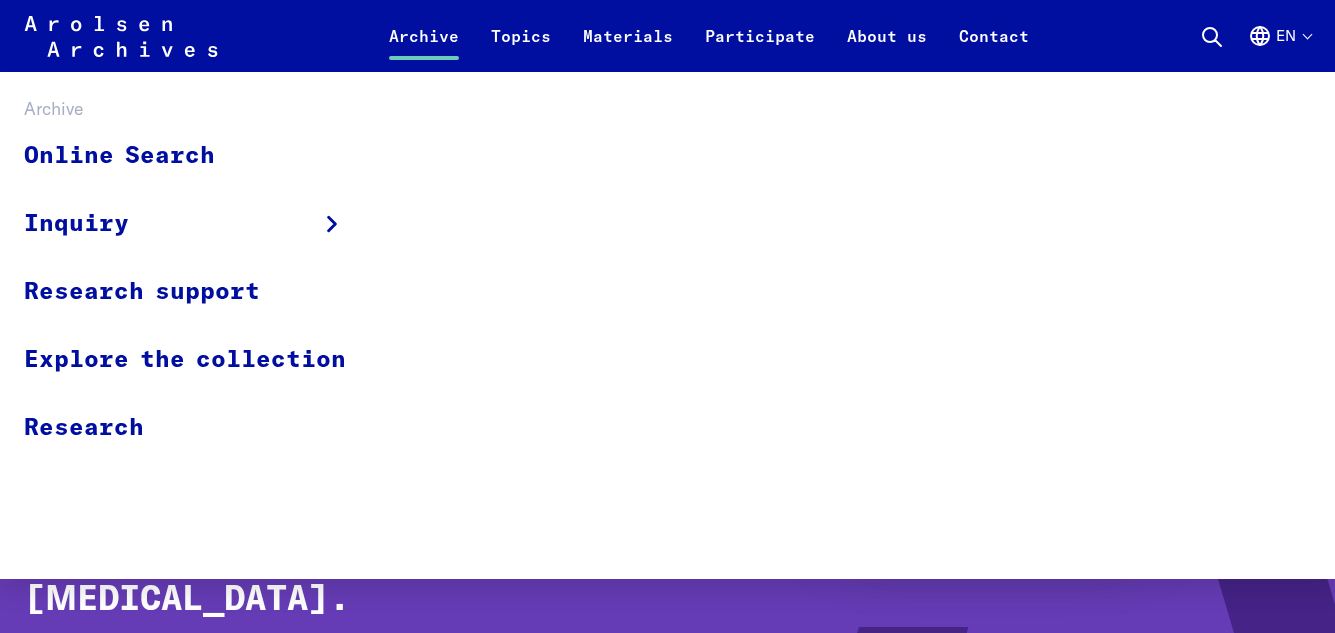 scroll, scrollTop: 100, scrollLeft: 0, axis: vertical 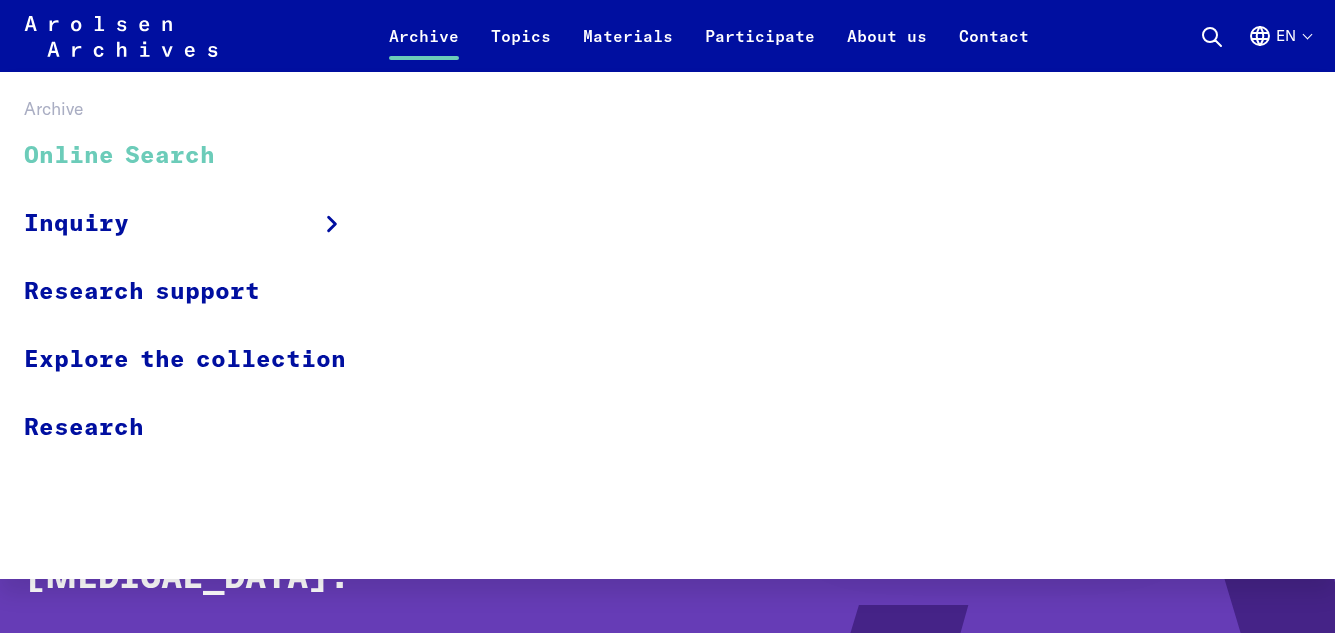 click on "Online Search" at bounding box center (198, 156) 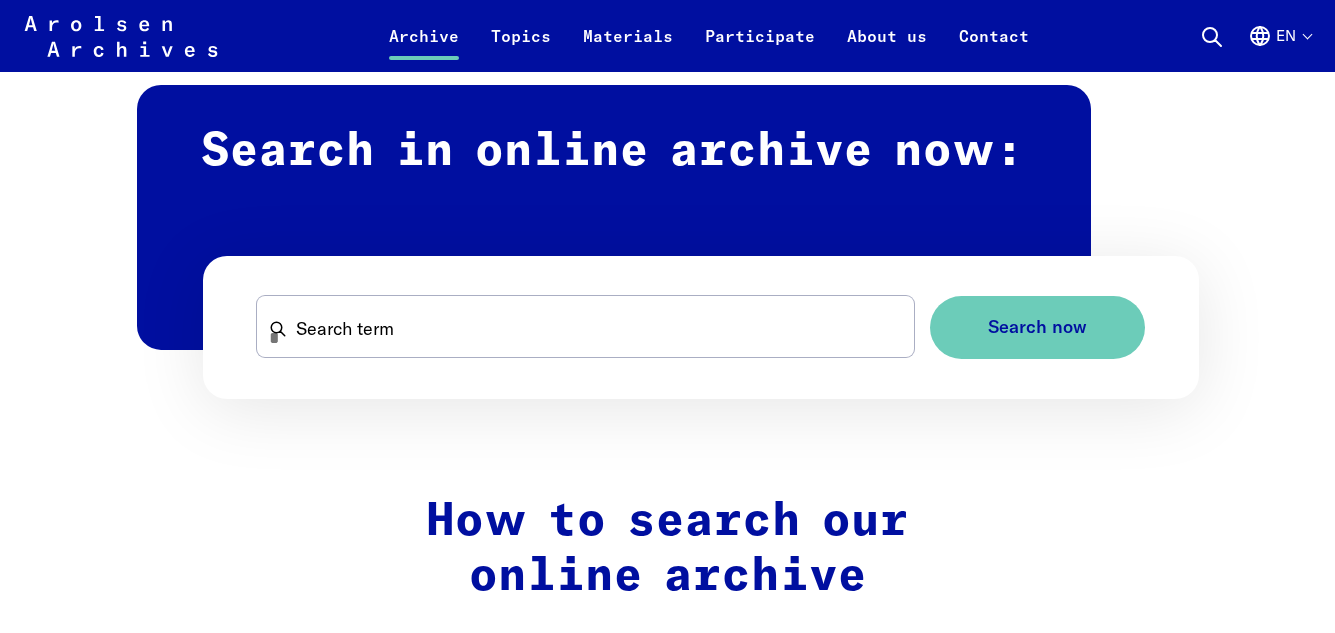 scroll, scrollTop: 1100, scrollLeft: 0, axis: vertical 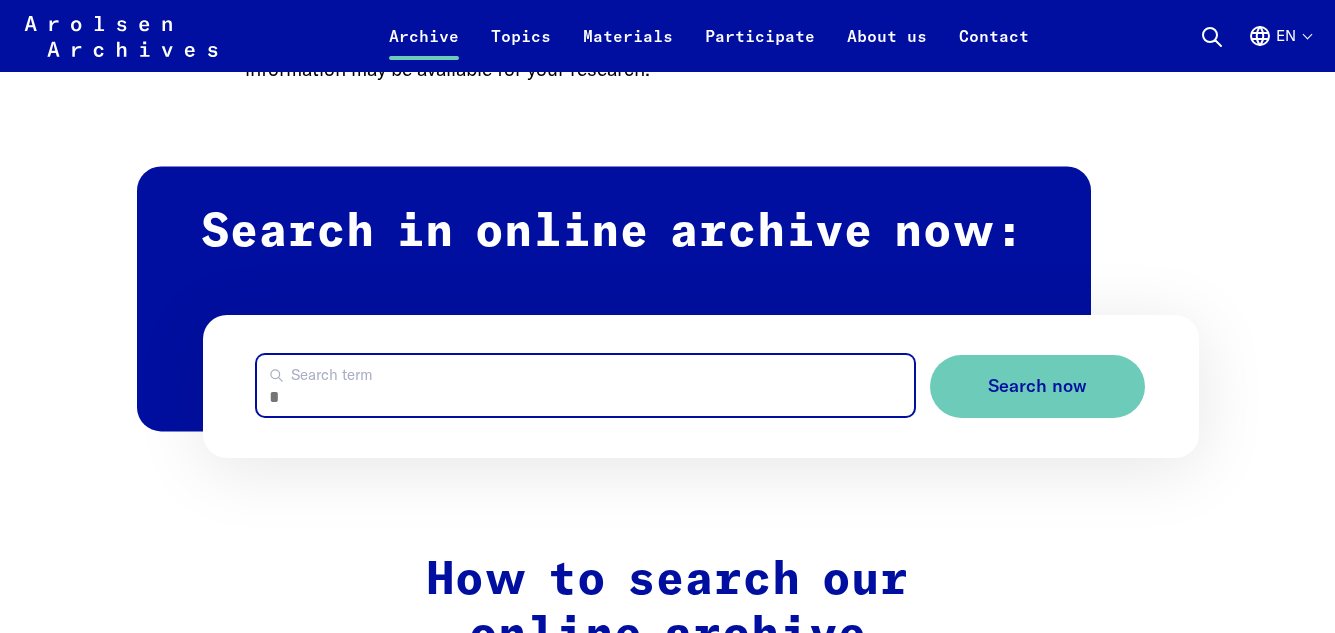 click on "Search term" at bounding box center (585, 385) 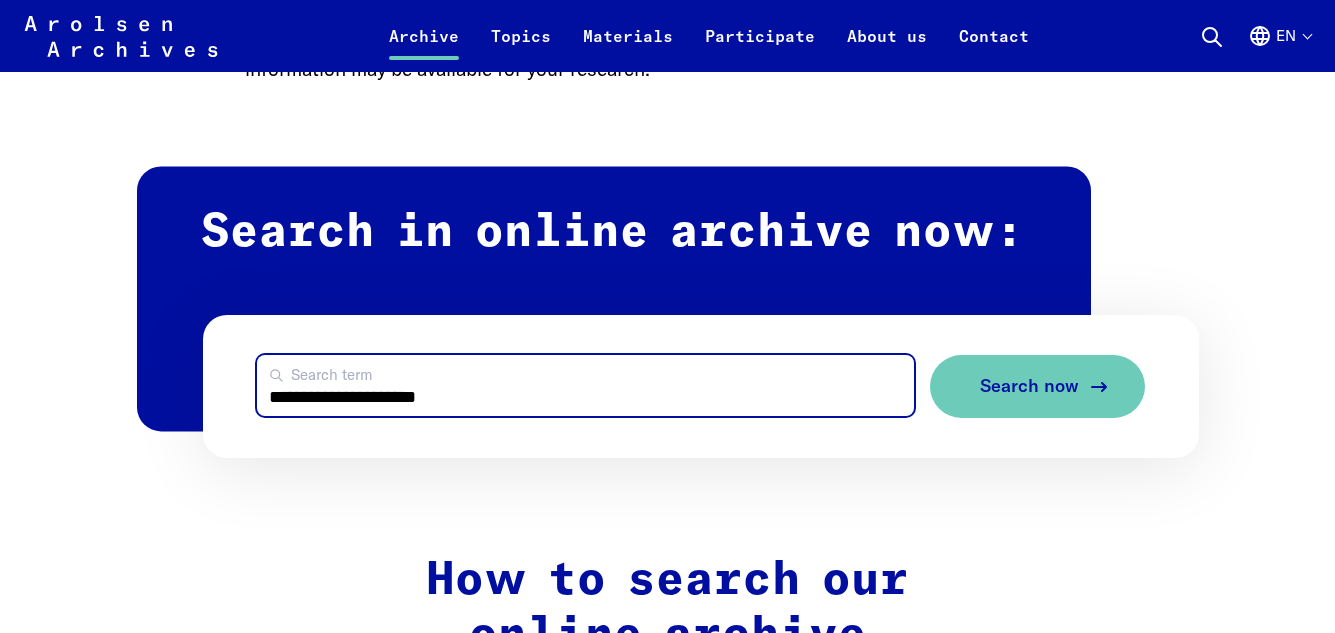 type on "**********" 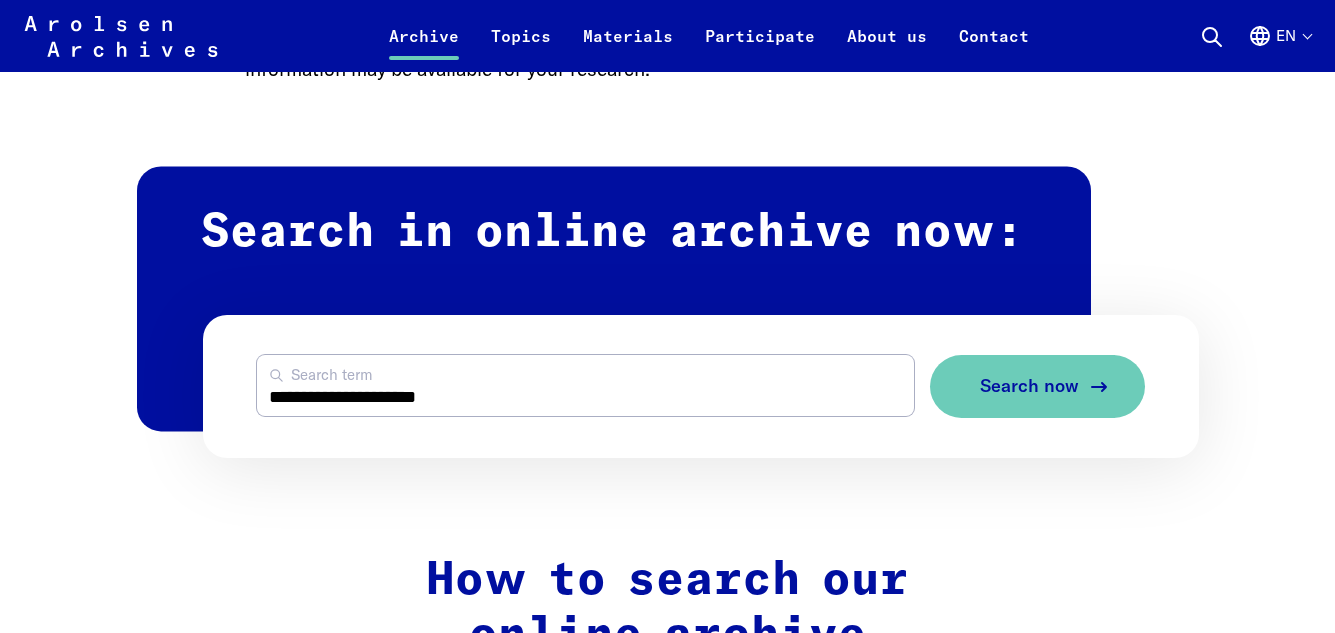 click on "Search now" at bounding box center (1029, 386) 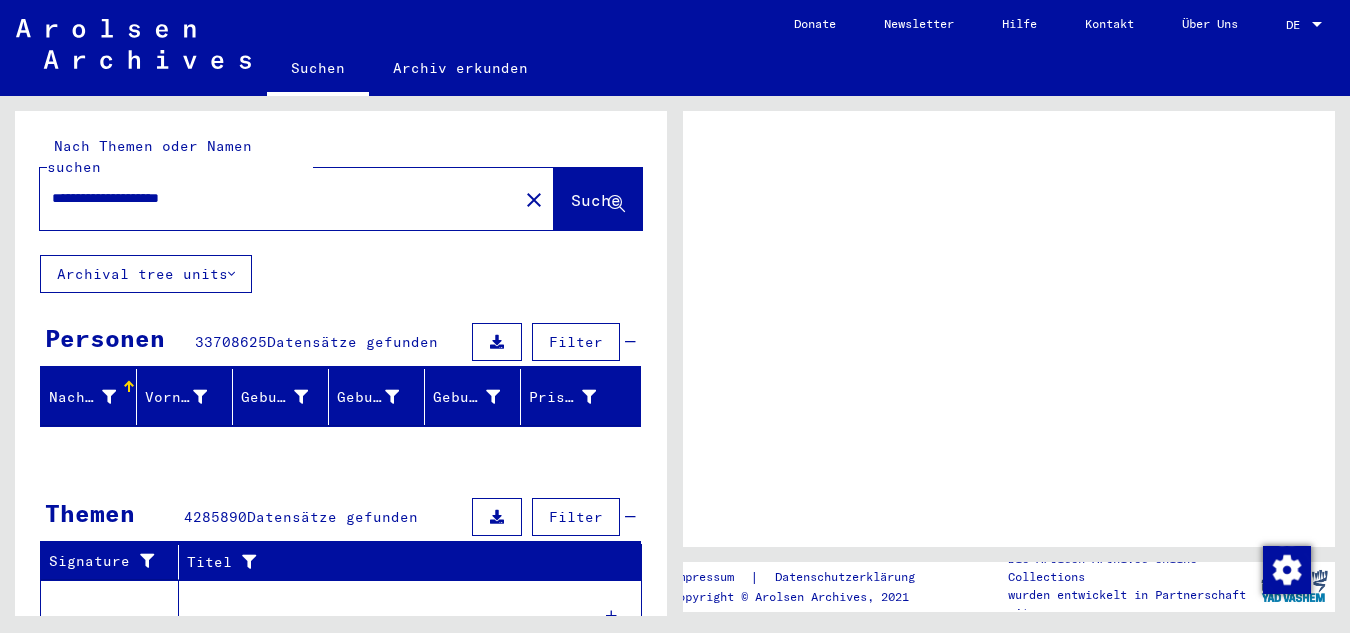 scroll, scrollTop: 0, scrollLeft: 0, axis: both 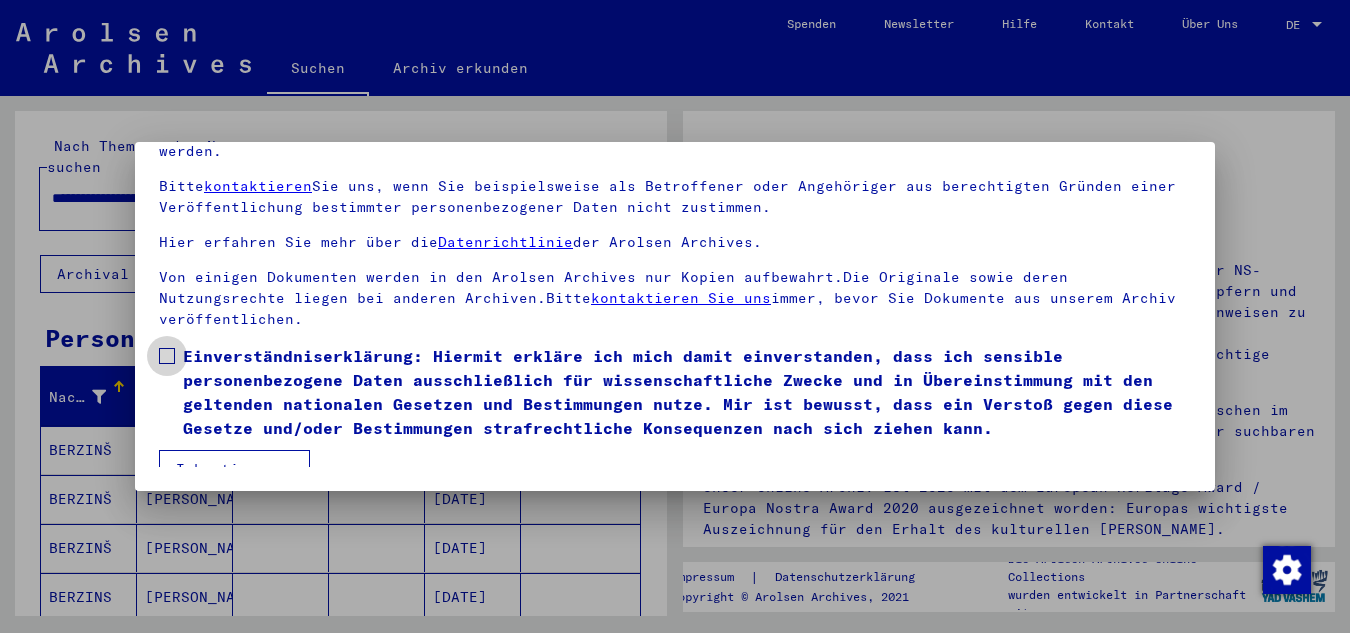 click at bounding box center (167, 356) 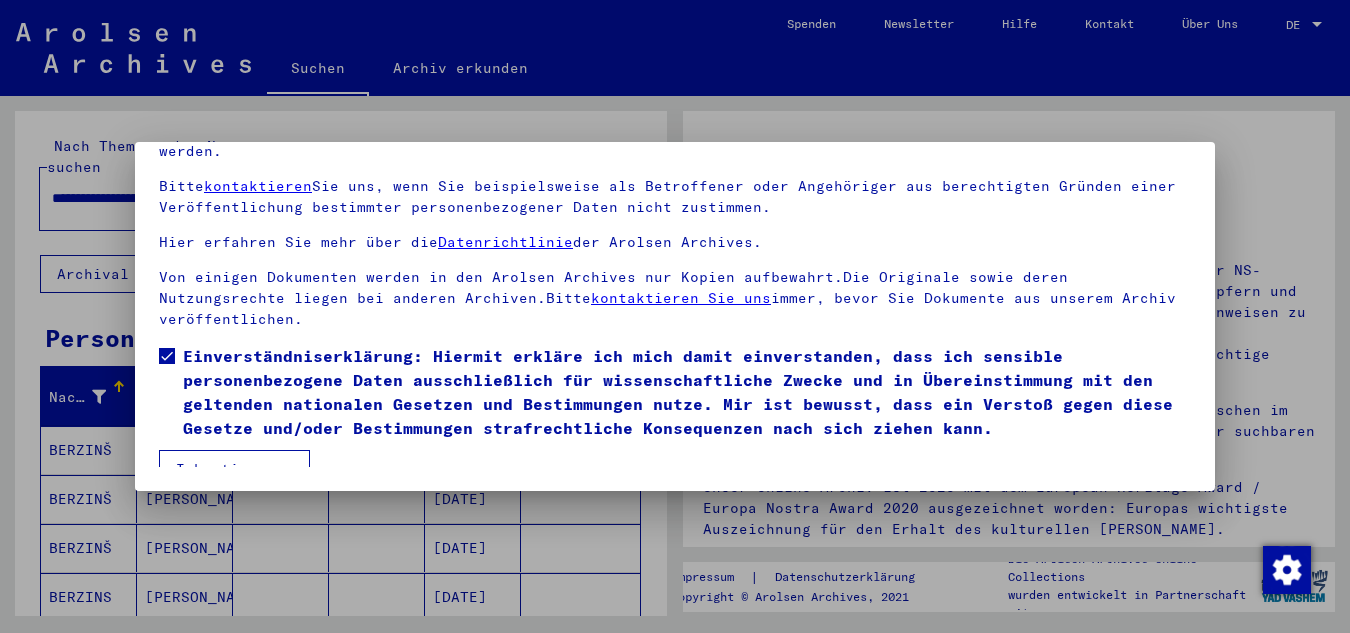 click on "Ich stimme zu" at bounding box center (234, 469) 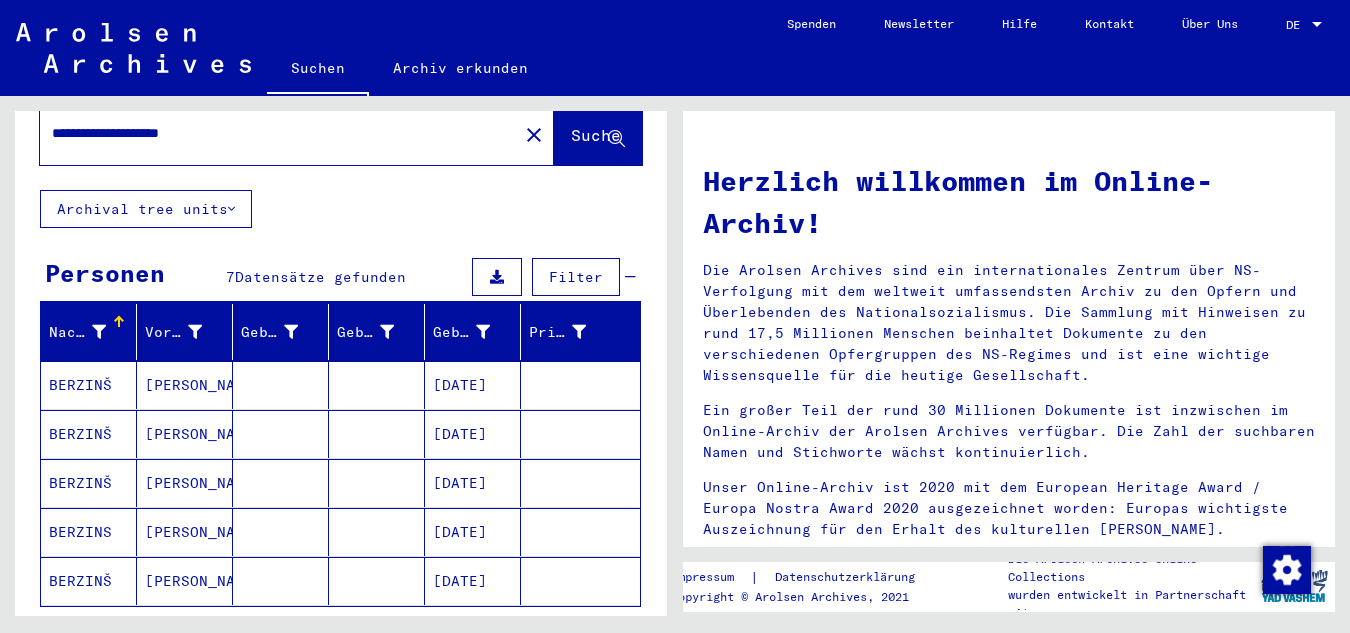scroll, scrollTop: 100, scrollLeft: 0, axis: vertical 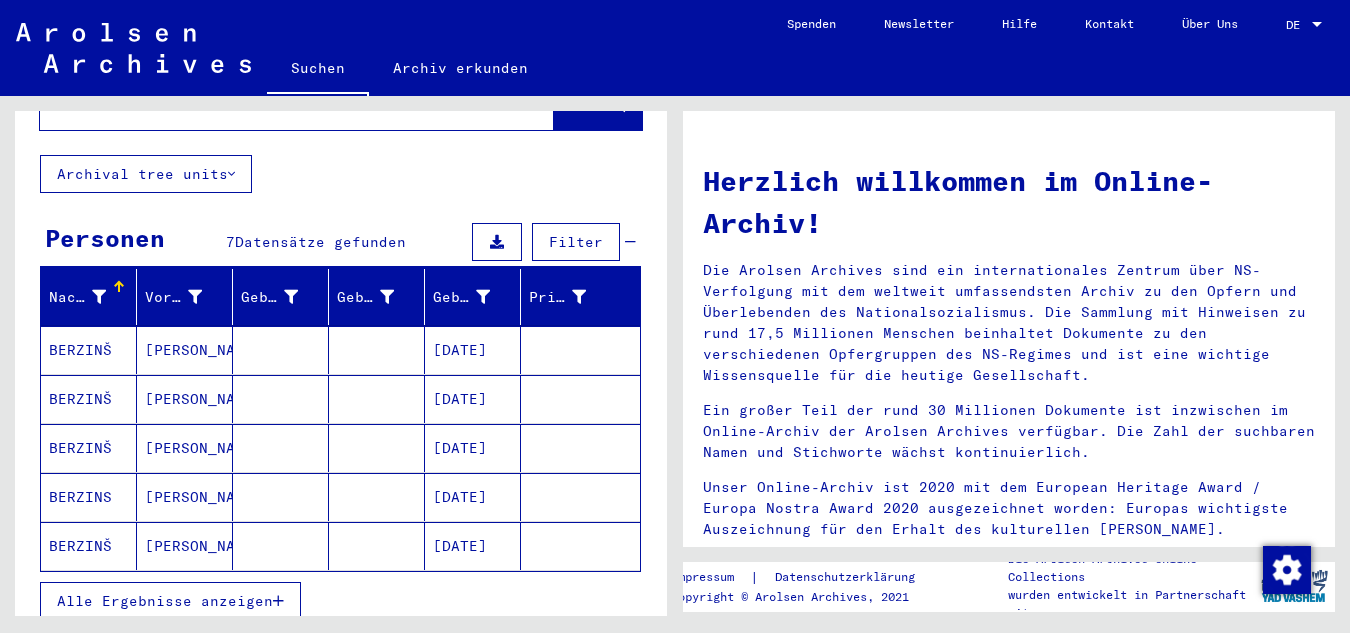 click on "BERZINŠ" at bounding box center (89, 399) 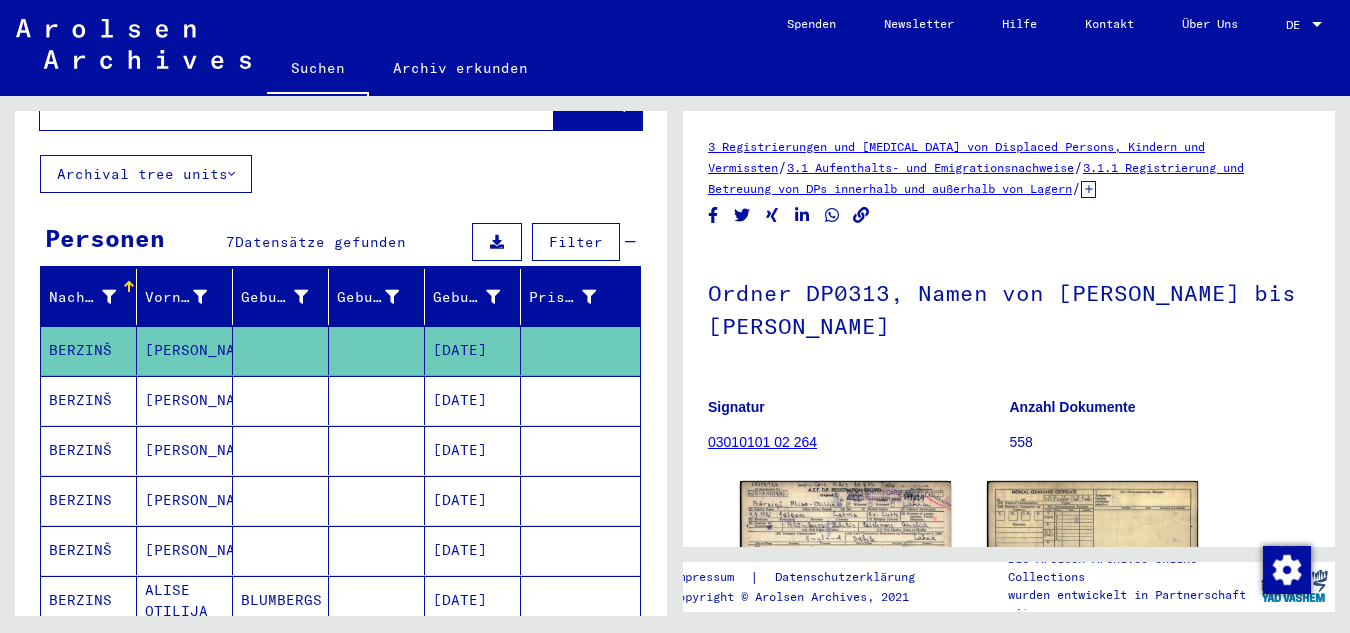 scroll, scrollTop: 0, scrollLeft: 0, axis: both 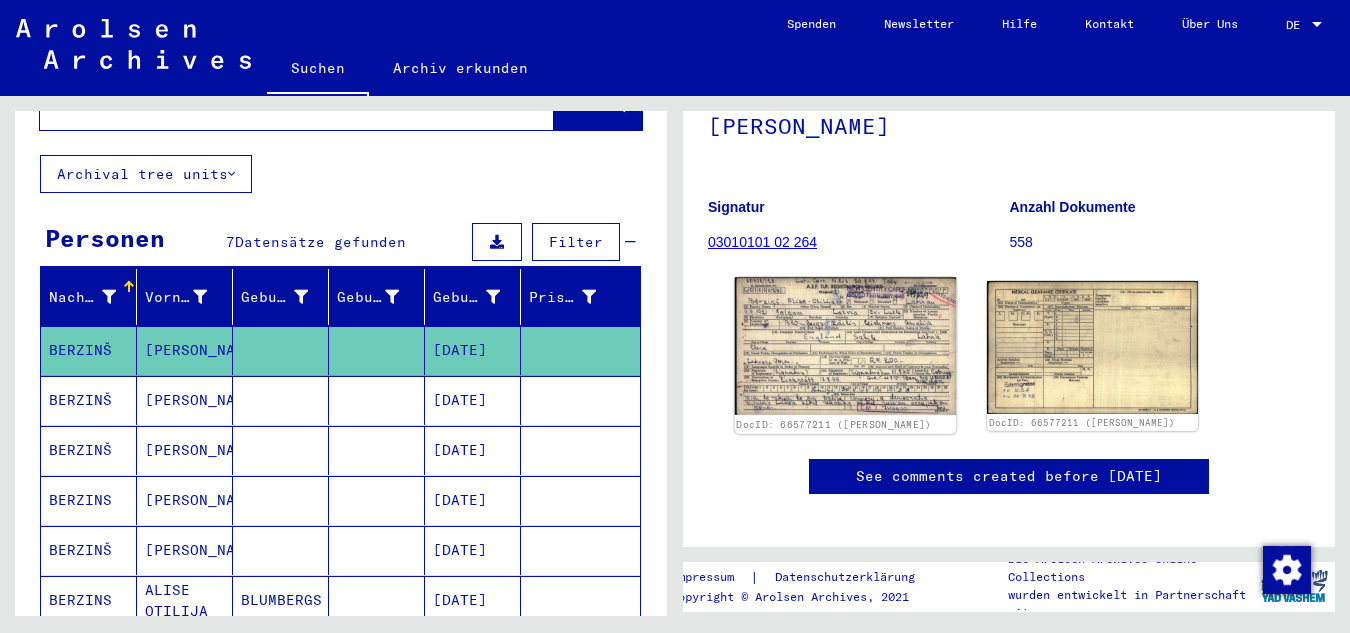 click 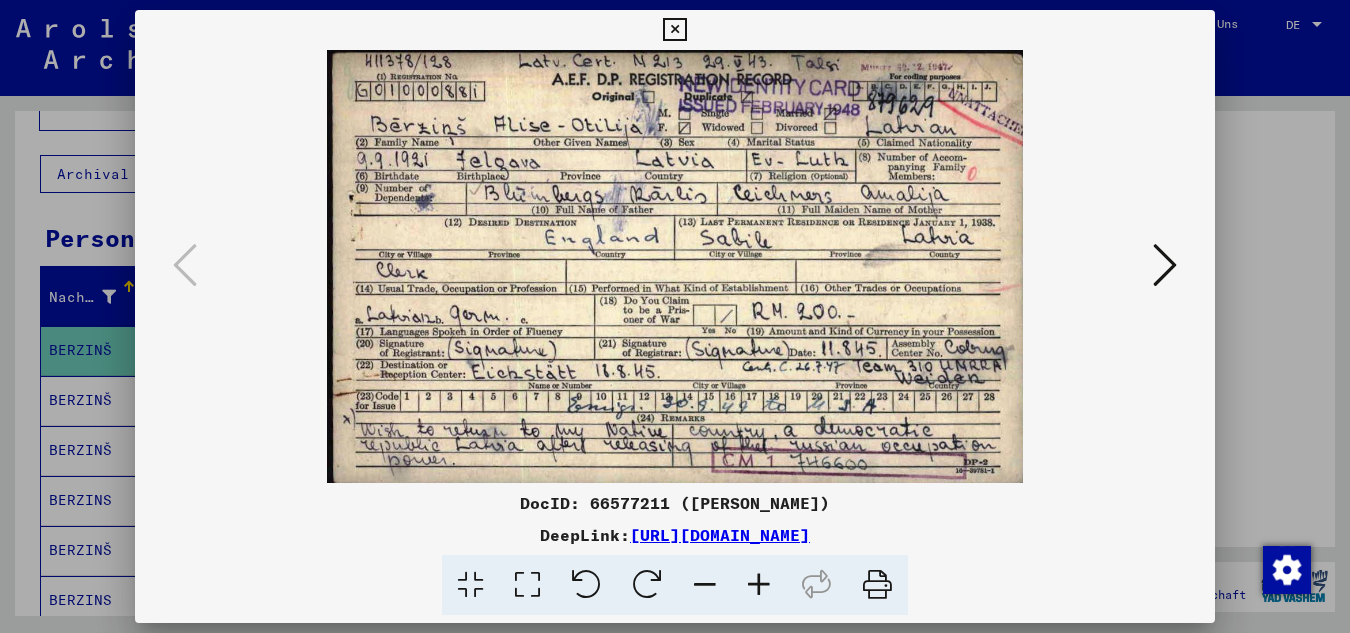 click at bounding box center [1165, 265] 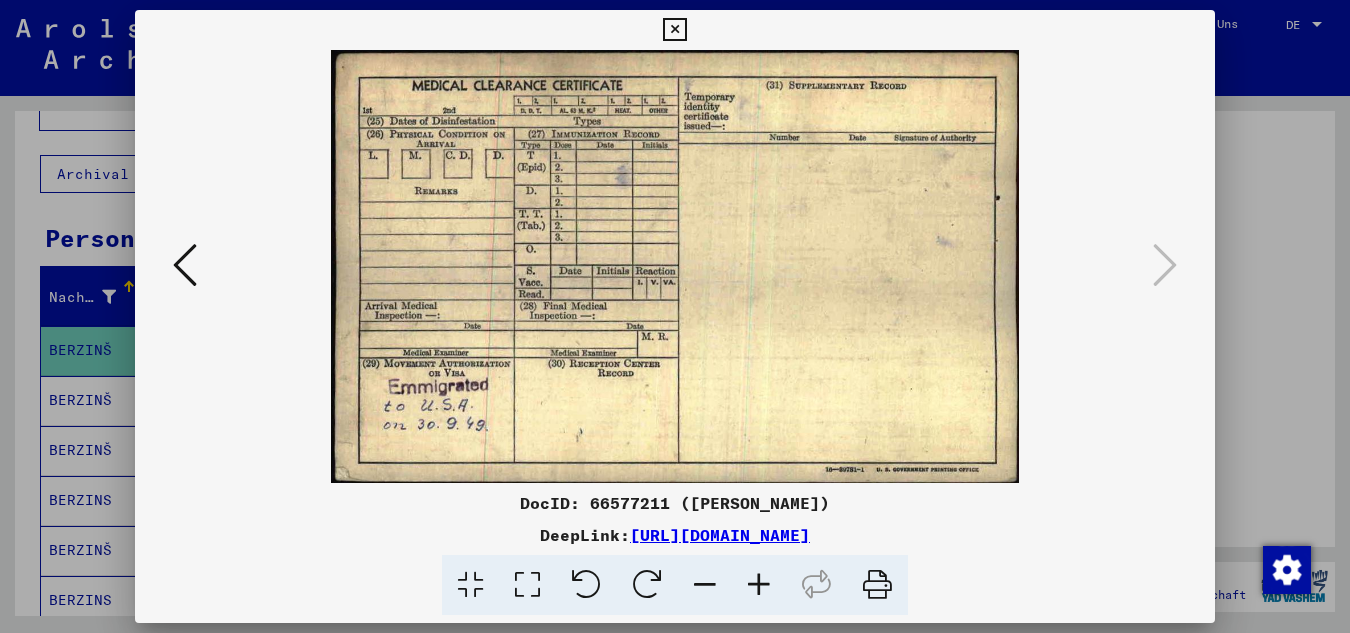click at bounding box center (674, 30) 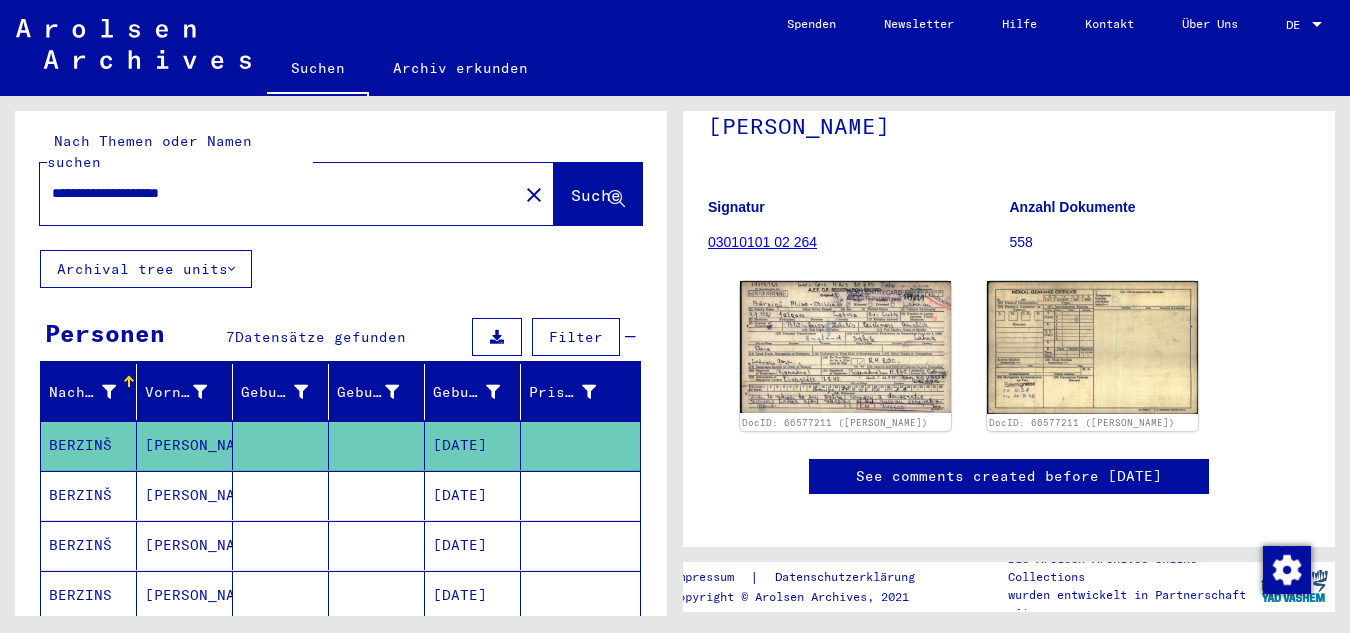 scroll, scrollTop: 0, scrollLeft: 0, axis: both 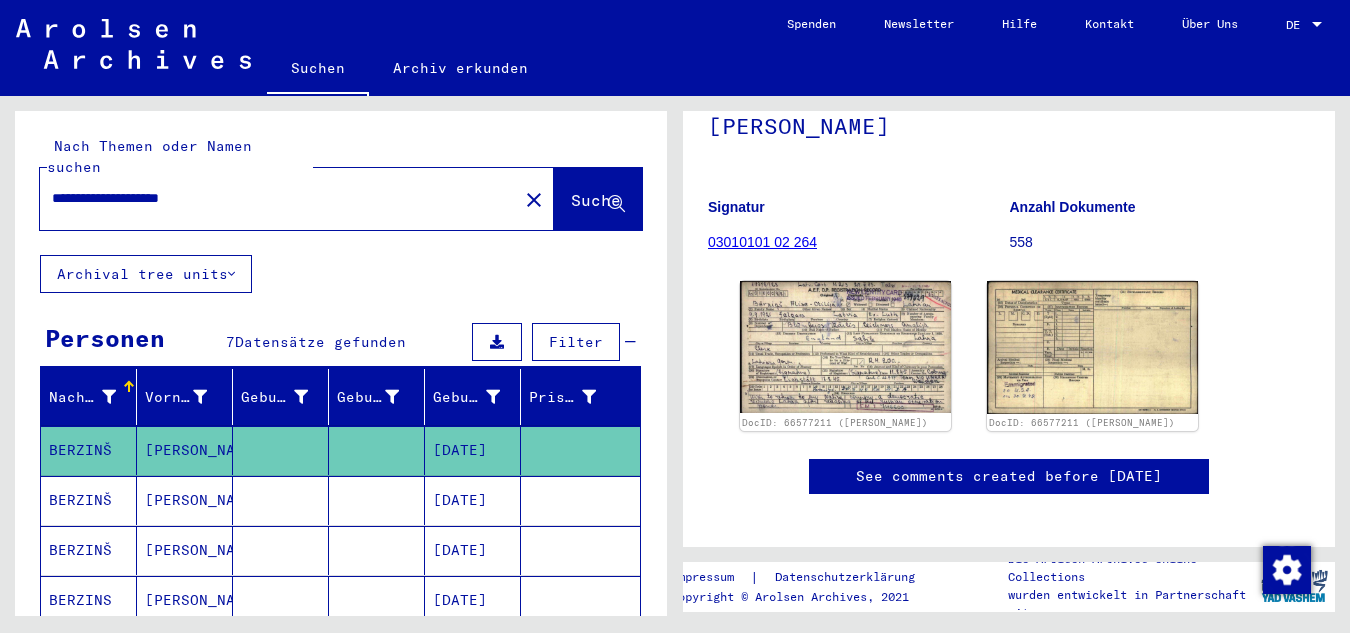 click on "**********" at bounding box center (279, 198) 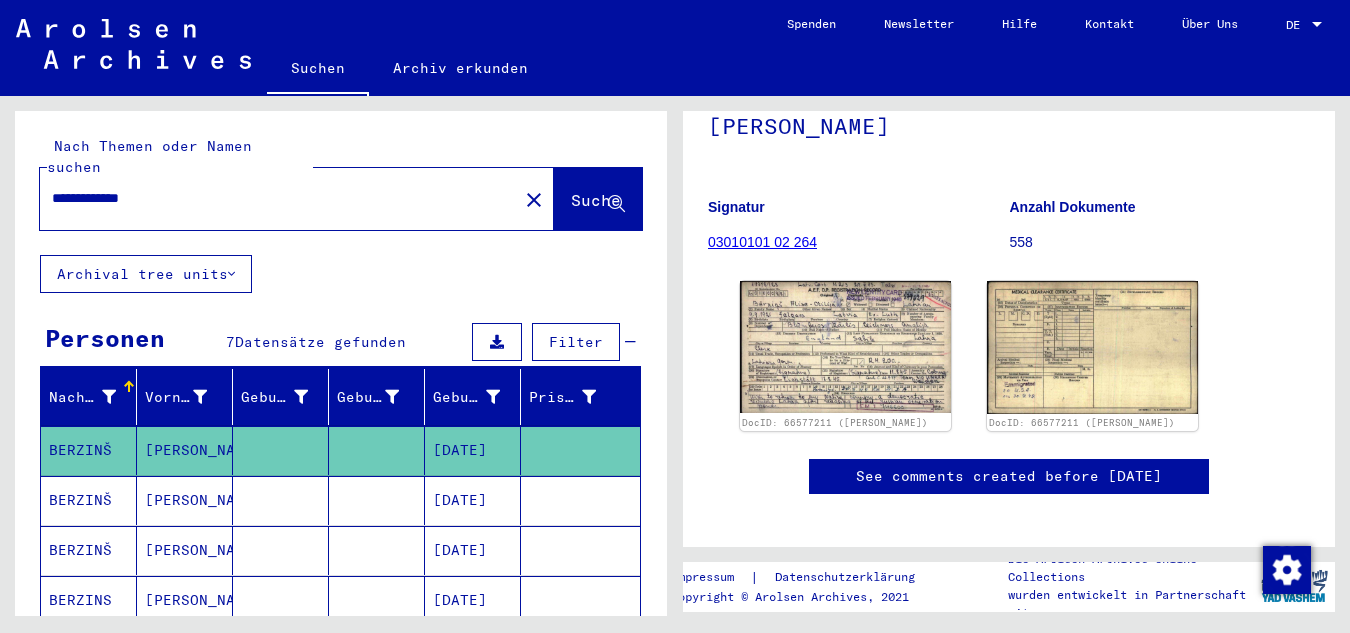 click on "**********" at bounding box center (279, 198) 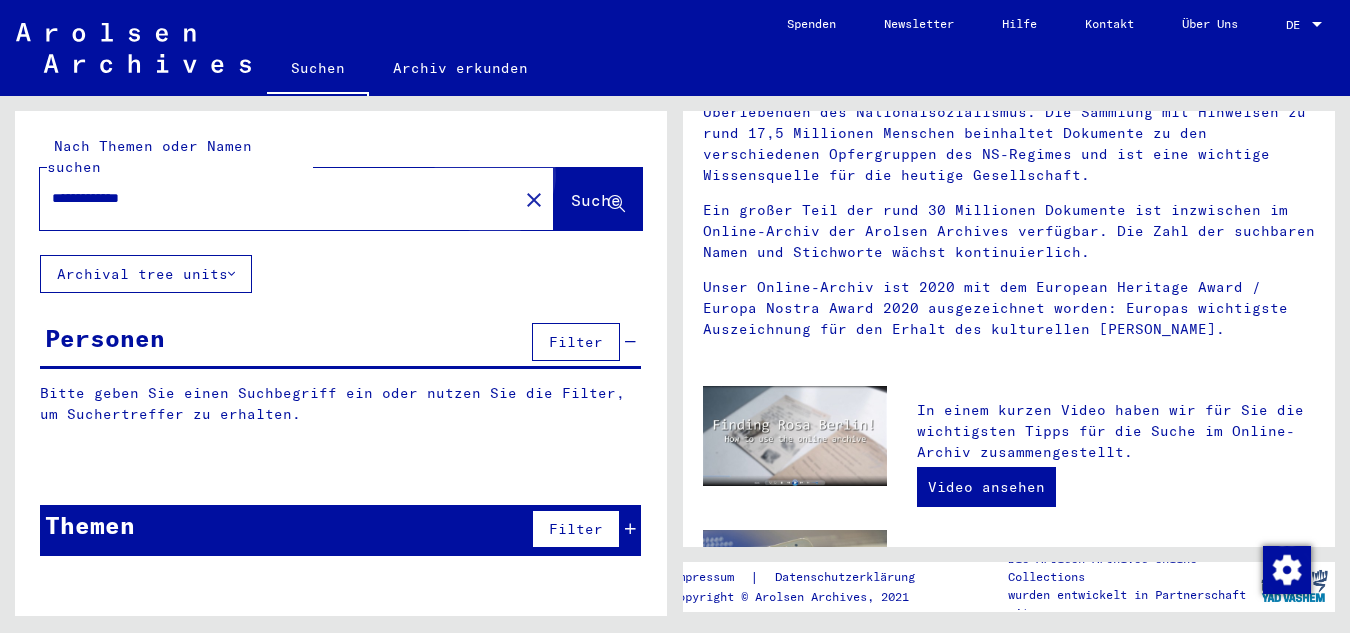 scroll, scrollTop: 0, scrollLeft: 0, axis: both 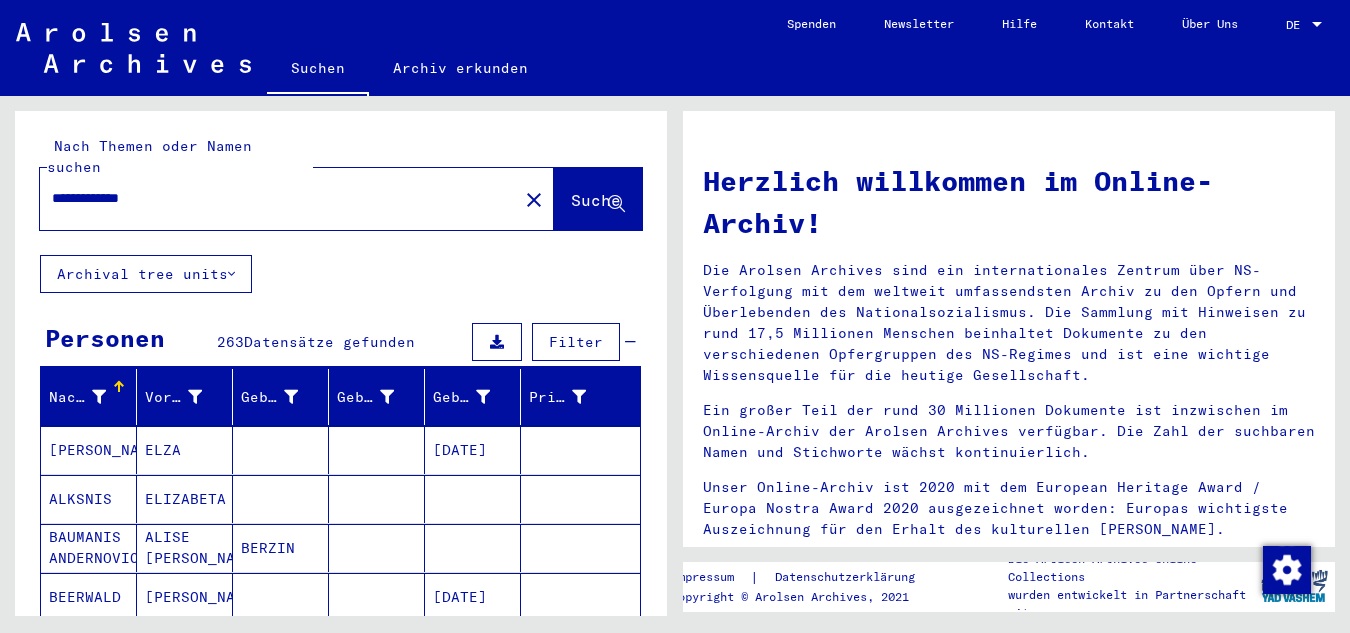 click on "**********" at bounding box center [273, 198] 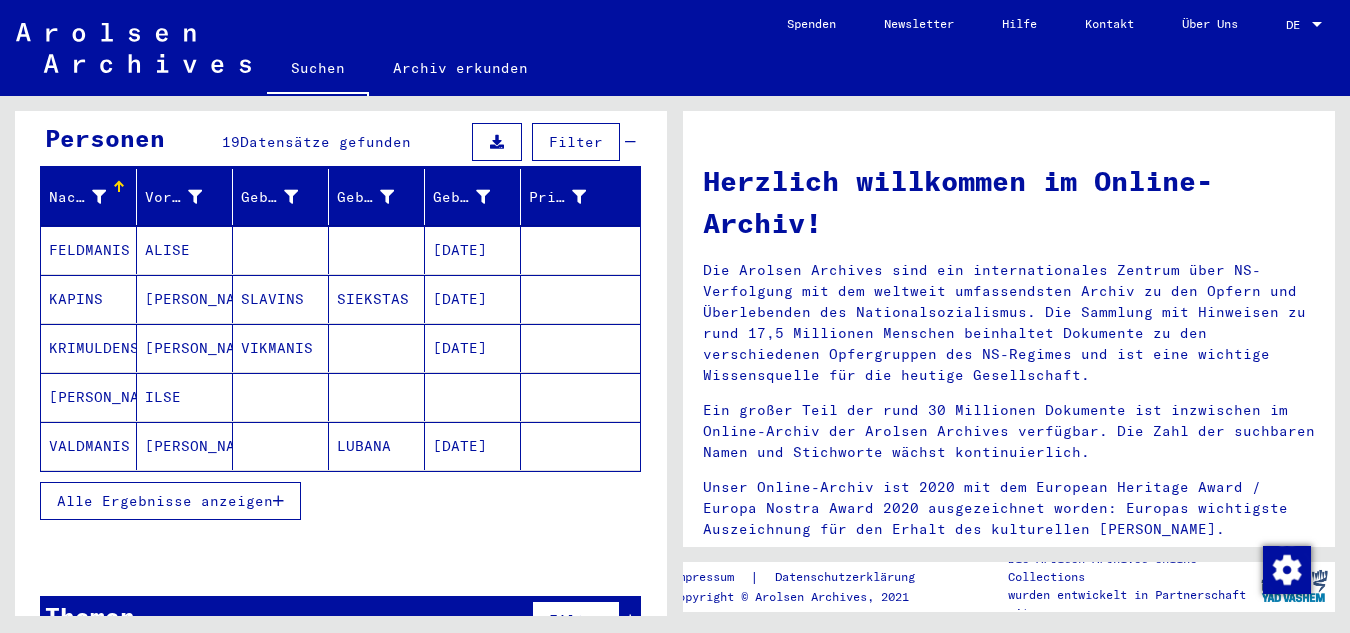 scroll, scrollTop: 0, scrollLeft: 0, axis: both 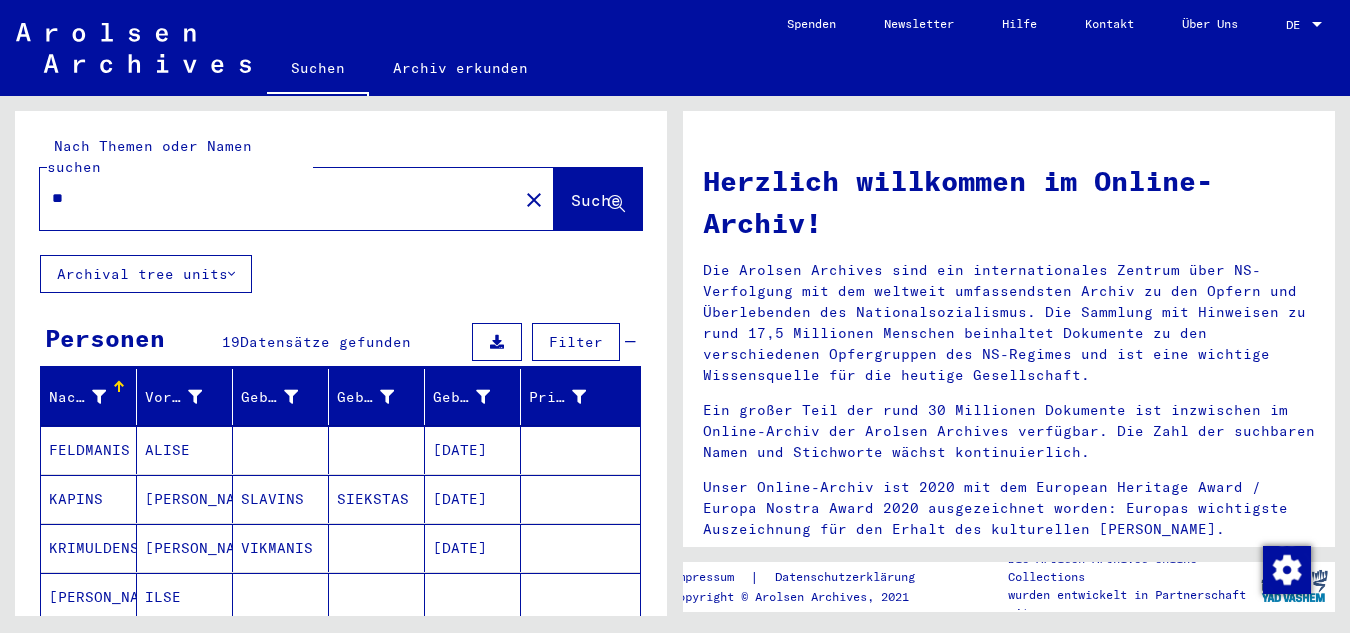type on "*" 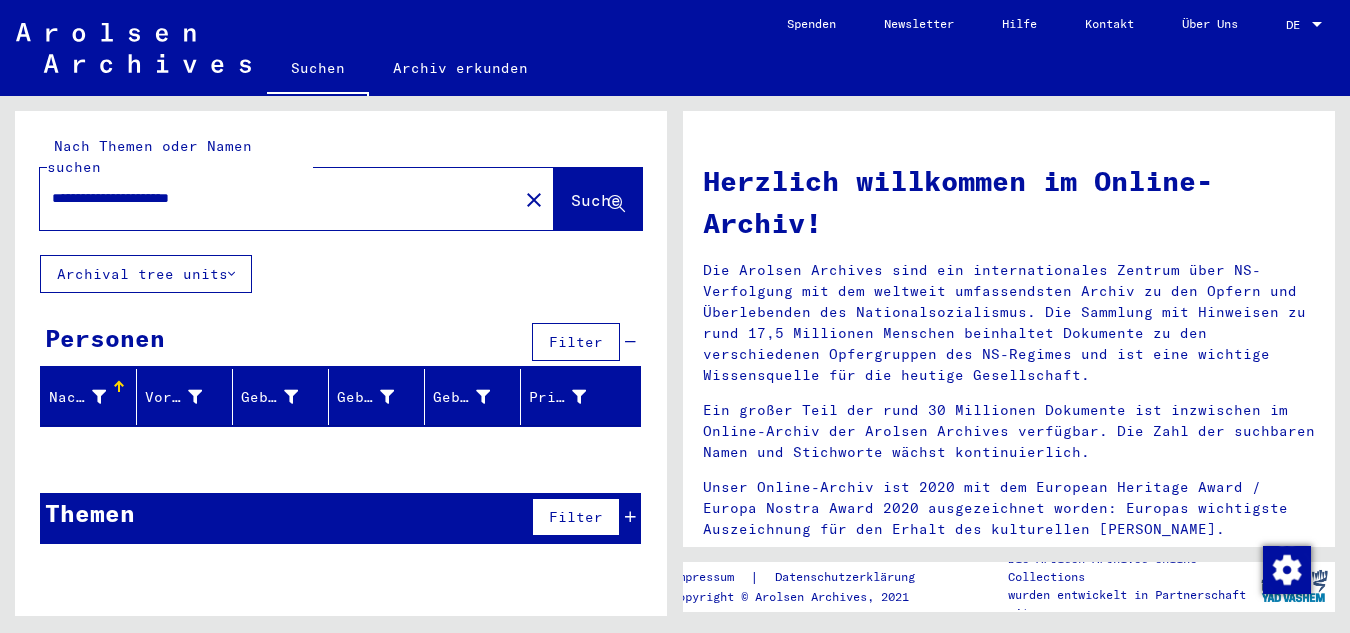 click on "Suche" 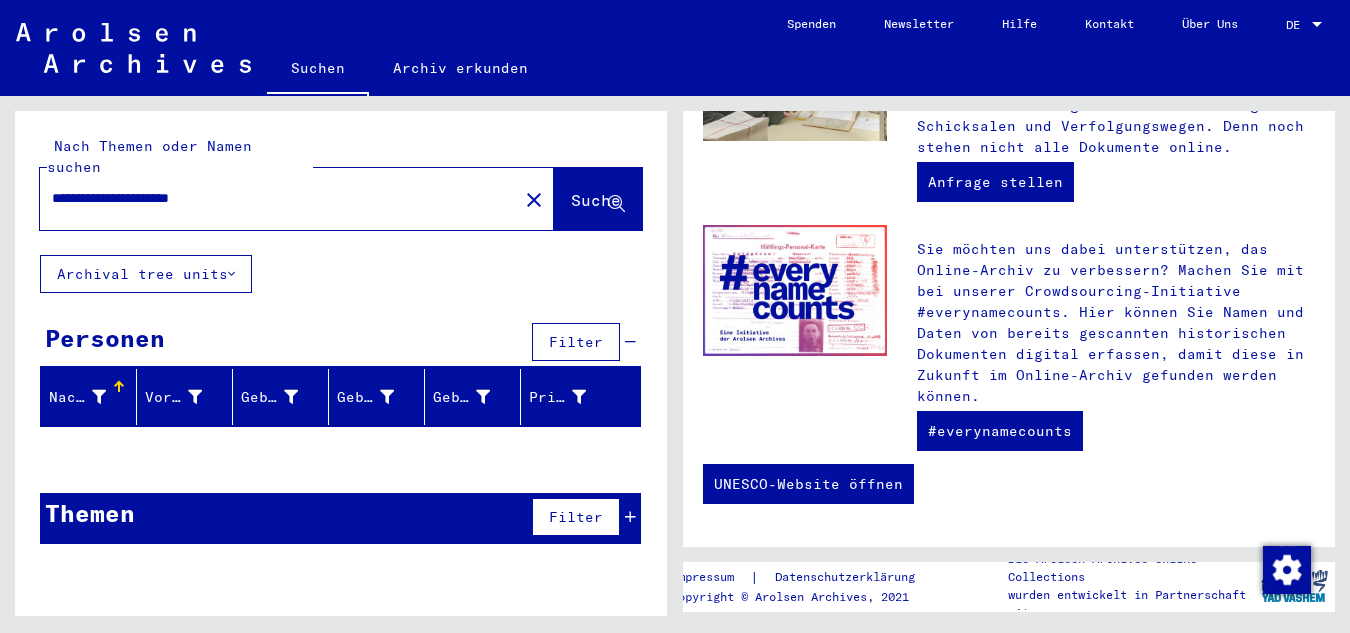 scroll, scrollTop: 0, scrollLeft: 0, axis: both 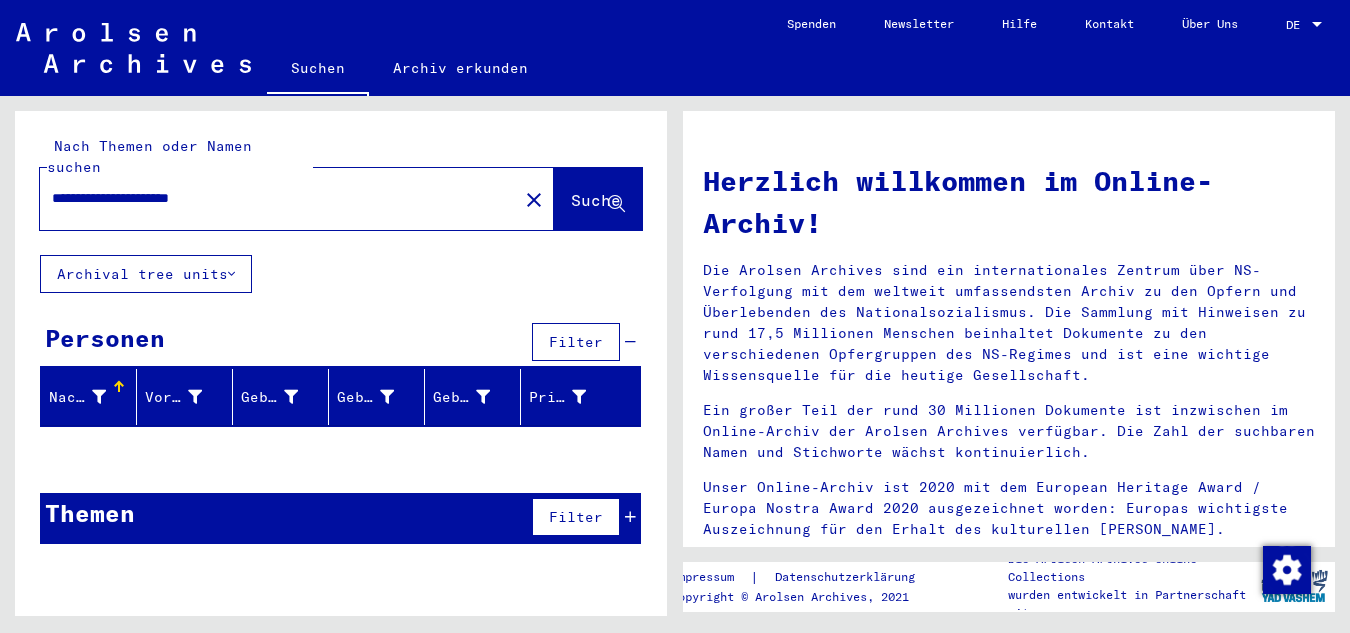 click on "**********" at bounding box center [273, 198] 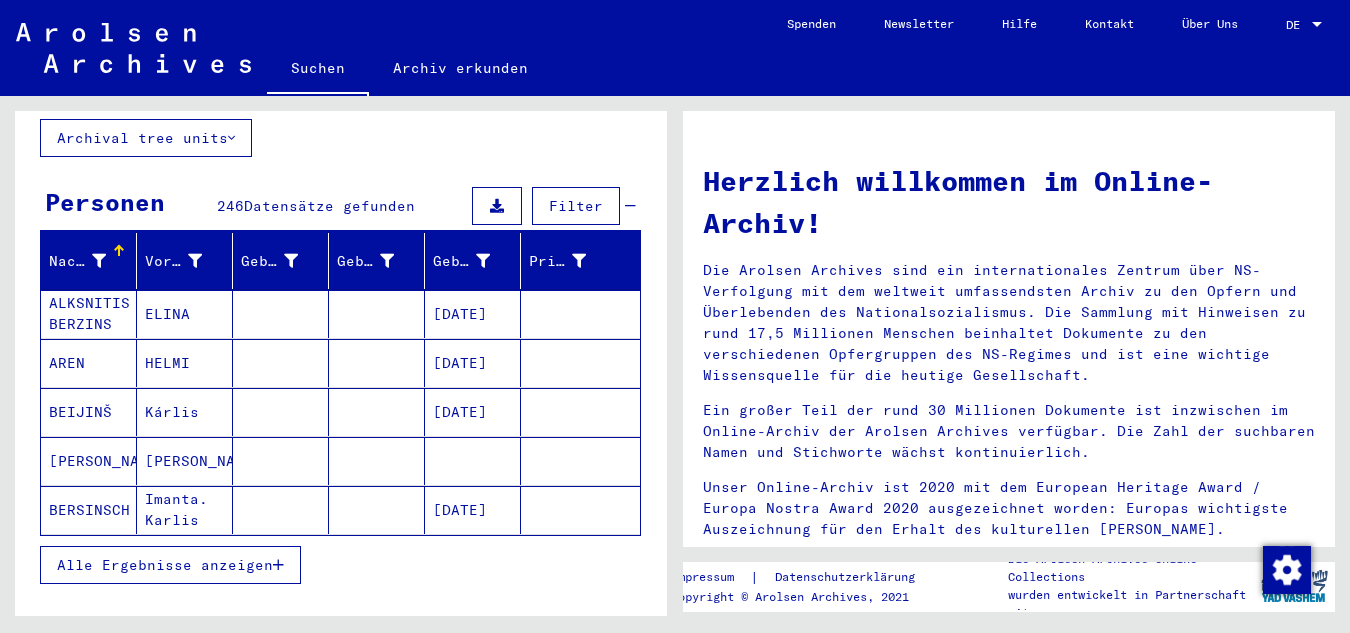 scroll, scrollTop: 100, scrollLeft: 0, axis: vertical 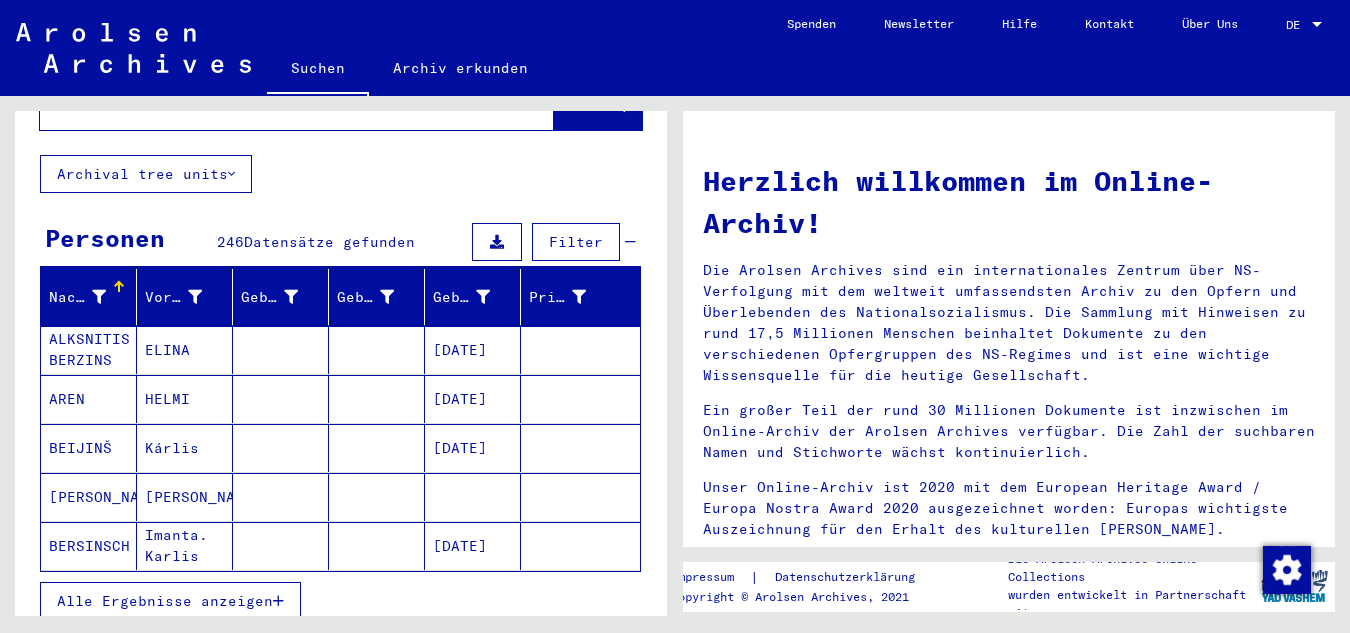 click at bounding box center (278, 601) 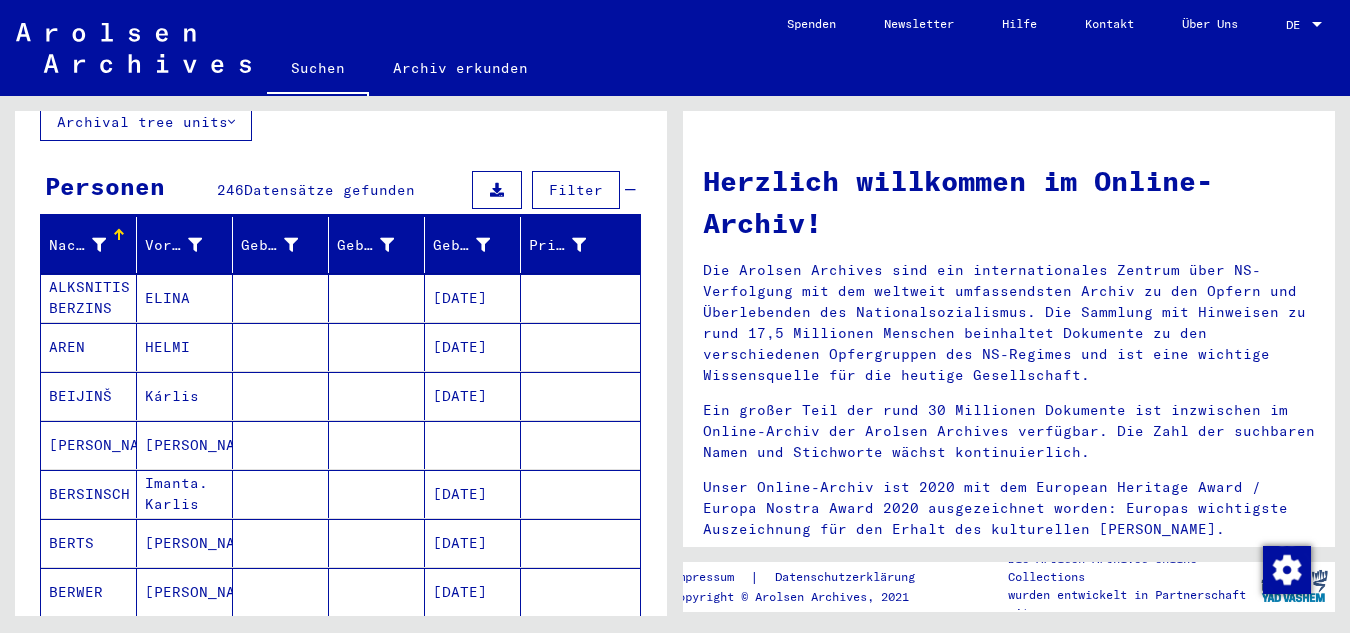 scroll, scrollTop: 0, scrollLeft: 0, axis: both 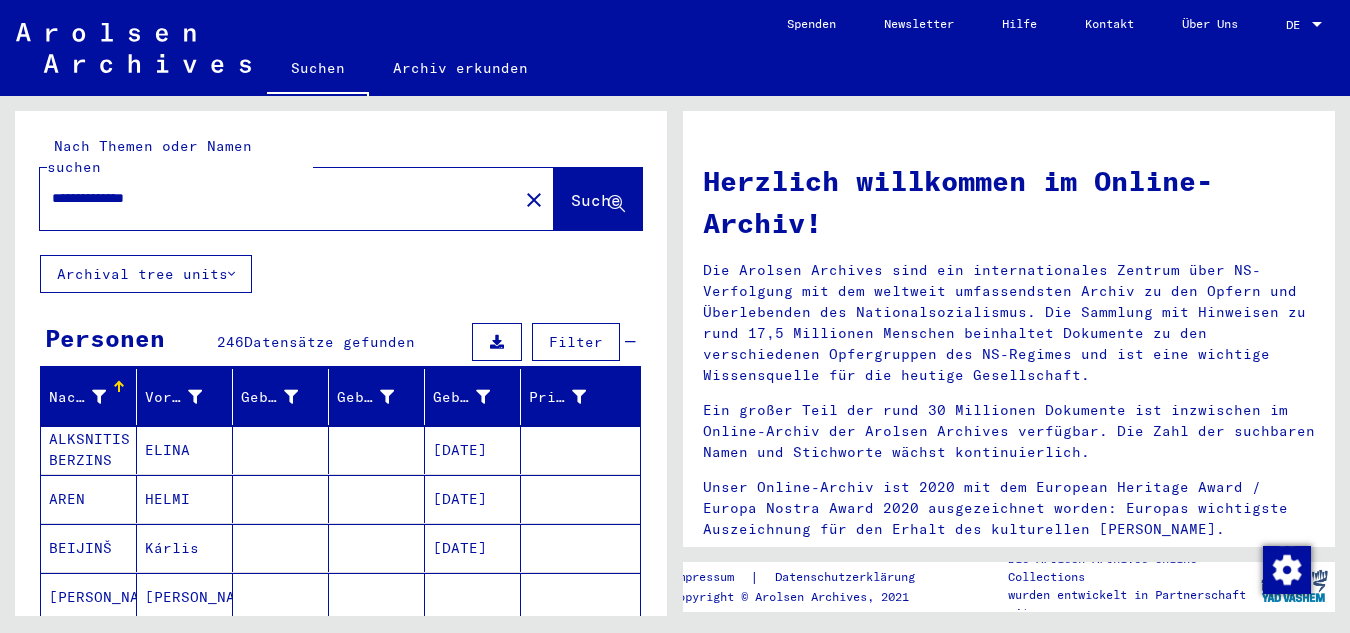 click on "**********" at bounding box center [273, 198] 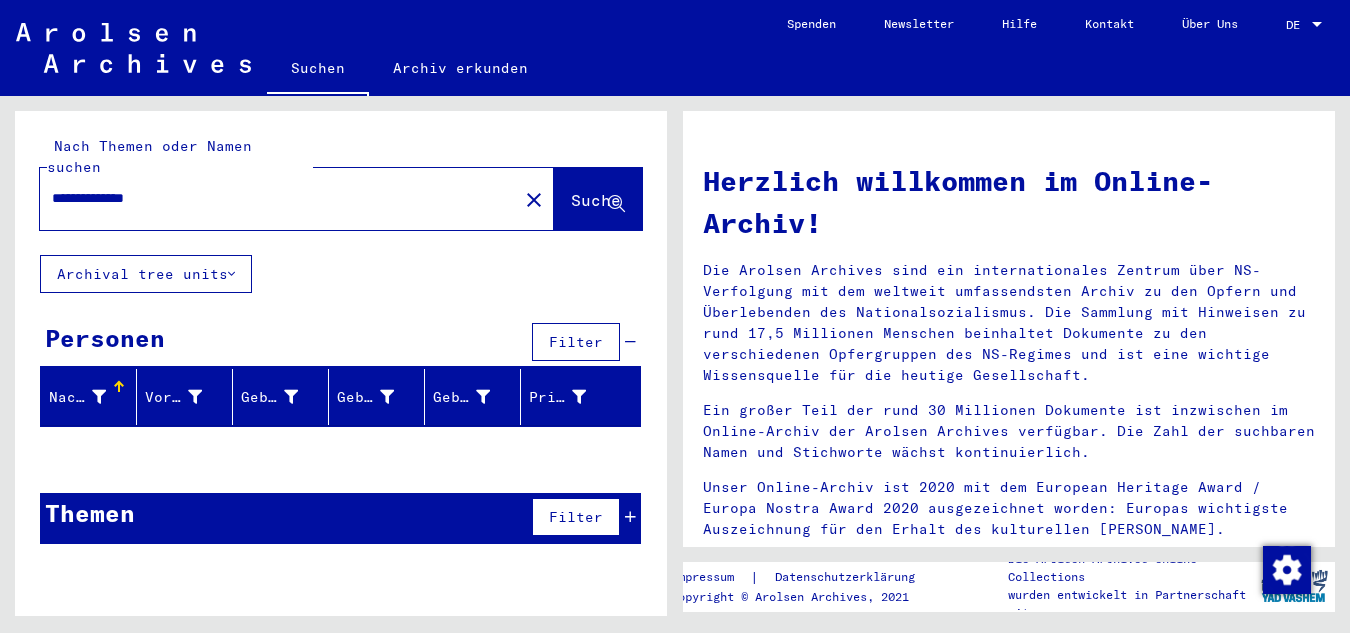 type on "**********" 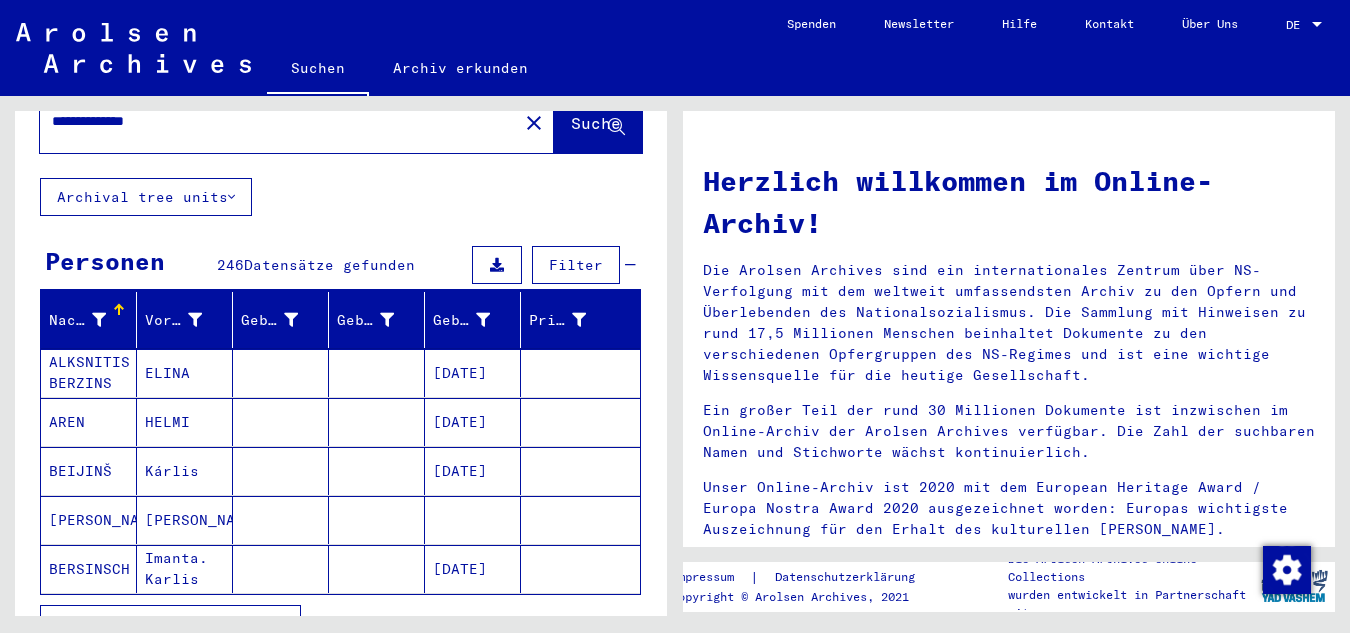 scroll, scrollTop: 300, scrollLeft: 0, axis: vertical 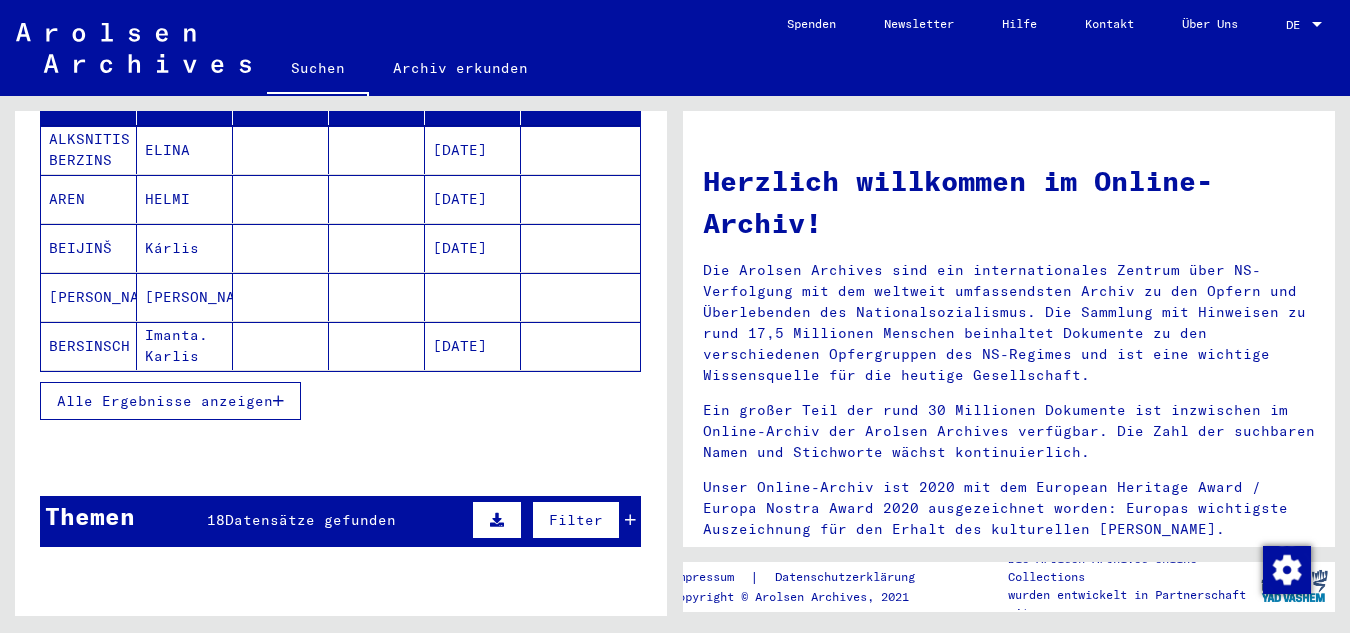 click at bounding box center [278, 401] 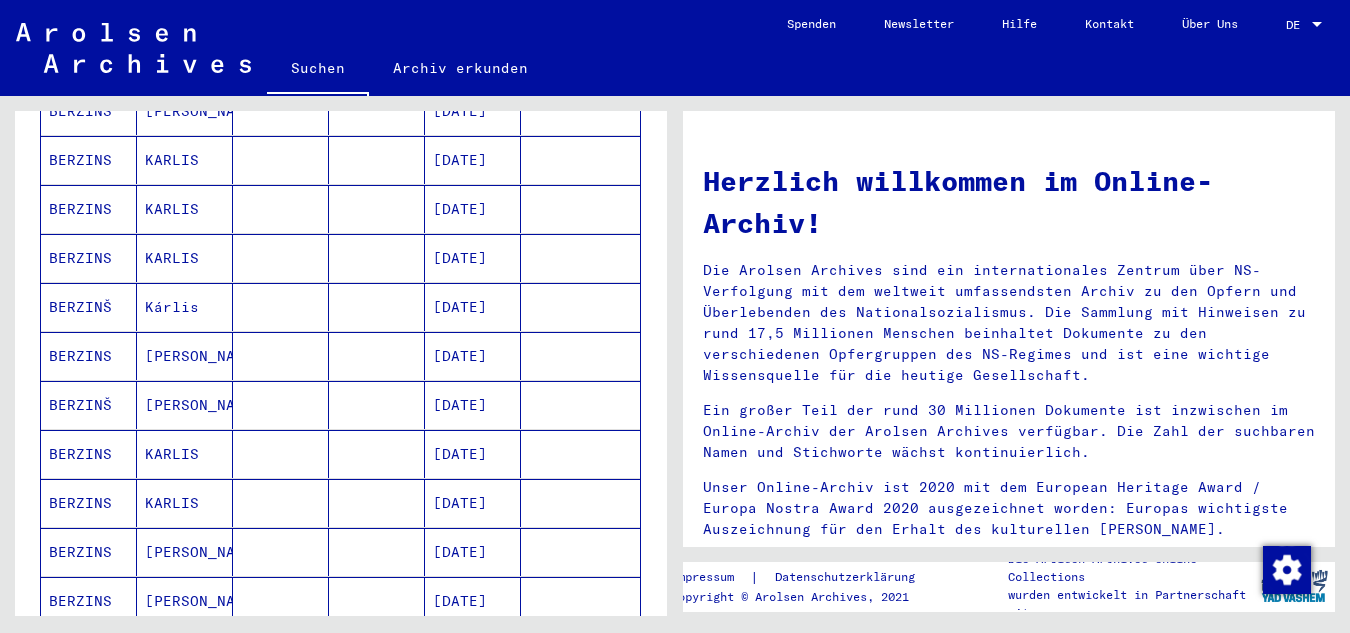 scroll, scrollTop: 1100, scrollLeft: 0, axis: vertical 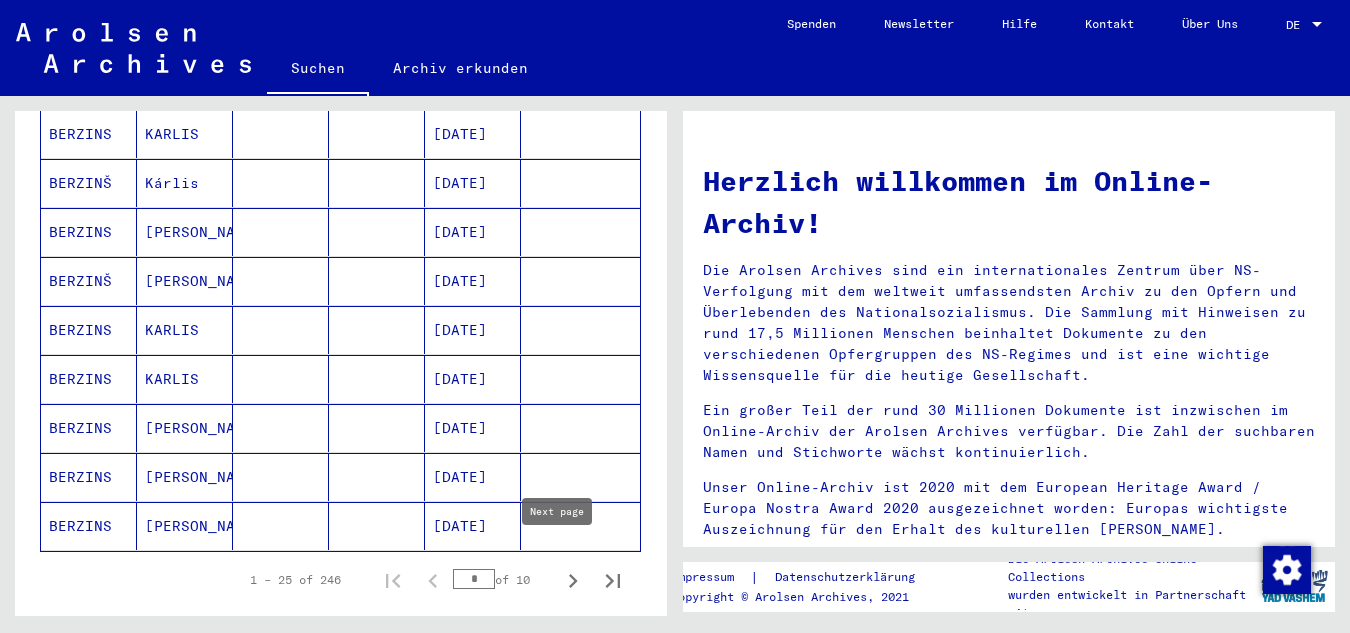 click 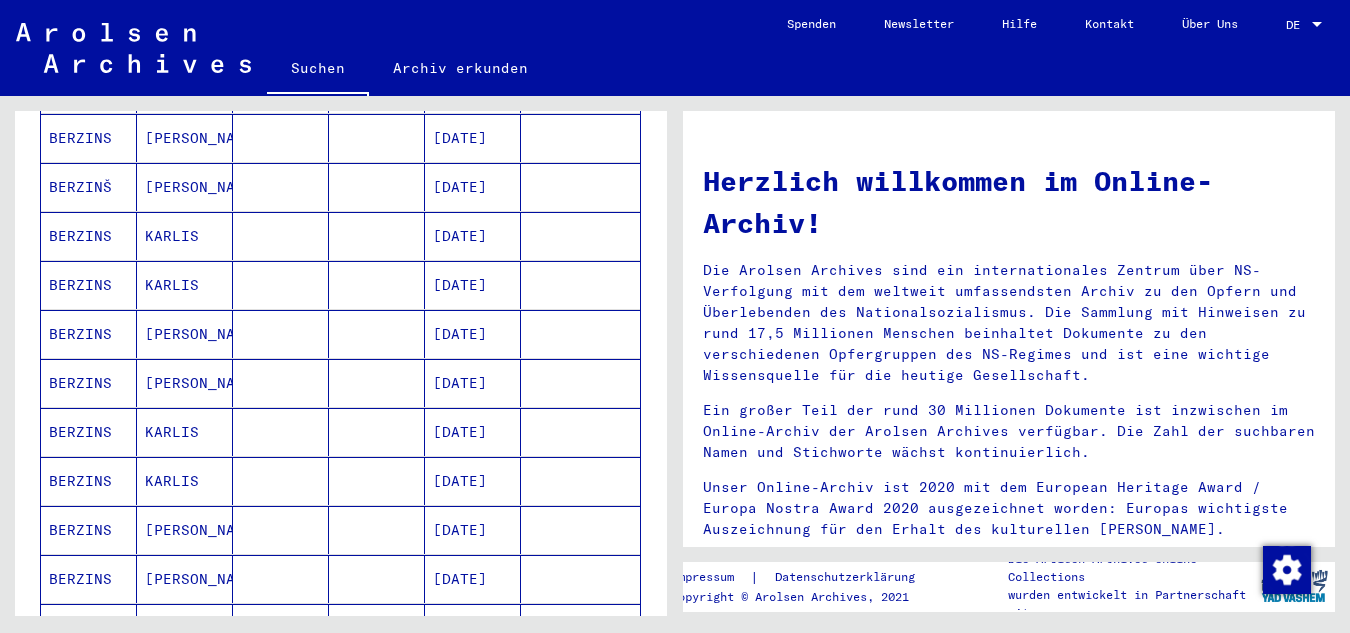 scroll, scrollTop: 1300, scrollLeft: 0, axis: vertical 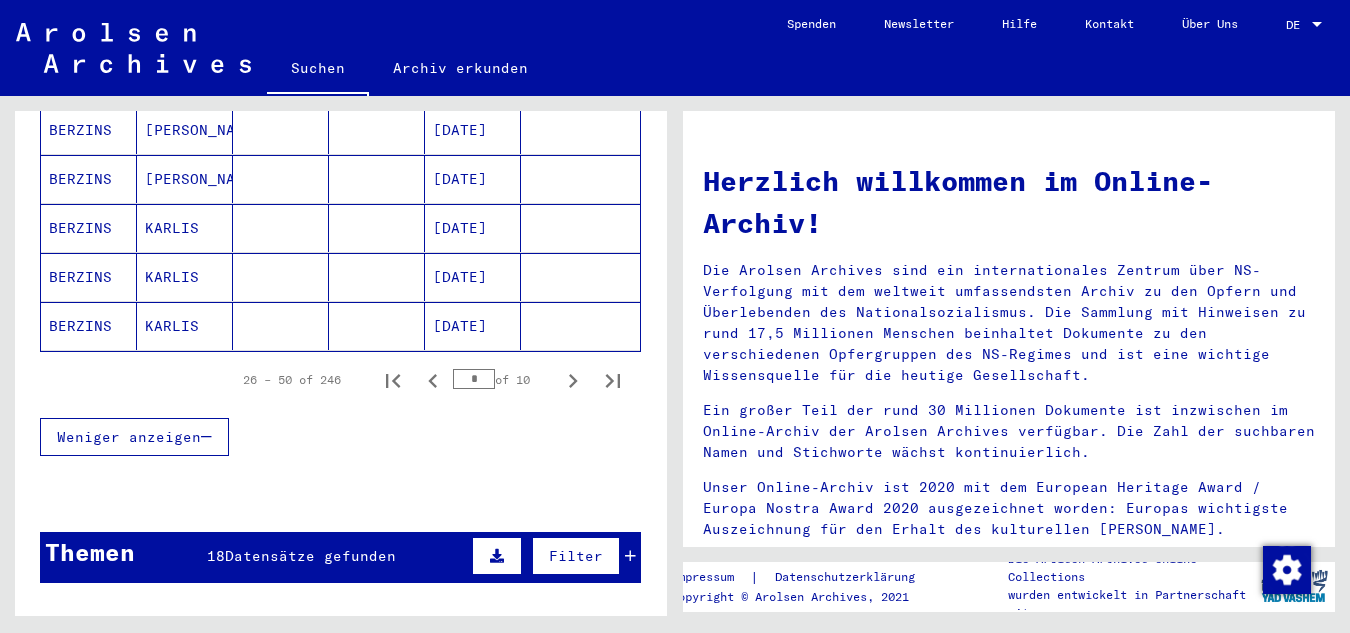 click on "BERZINS" at bounding box center (89, 326) 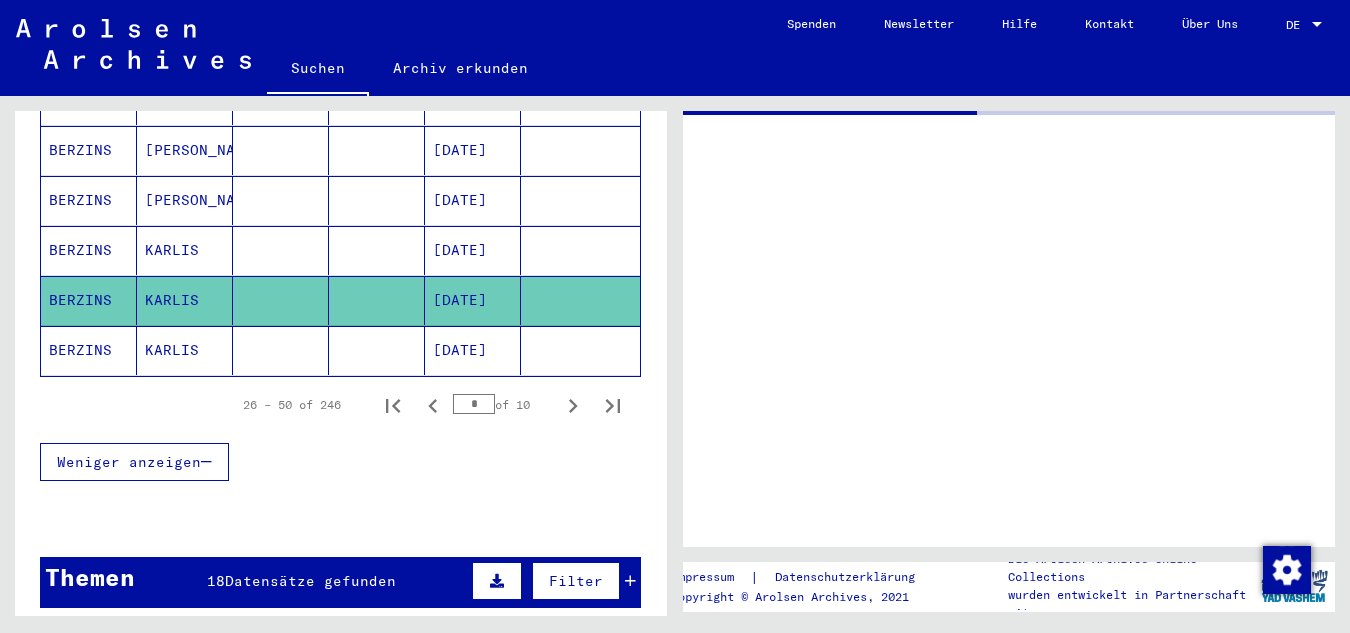 scroll, scrollTop: 1320, scrollLeft: 0, axis: vertical 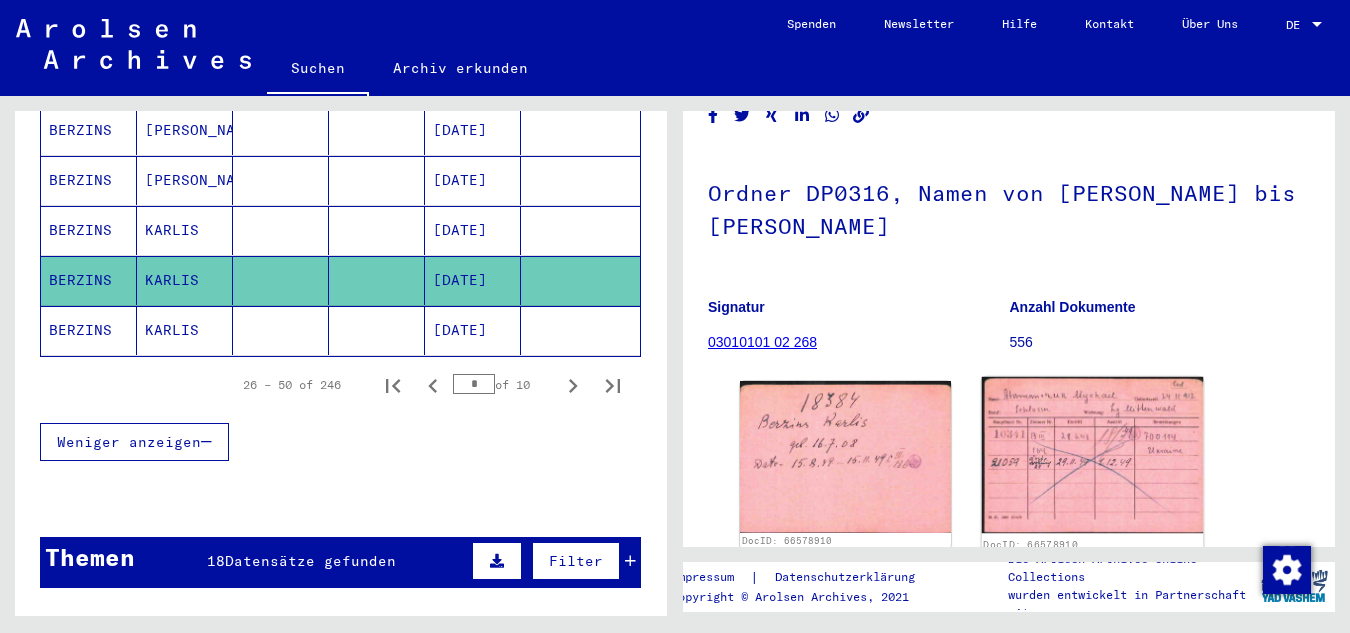 click 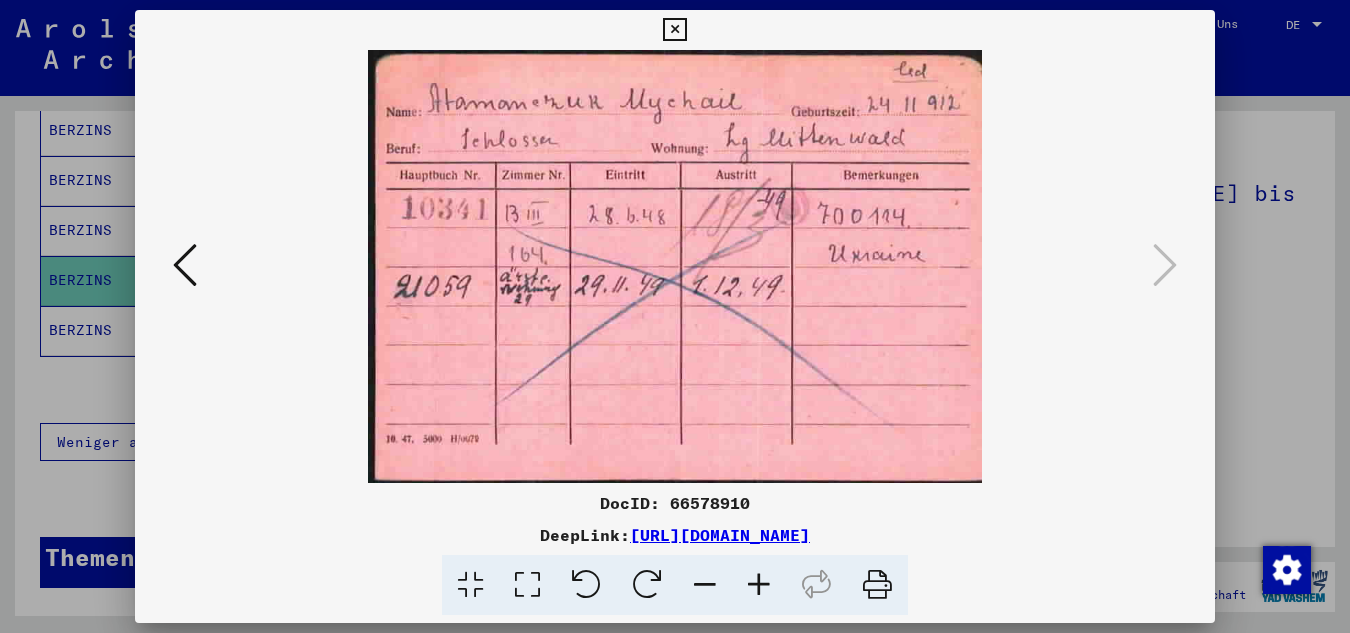 click at bounding box center [185, 265] 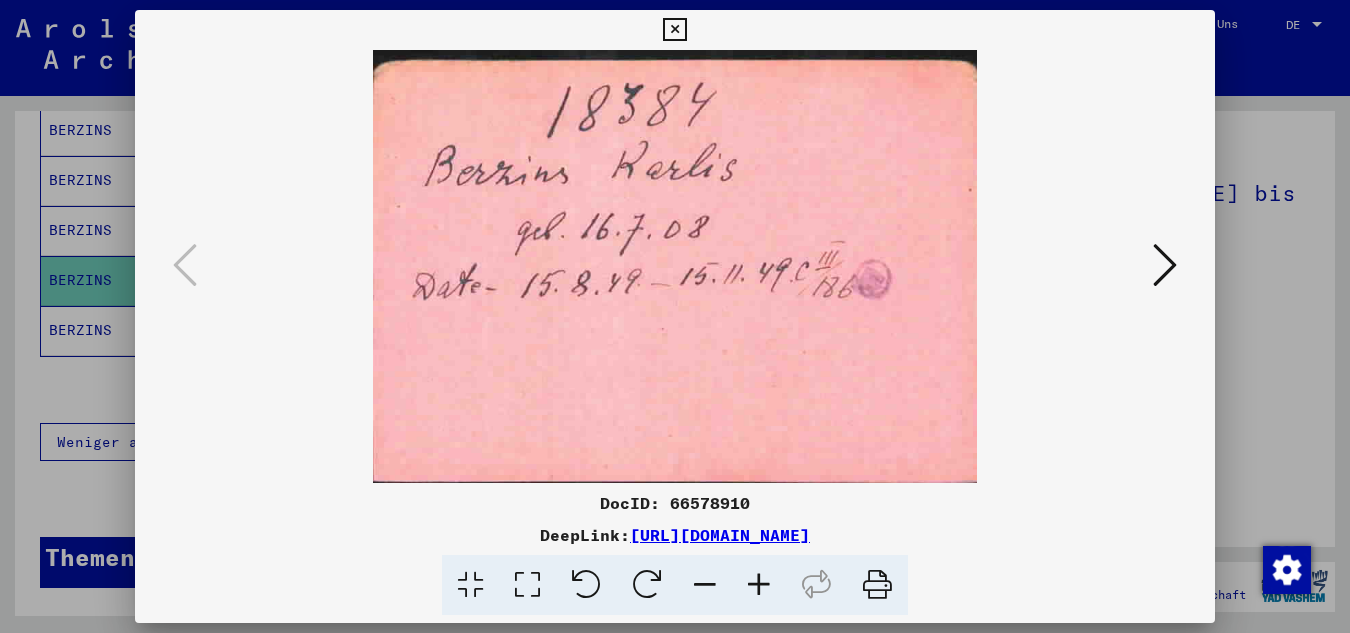 click at bounding box center (674, 30) 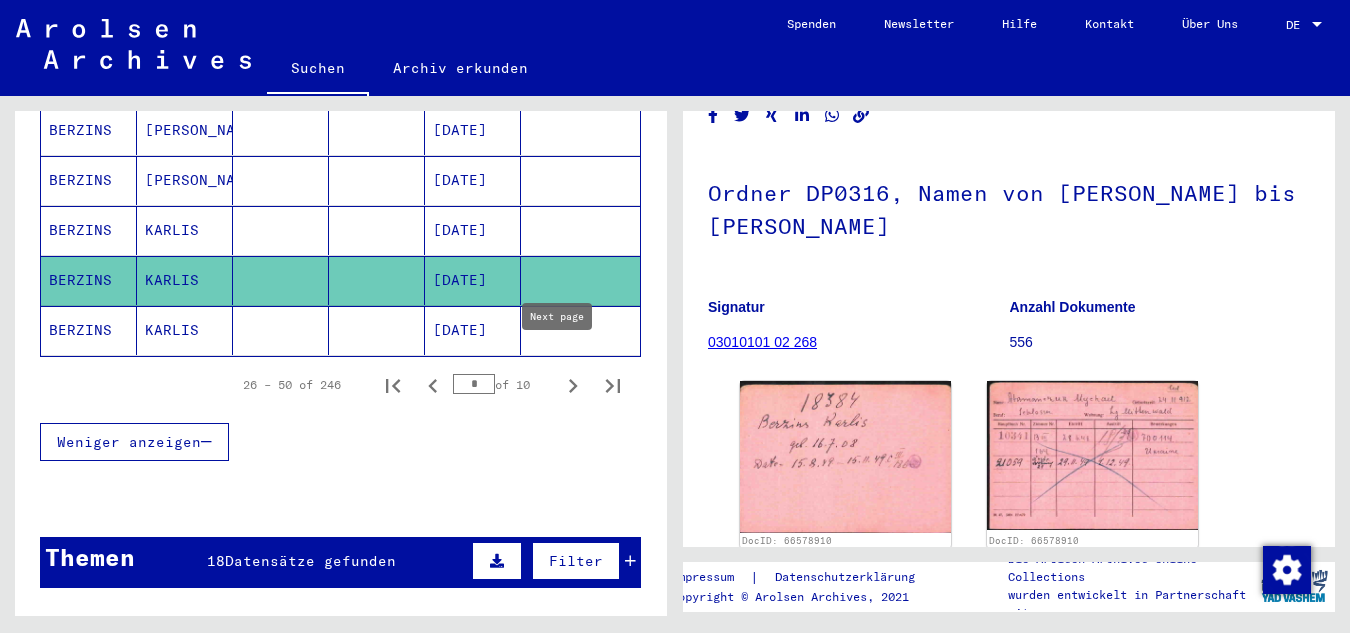 click 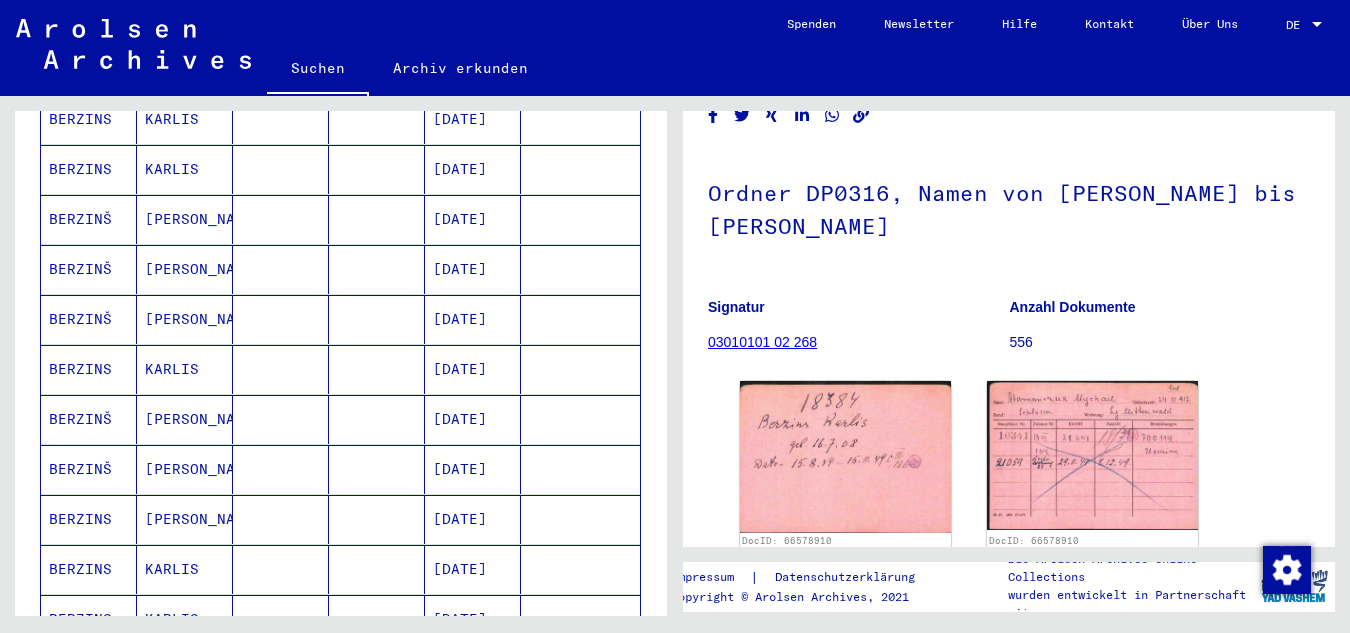 scroll, scrollTop: 520, scrollLeft: 0, axis: vertical 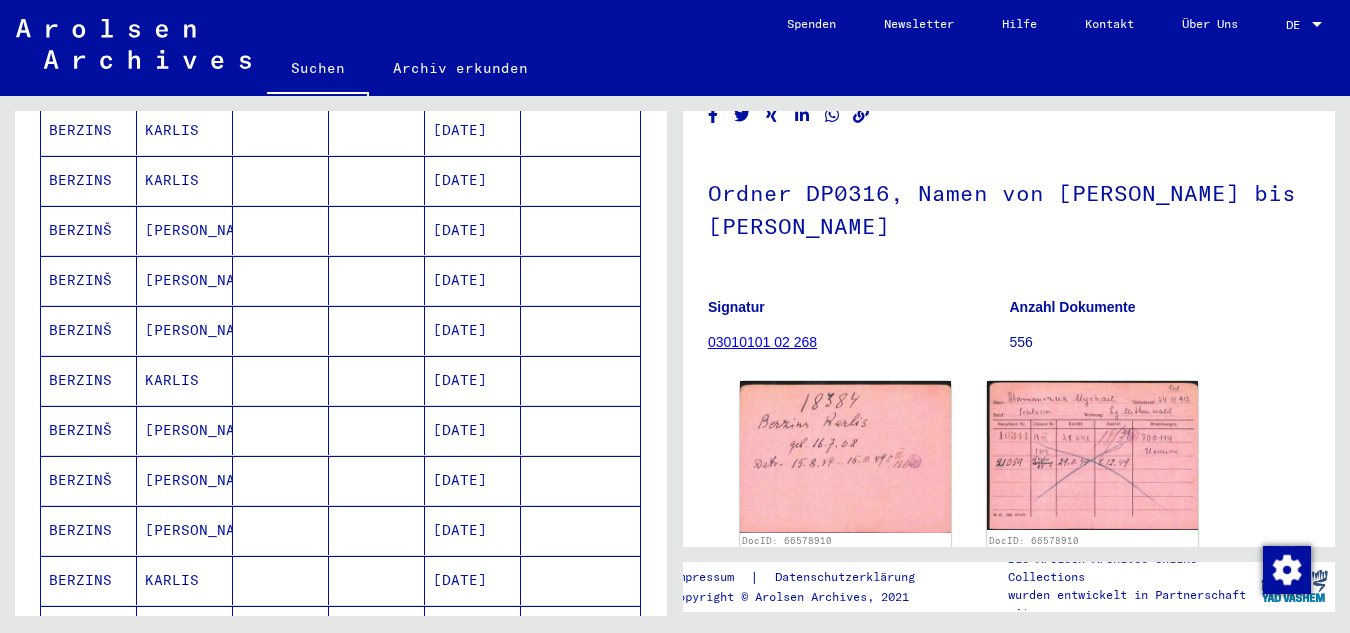 click on "BERZINŠ" at bounding box center (89, 330) 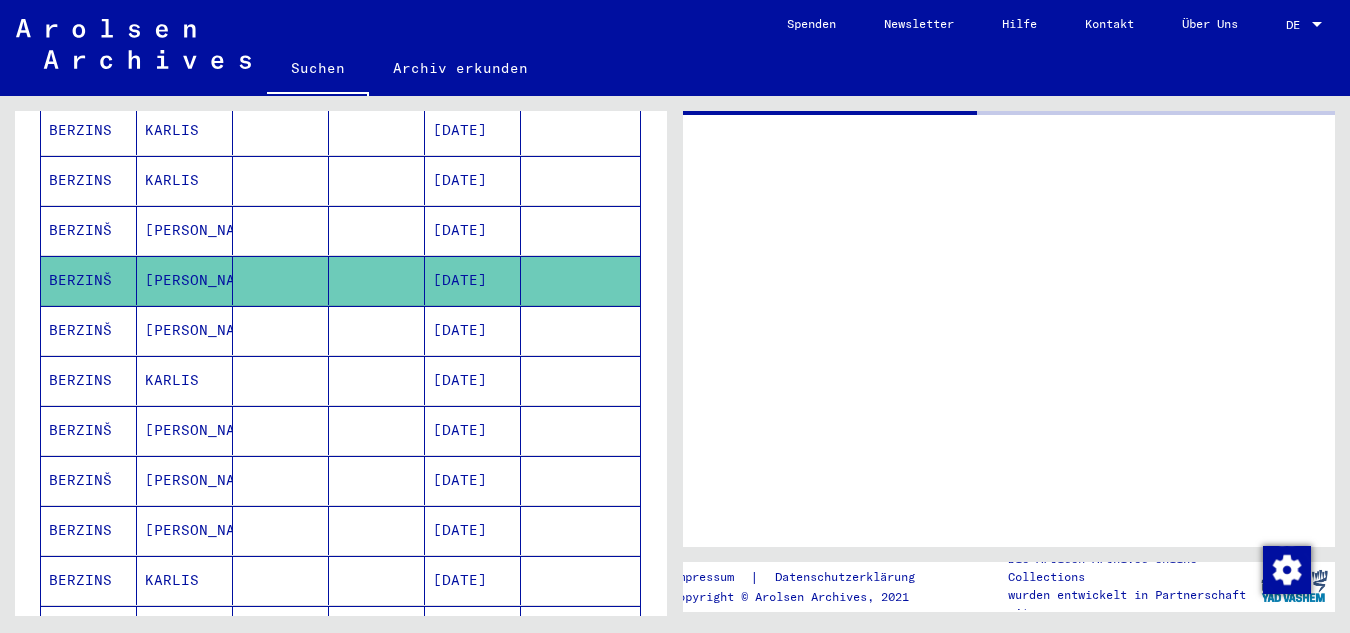 scroll, scrollTop: 0, scrollLeft: 0, axis: both 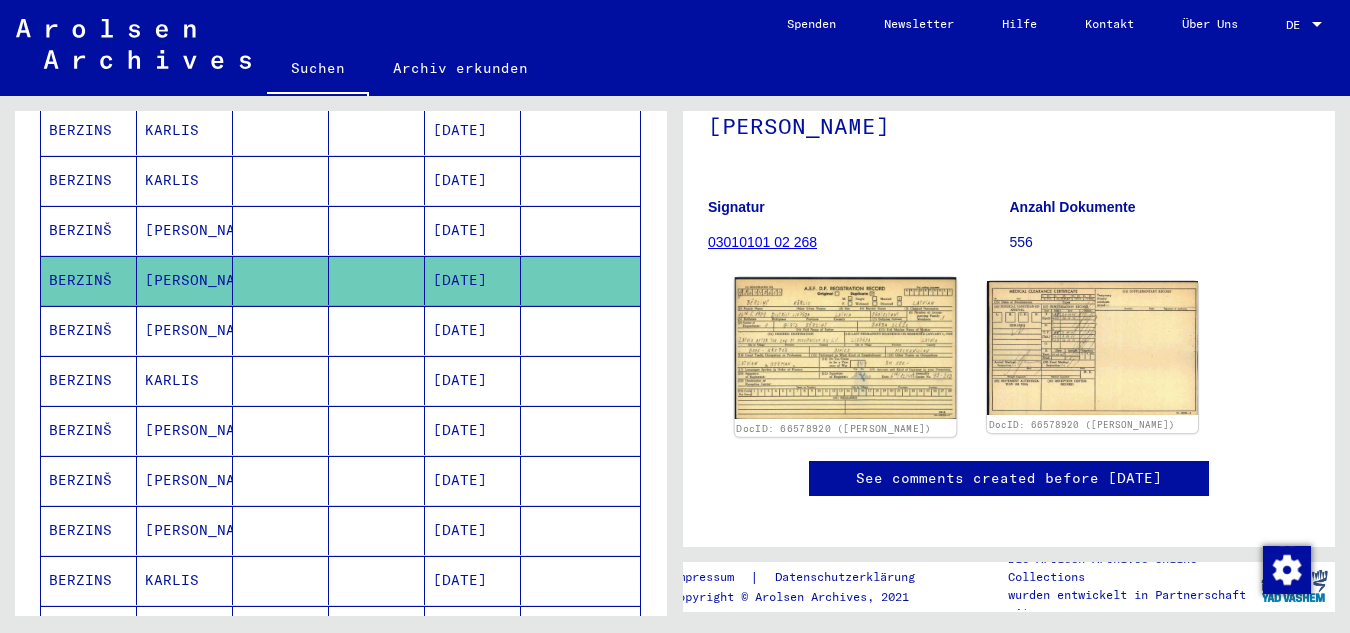 click 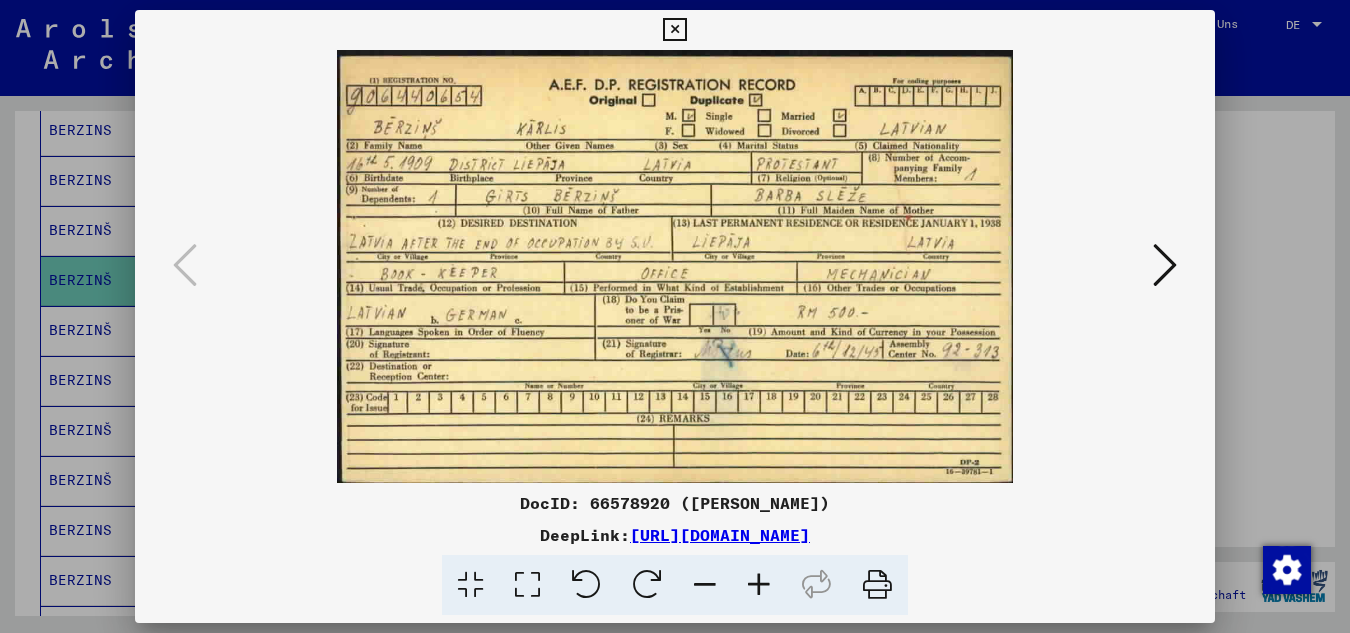 click at bounding box center (674, 30) 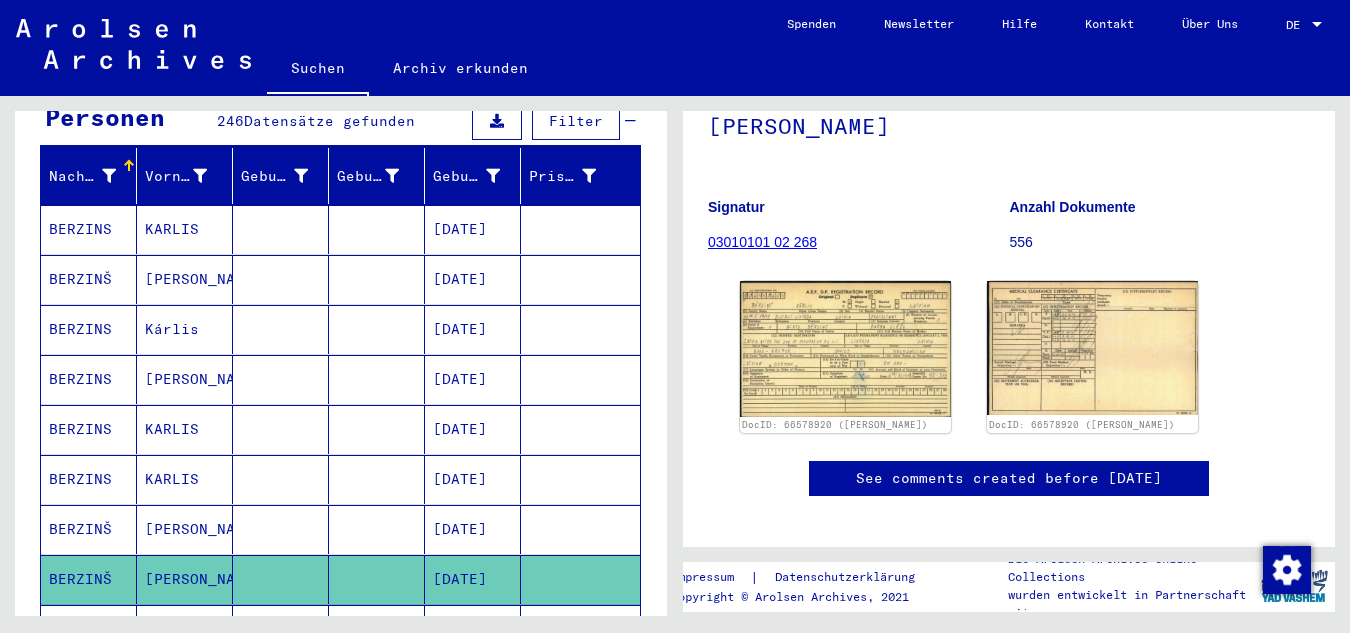 scroll, scrollTop: 220, scrollLeft: 0, axis: vertical 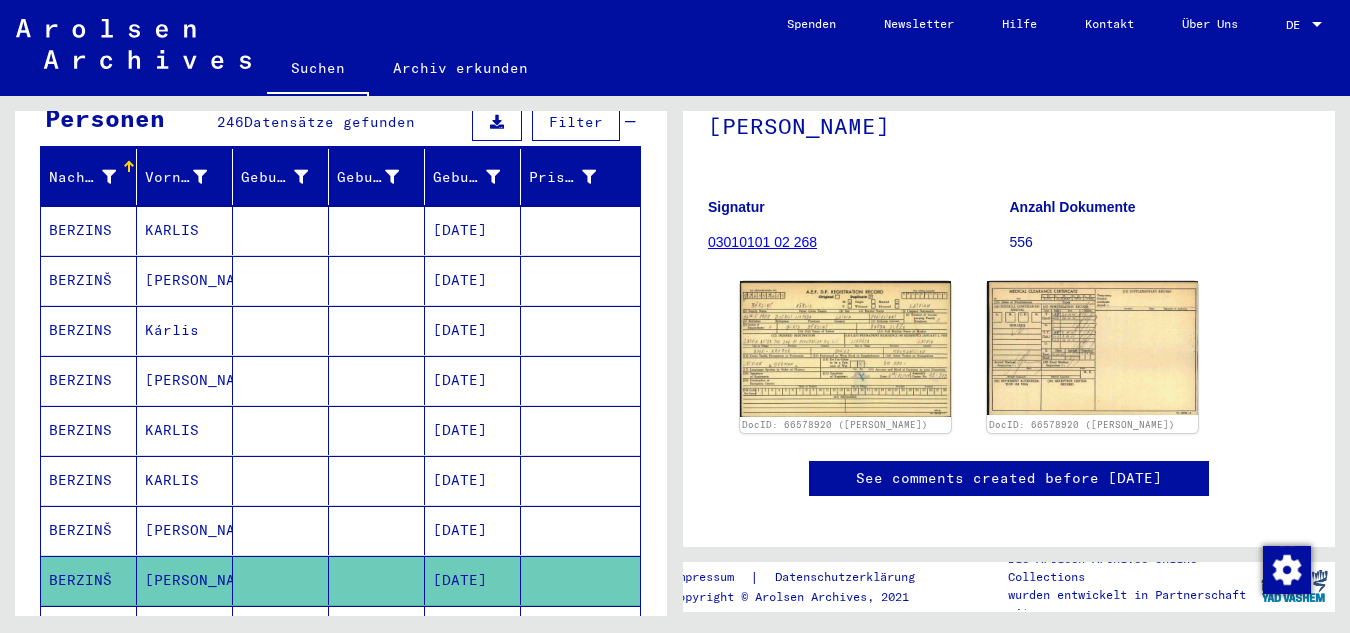 click on "BERZINS" at bounding box center (89, 280) 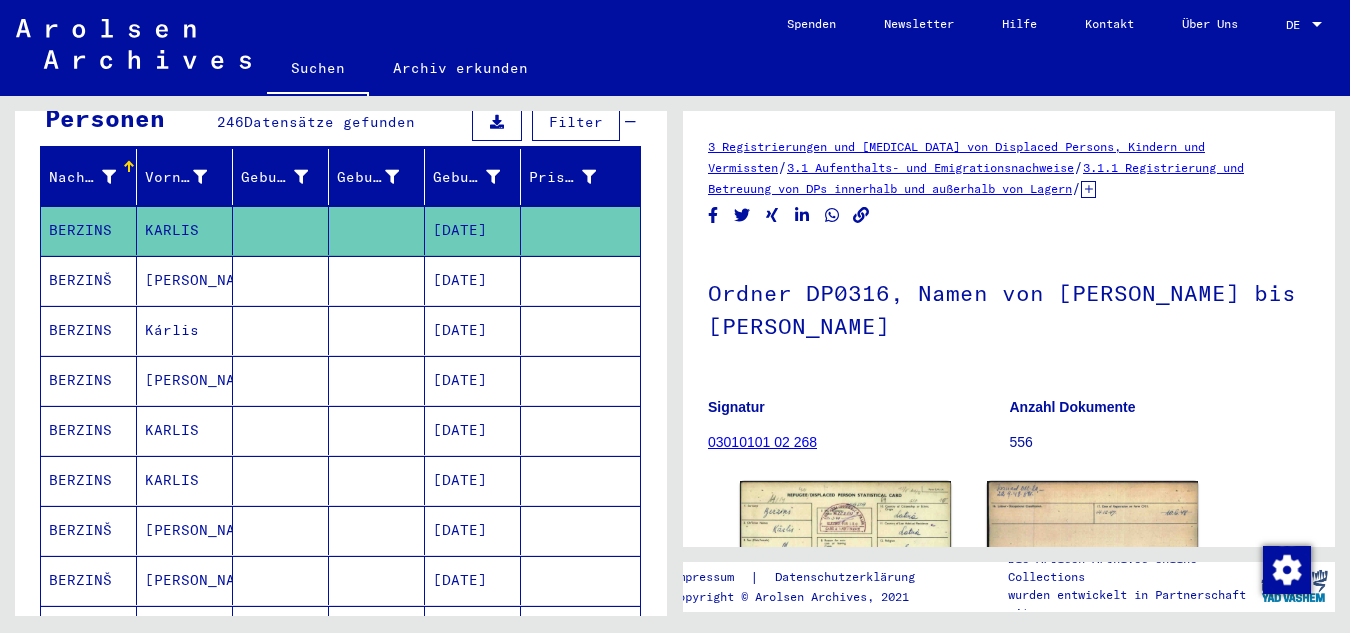 scroll, scrollTop: 0, scrollLeft: 0, axis: both 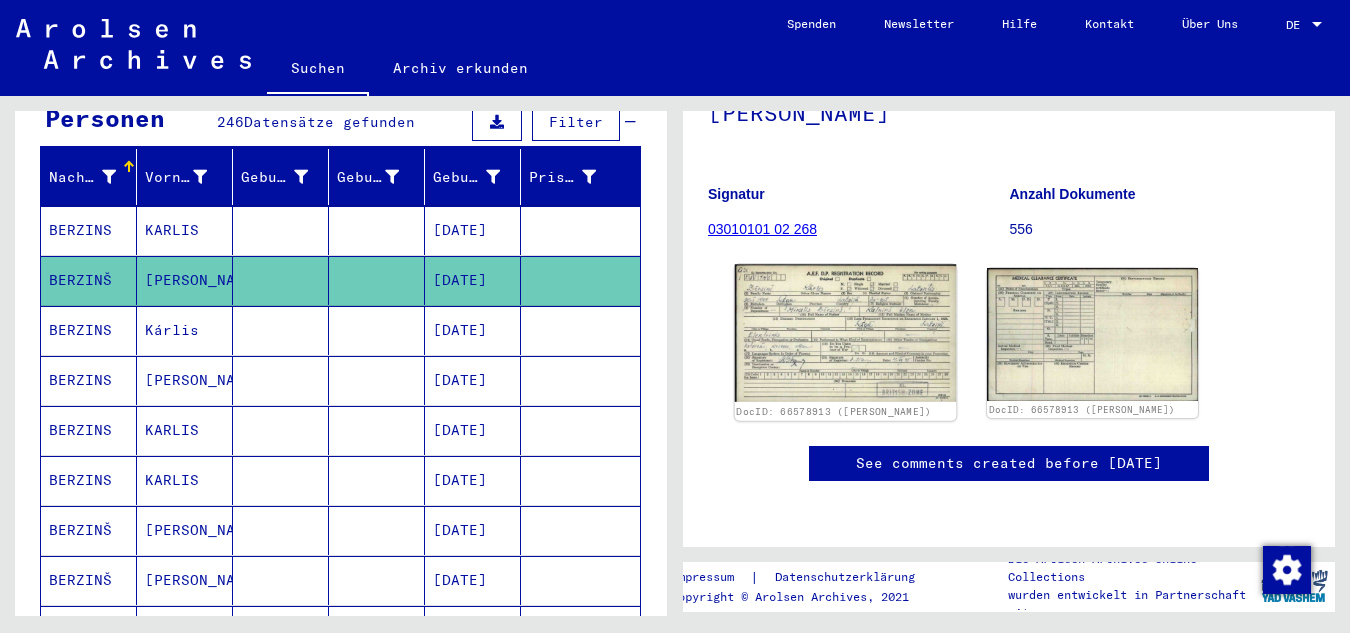 click 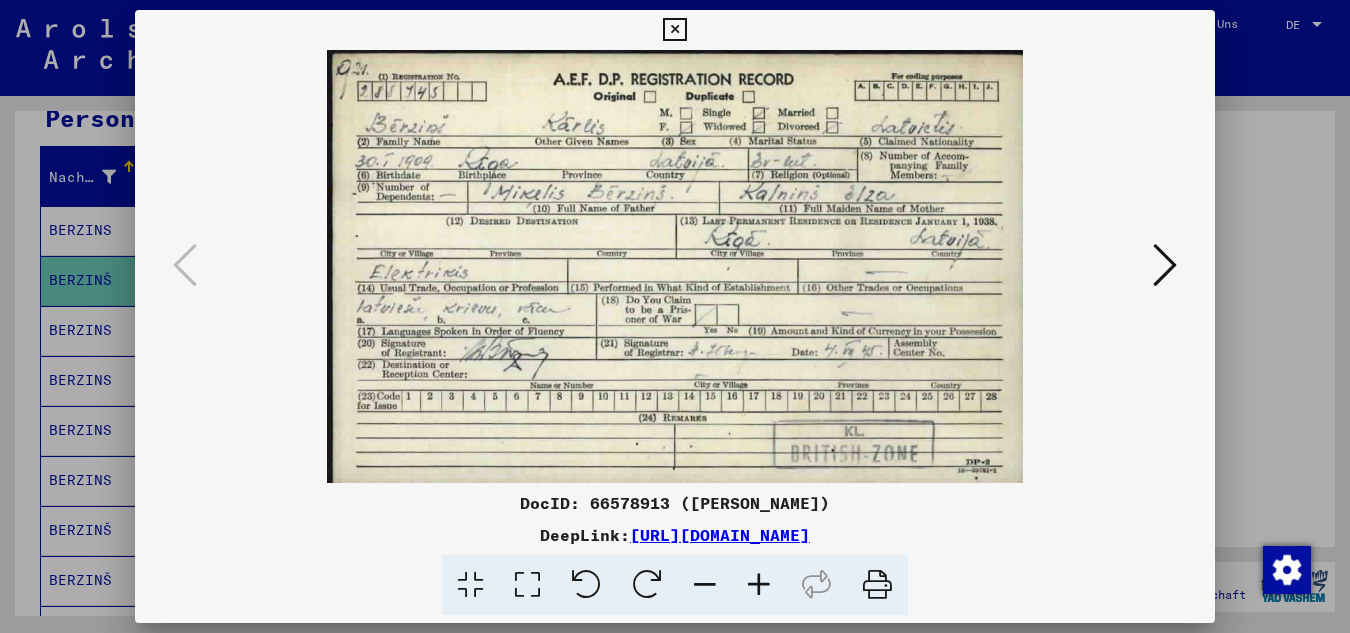 click at bounding box center (674, 30) 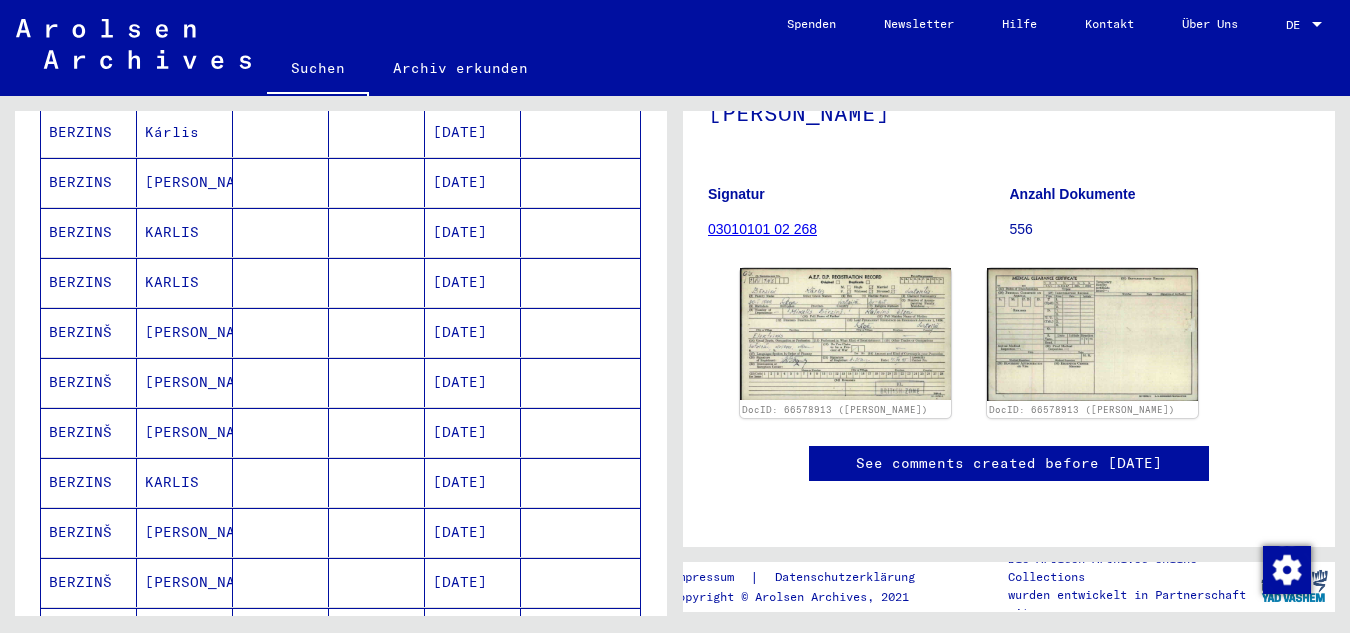 scroll, scrollTop: 420, scrollLeft: 0, axis: vertical 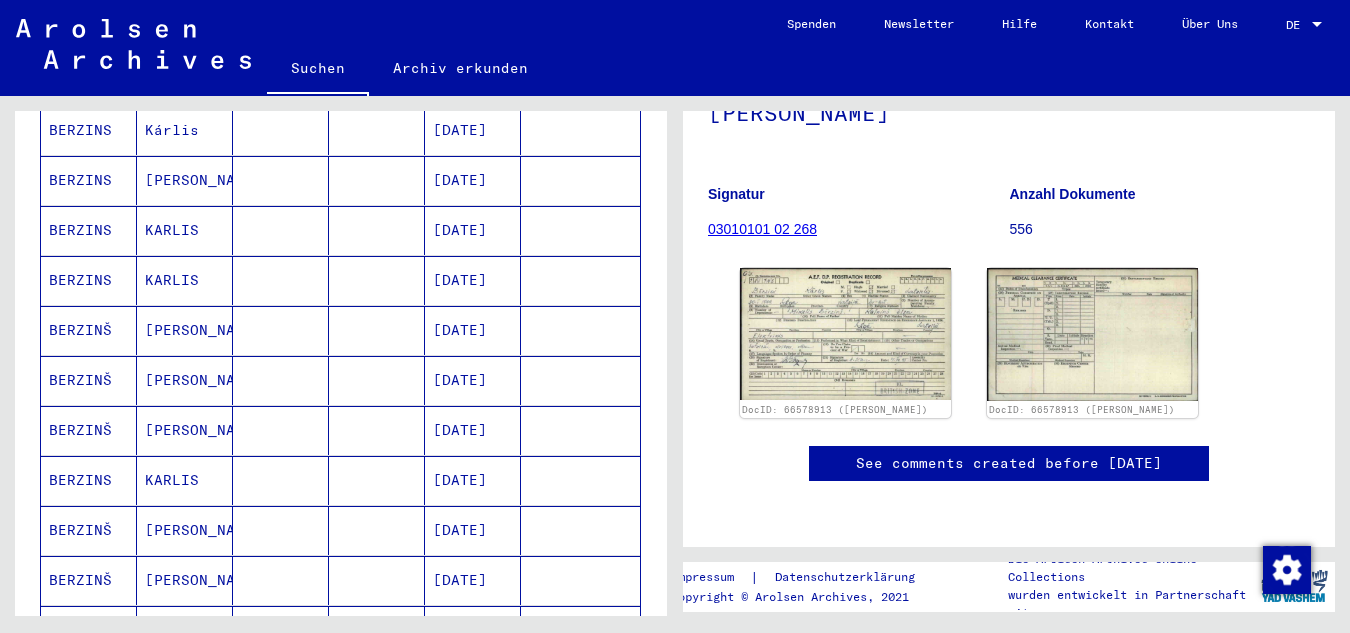 click on "BERZINS" at bounding box center (89, 530) 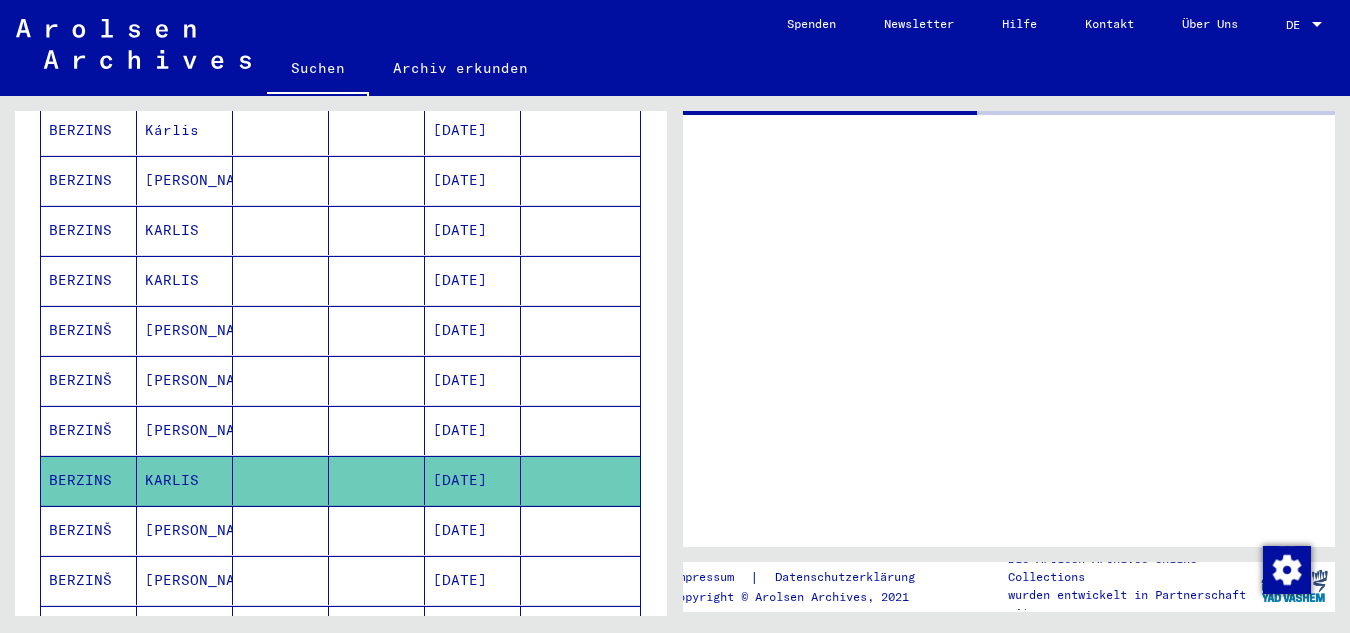 scroll, scrollTop: 0, scrollLeft: 0, axis: both 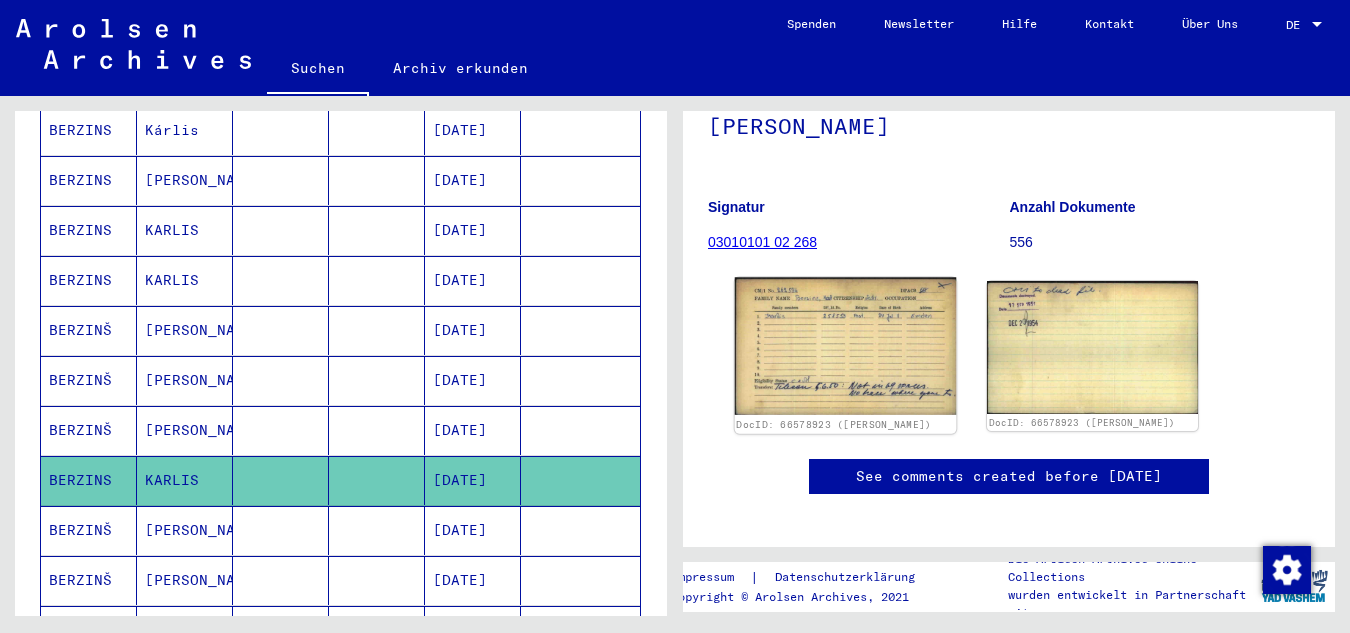 click 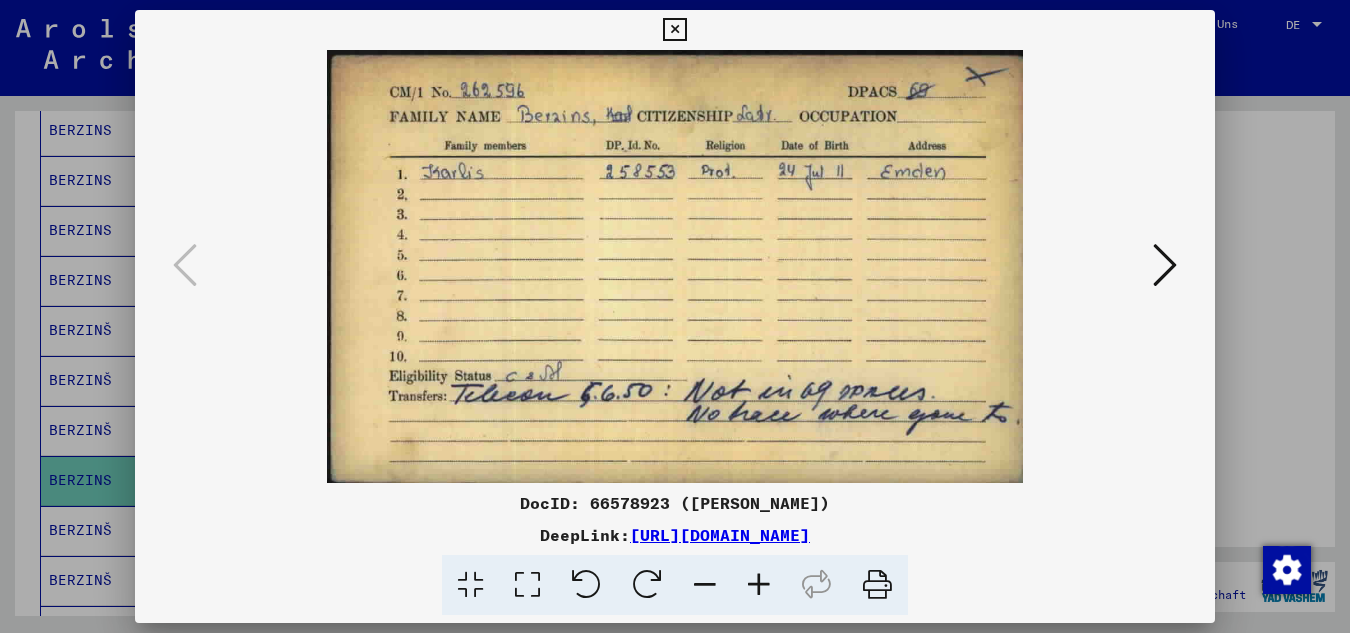 click at bounding box center [1165, 265] 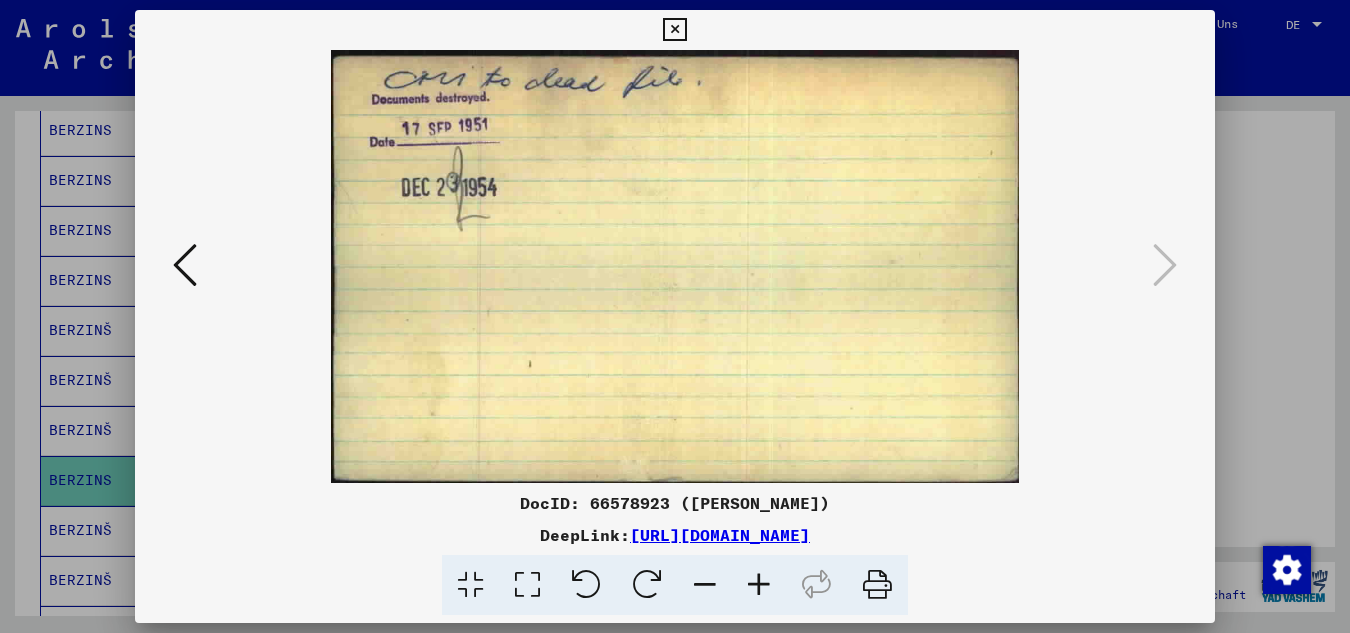 click at bounding box center [185, 265] 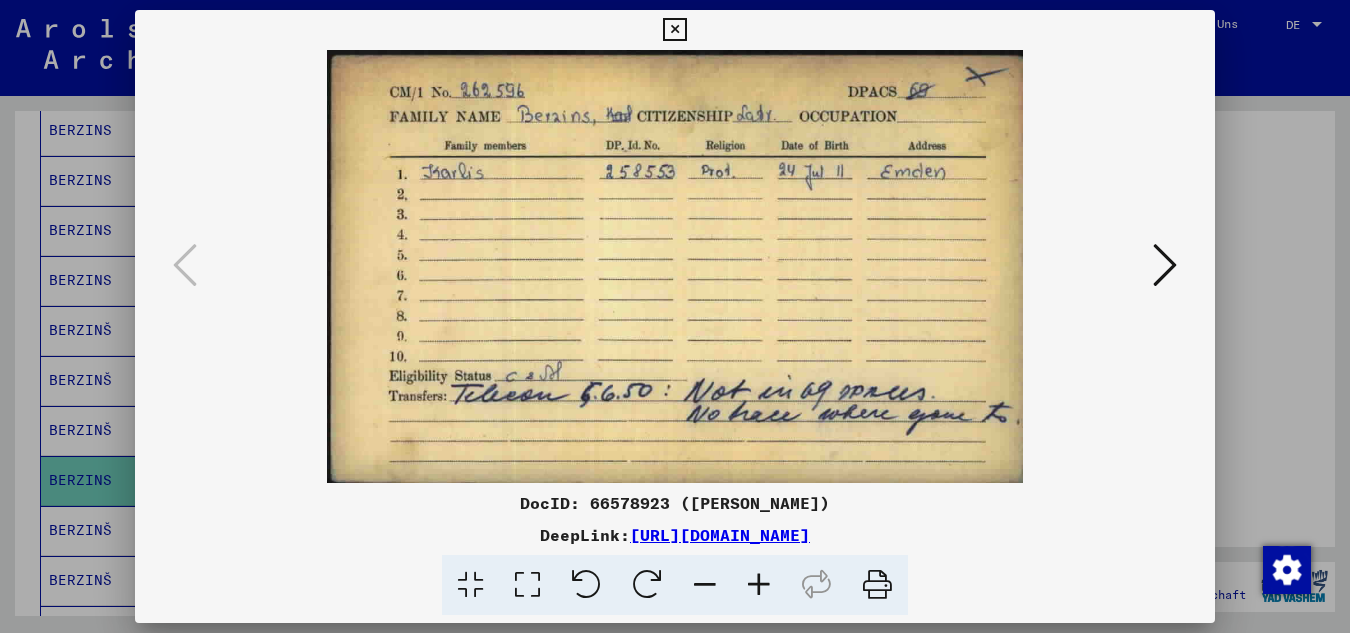 click at bounding box center (674, 30) 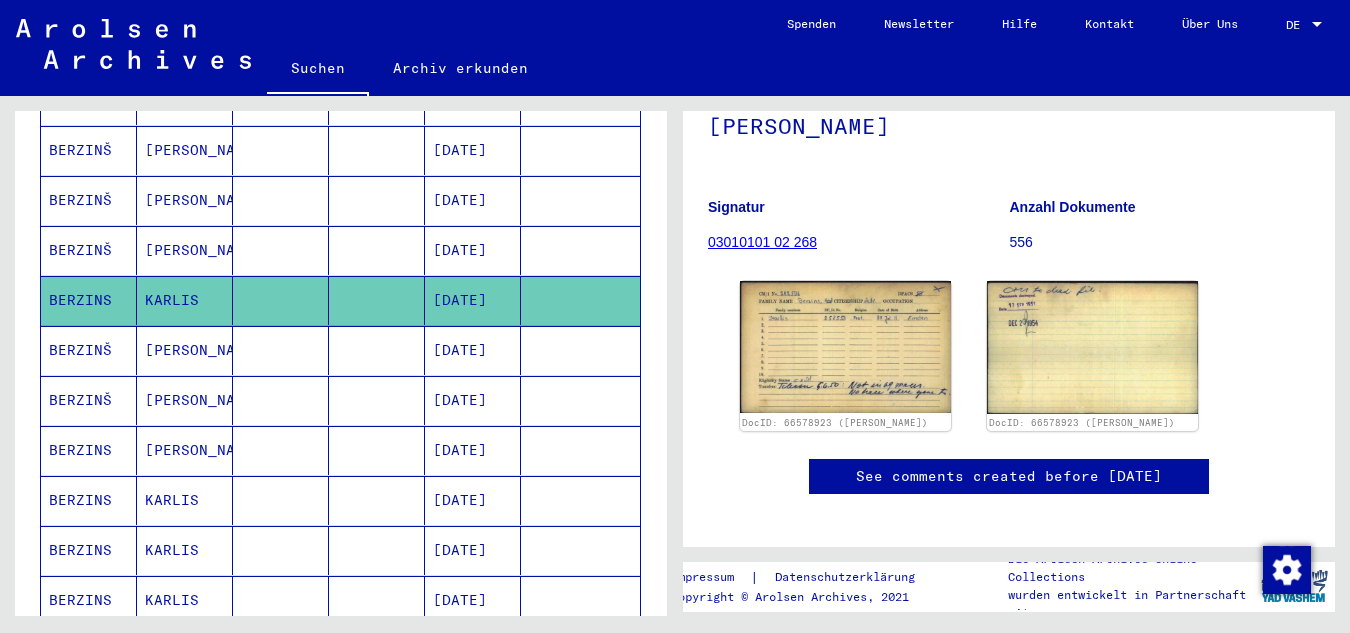 scroll, scrollTop: 620, scrollLeft: 0, axis: vertical 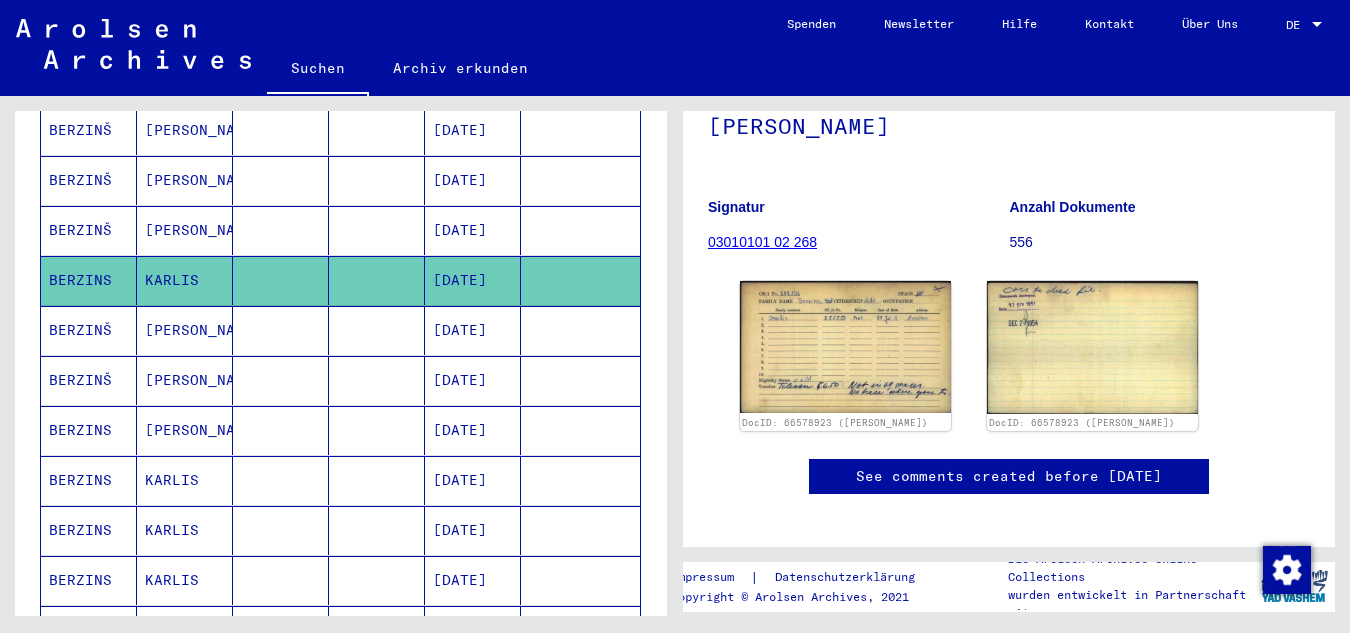 click on "BERZINŠ" at bounding box center [89, 380] 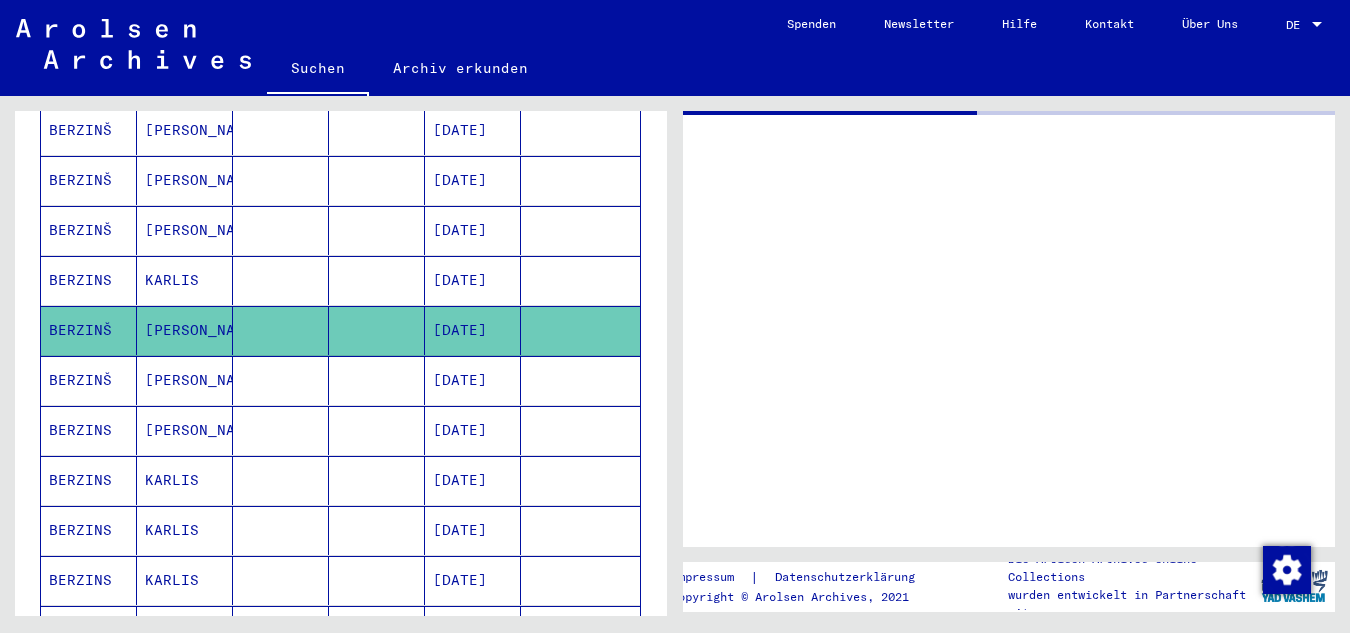 scroll, scrollTop: 0, scrollLeft: 0, axis: both 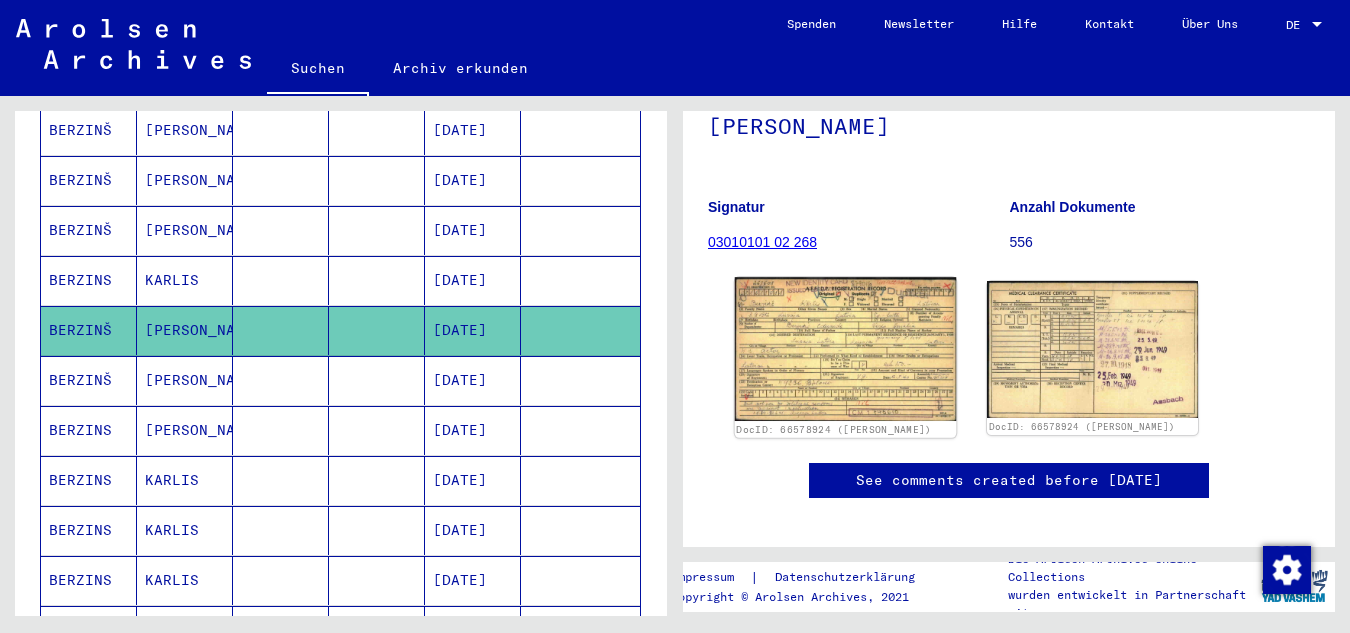 click 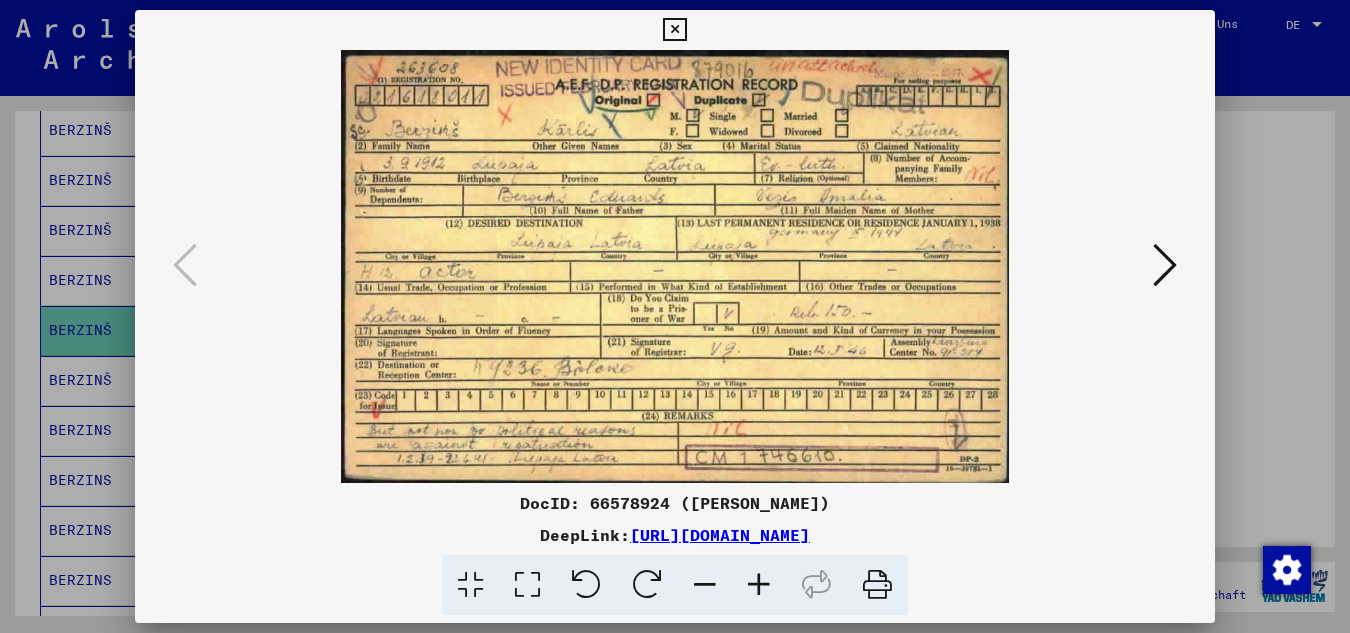 click at bounding box center (1165, 265) 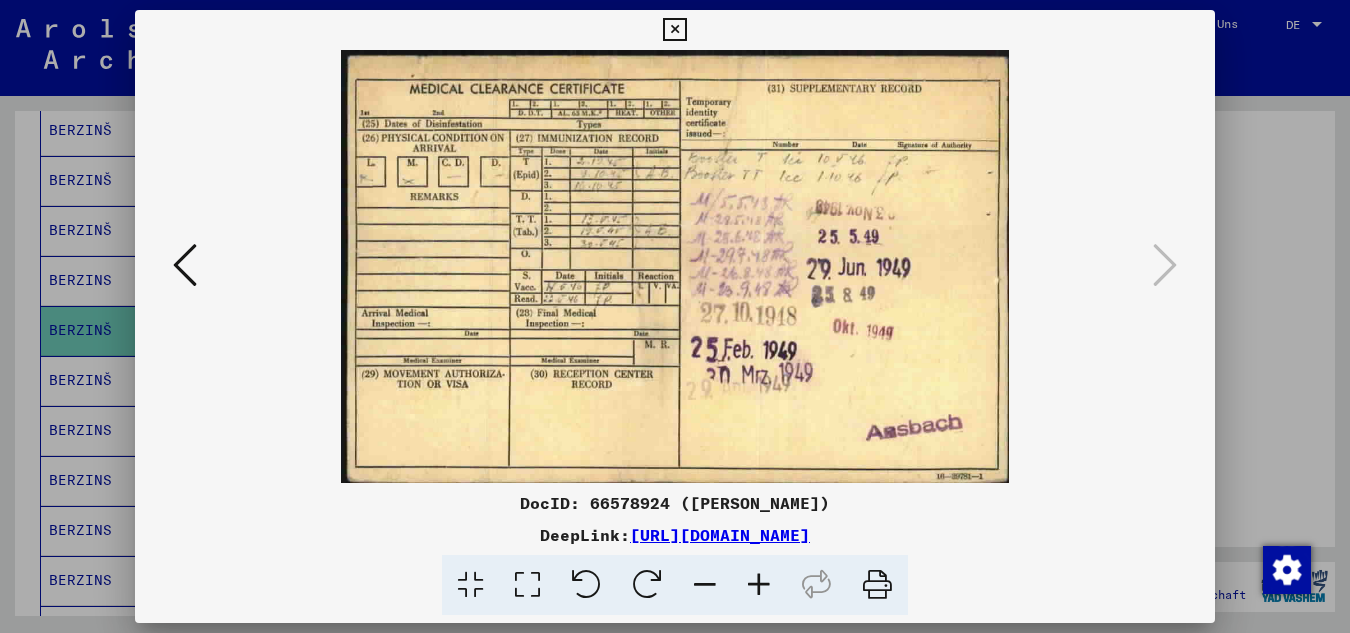 click at bounding box center [674, 30] 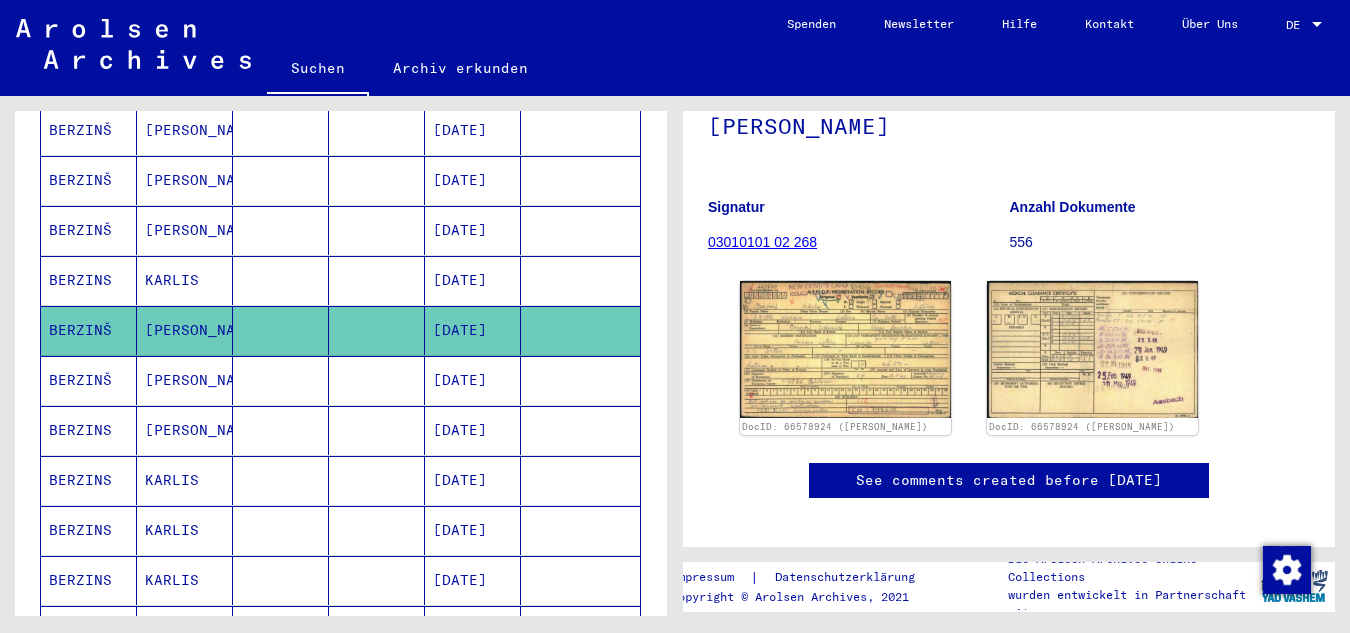 click on "BERZINŠ" at bounding box center [89, 430] 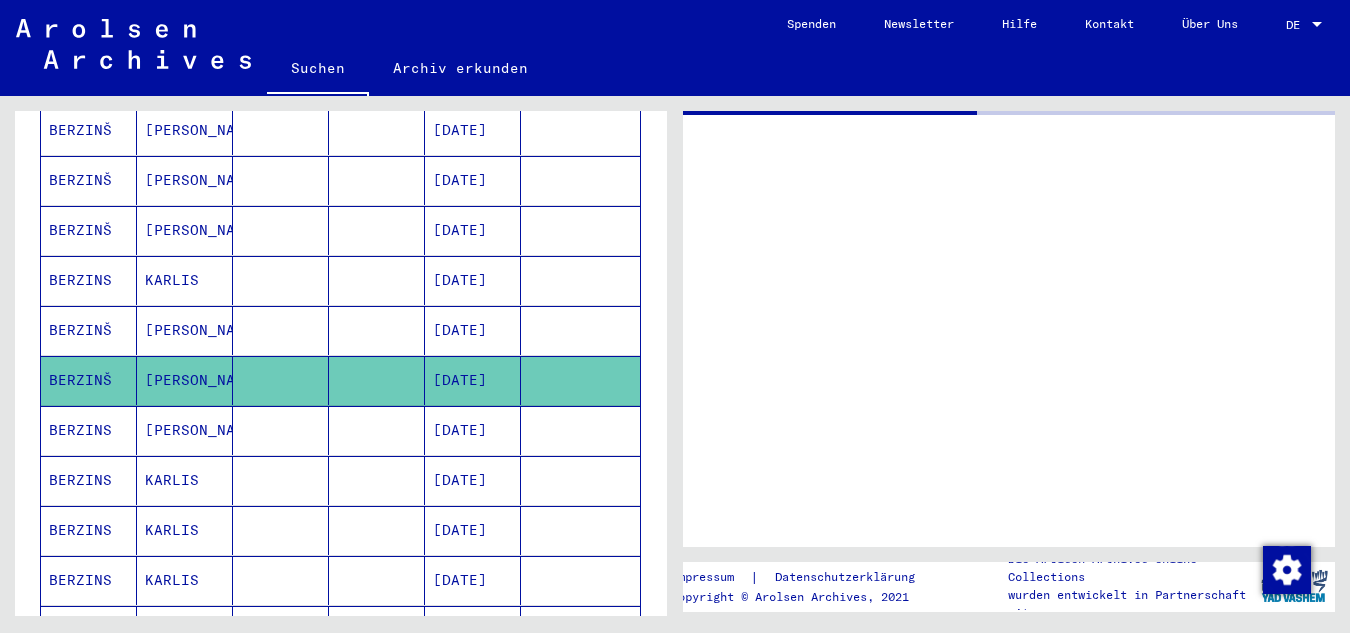 scroll, scrollTop: 0, scrollLeft: 0, axis: both 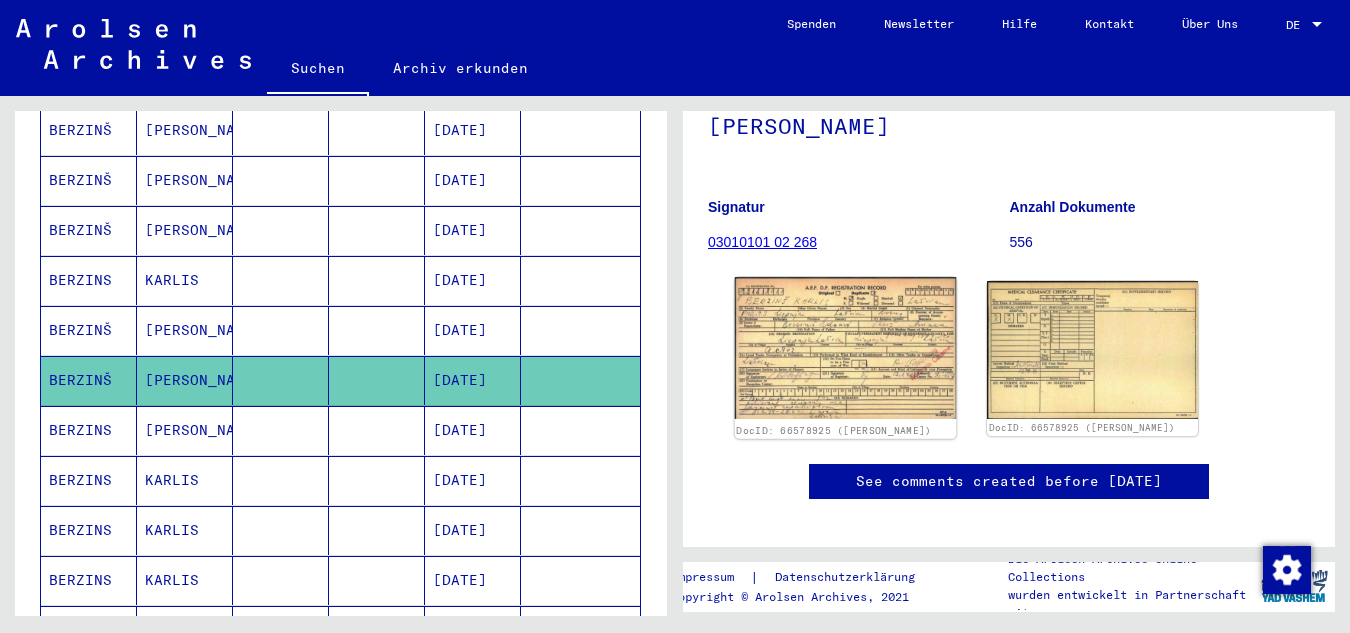 click 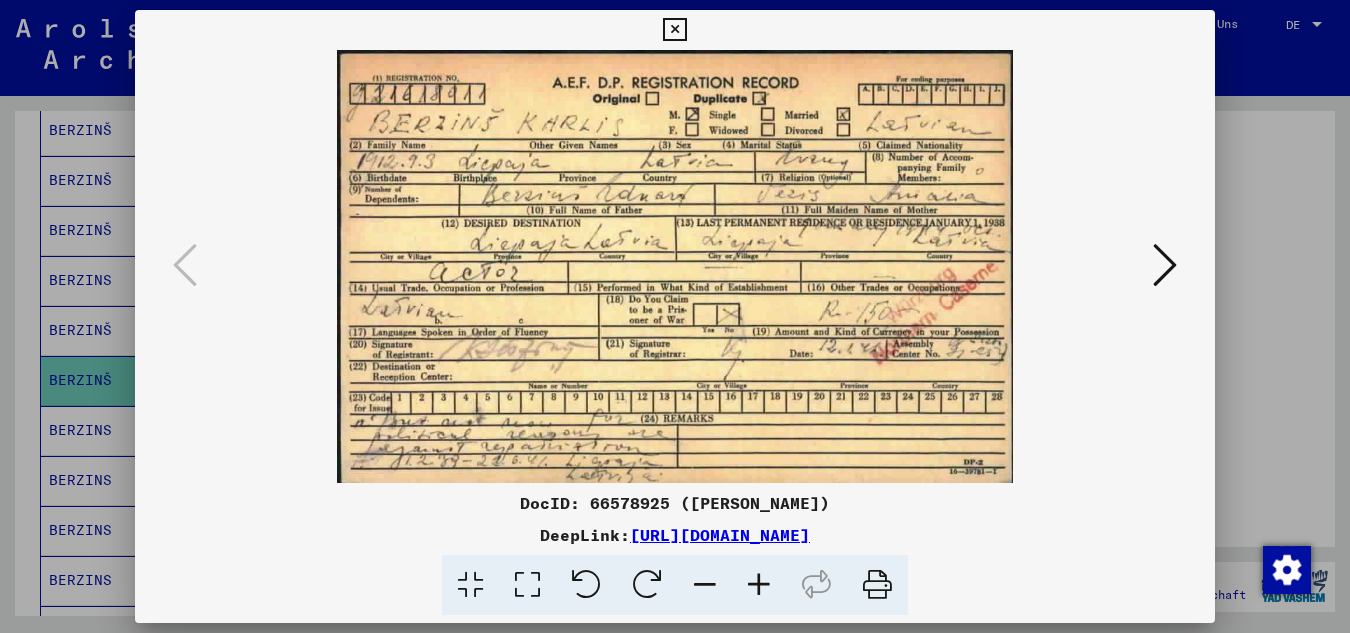 click at bounding box center [674, 30] 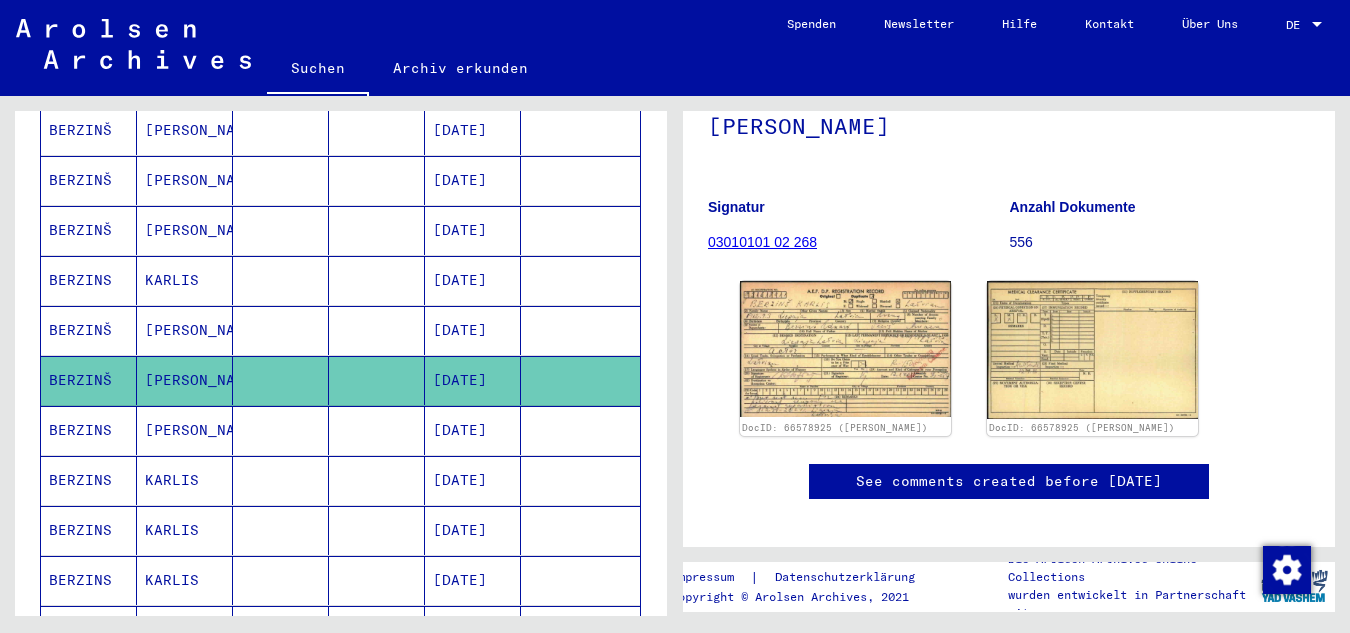 click on "BERZINS" at bounding box center (89, 530) 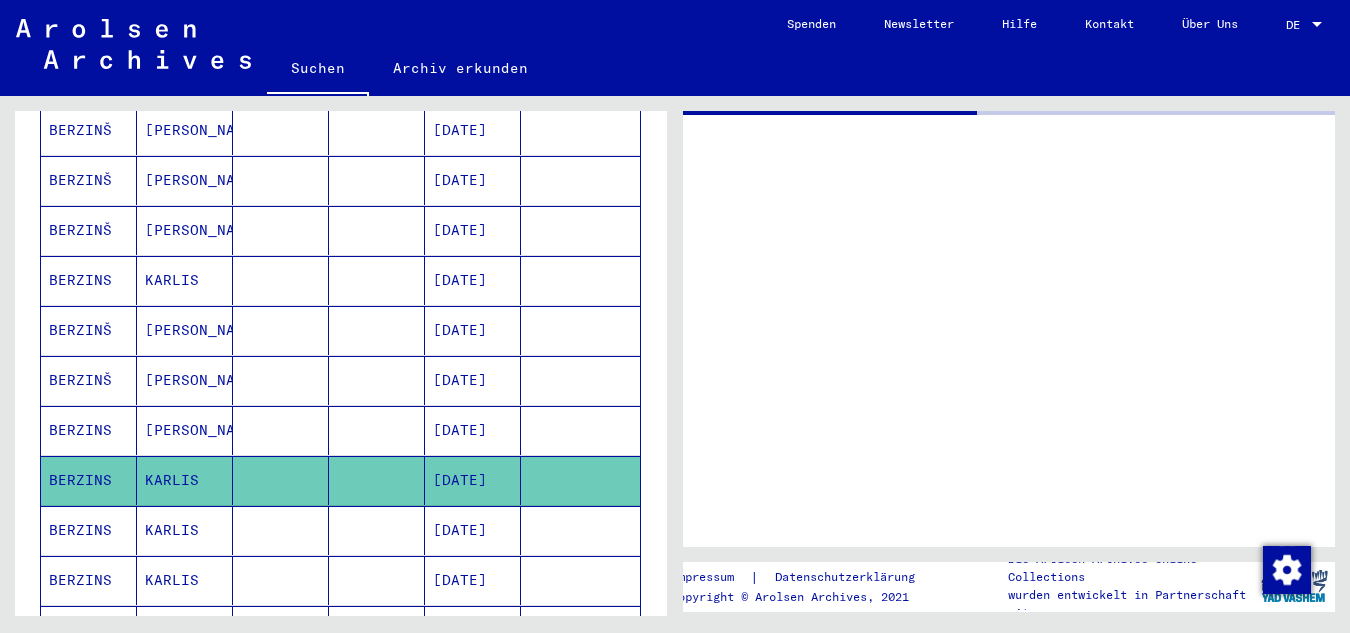 scroll, scrollTop: 0, scrollLeft: 0, axis: both 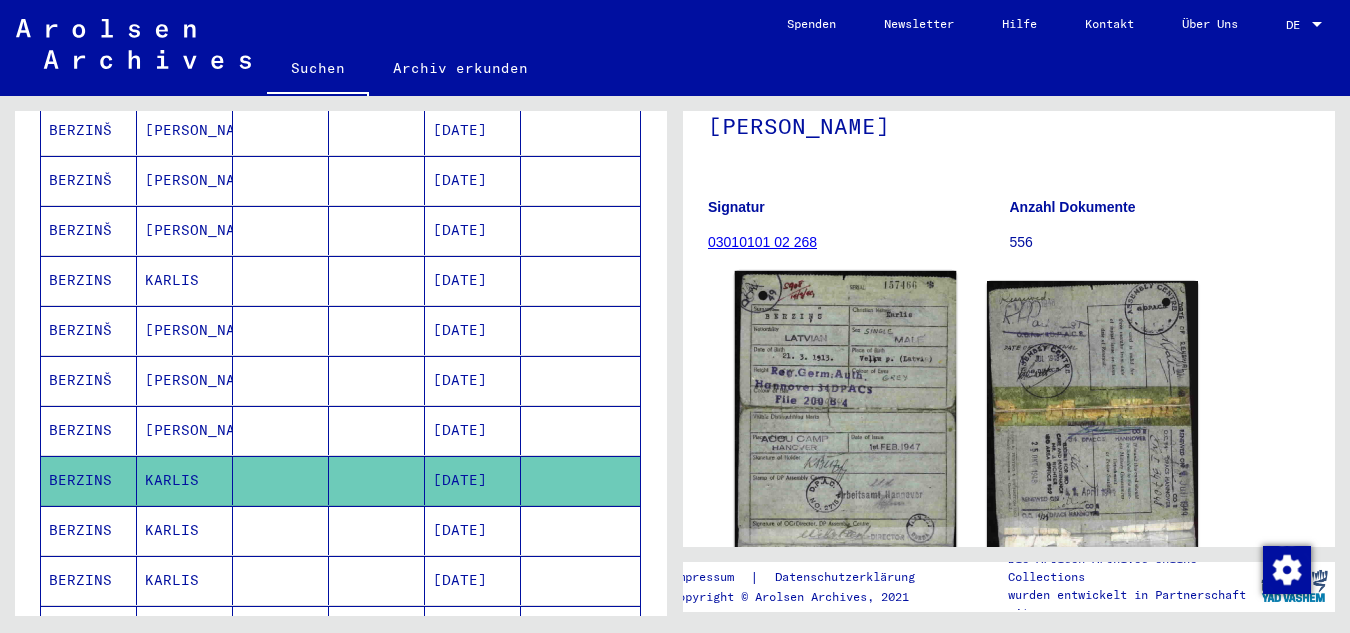 click 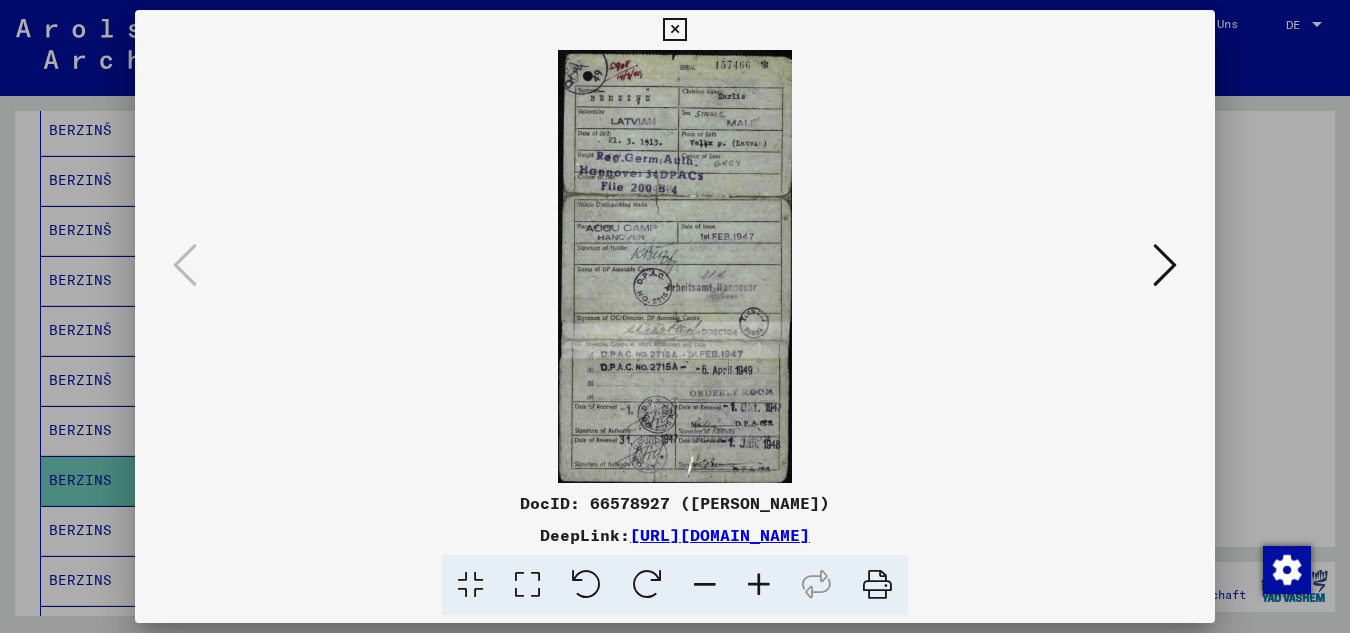 click at bounding box center [1165, 265] 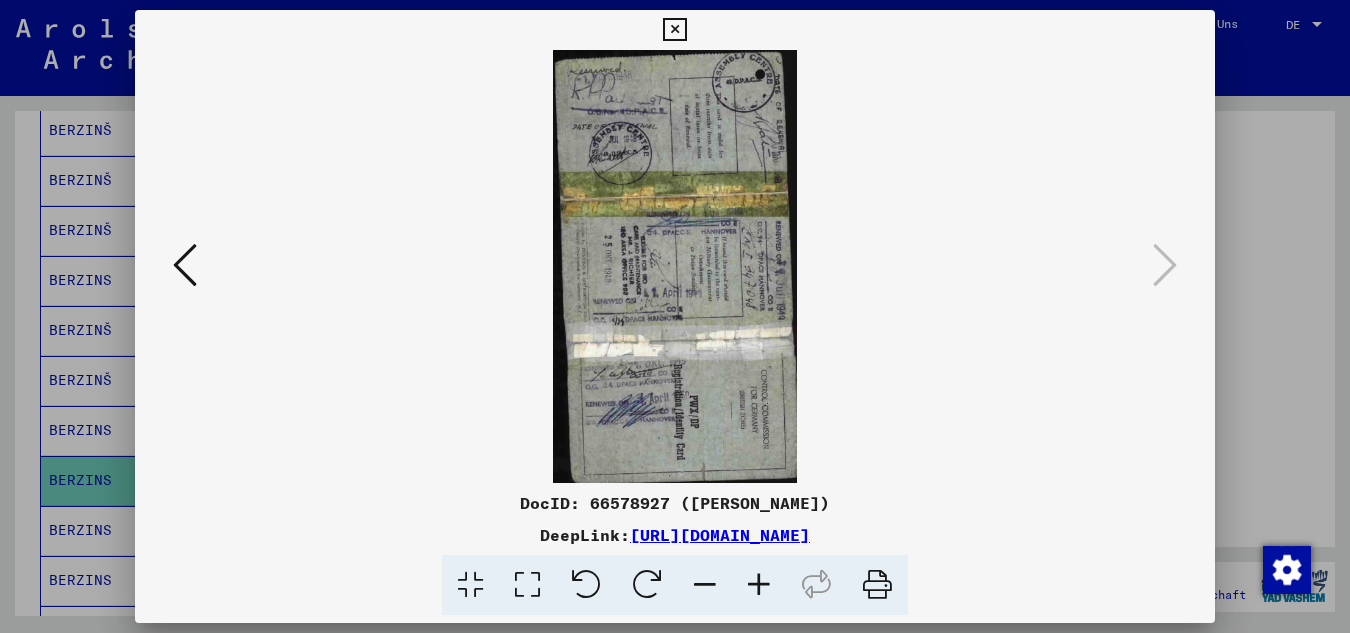 click at bounding box center (674, 30) 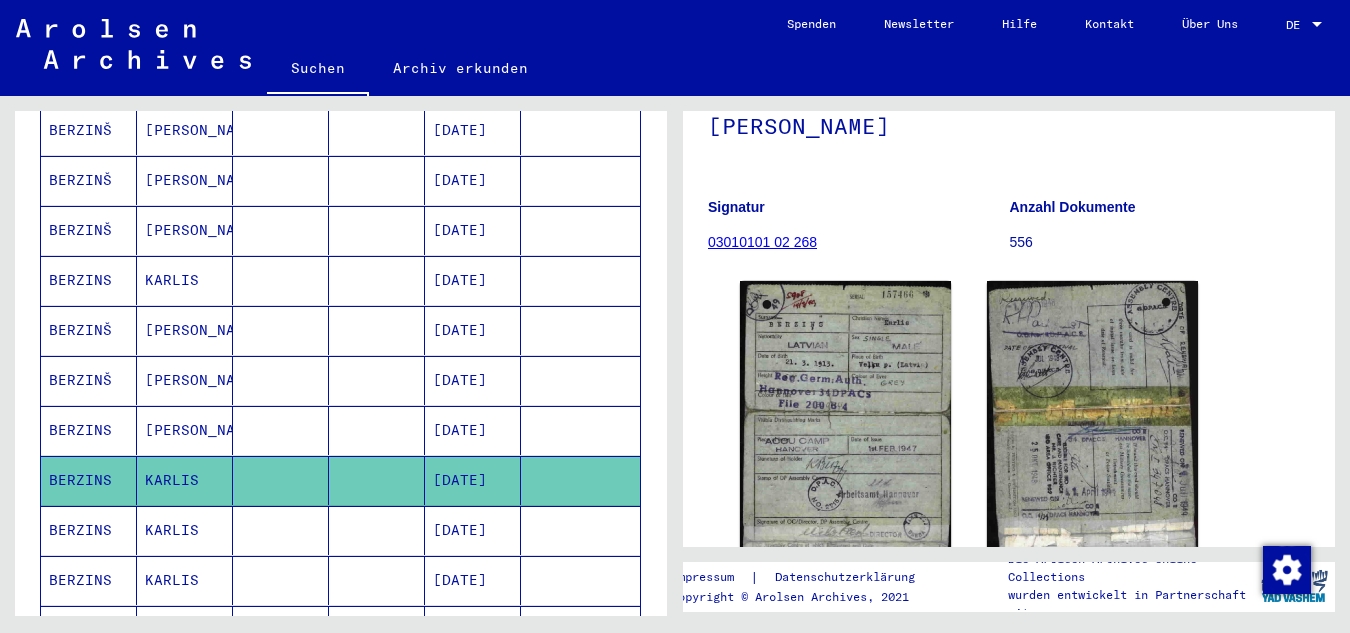 click on "BERZINS" at bounding box center (89, 580) 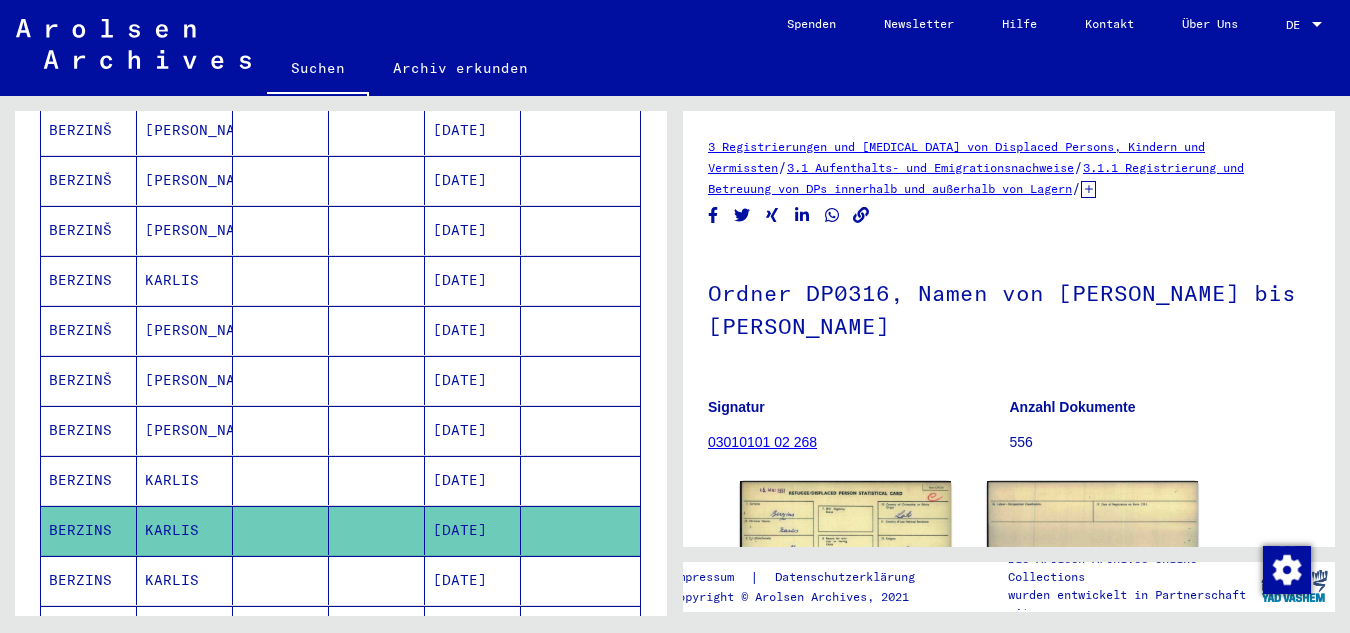 scroll, scrollTop: 0, scrollLeft: 0, axis: both 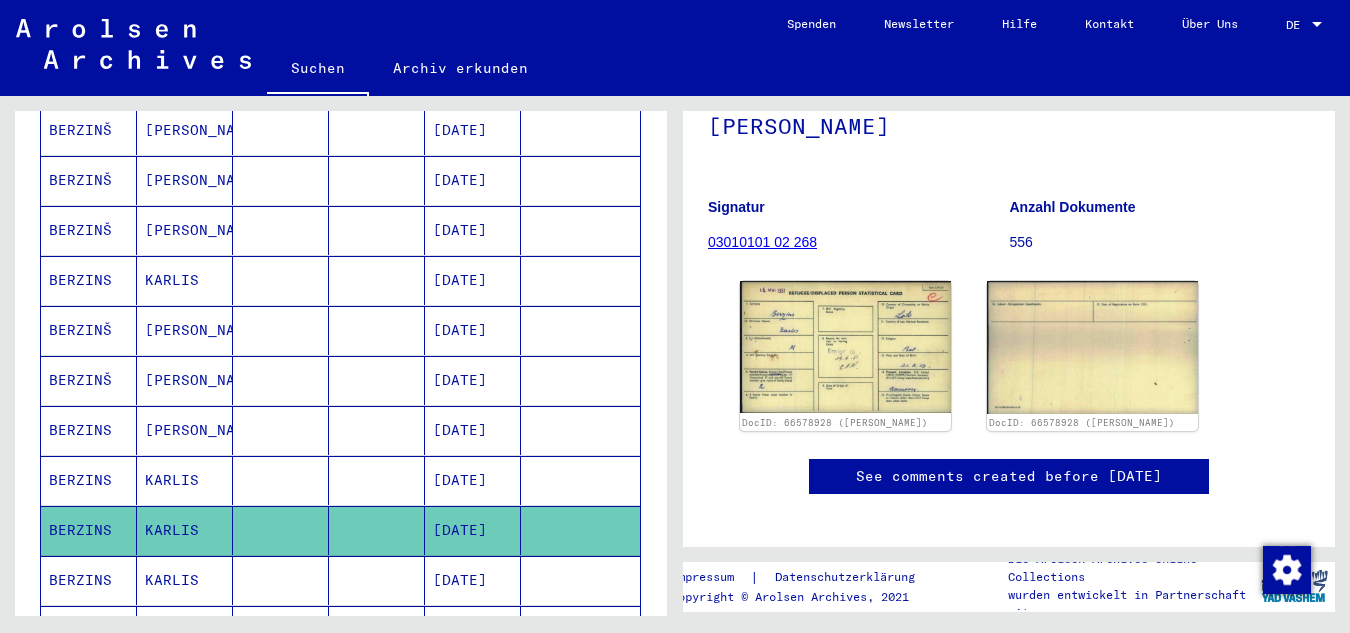 click 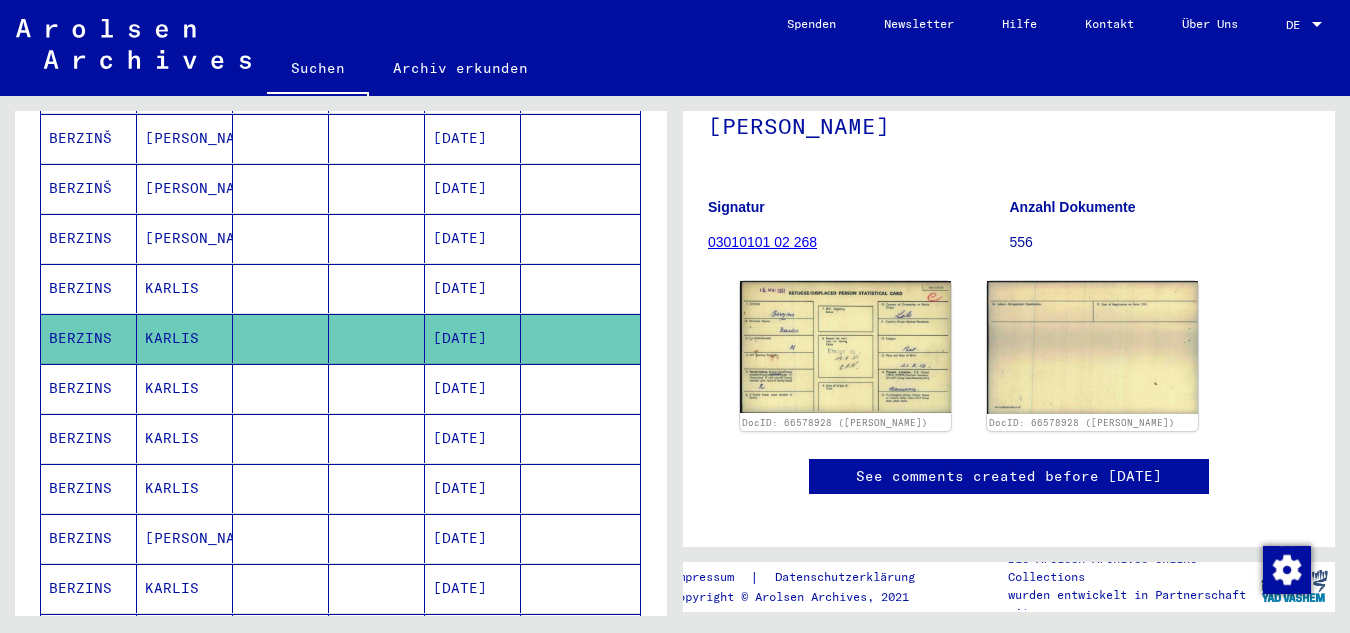 scroll, scrollTop: 820, scrollLeft: 0, axis: vertical 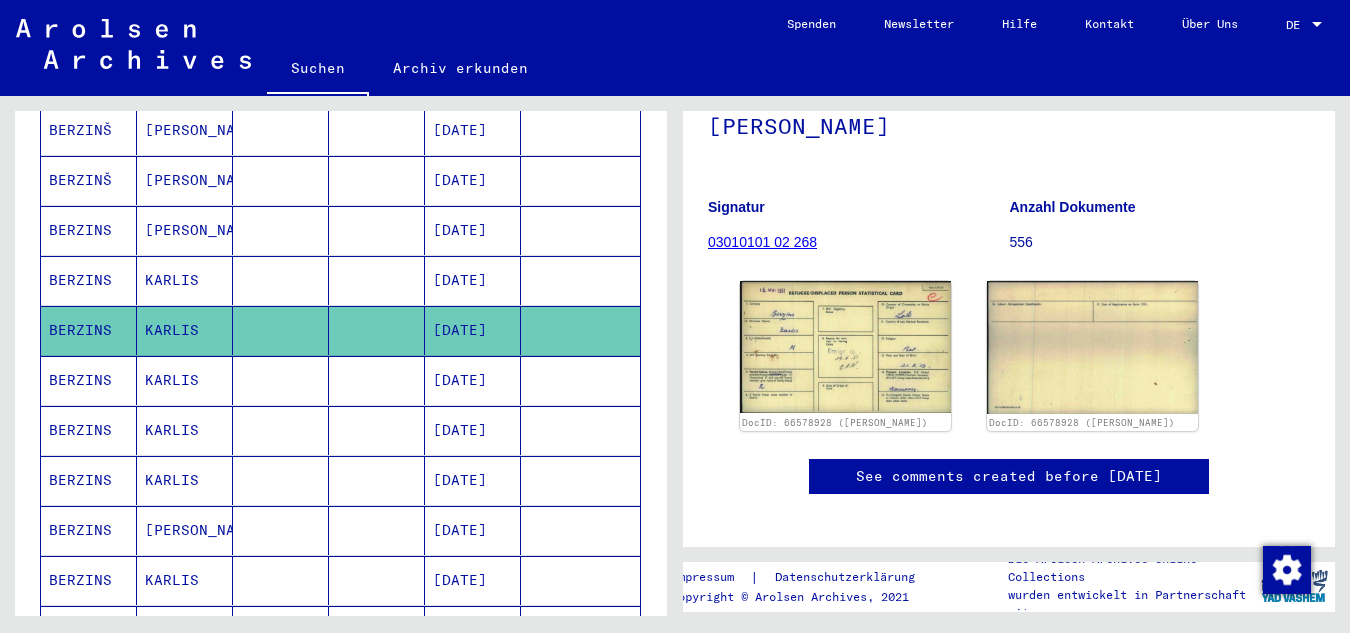 click on "BERZINS" at bounding box center (89, 430) 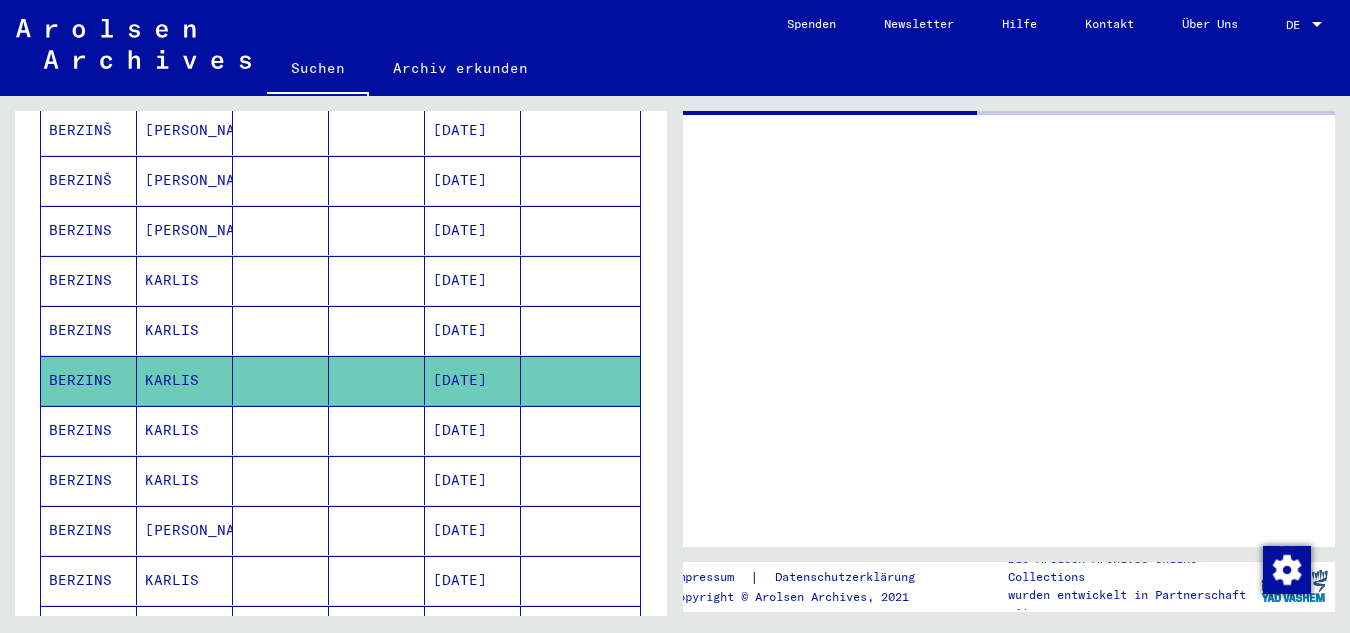 scroll, scrollTop: 0, scrollLeft: 0, axis: both 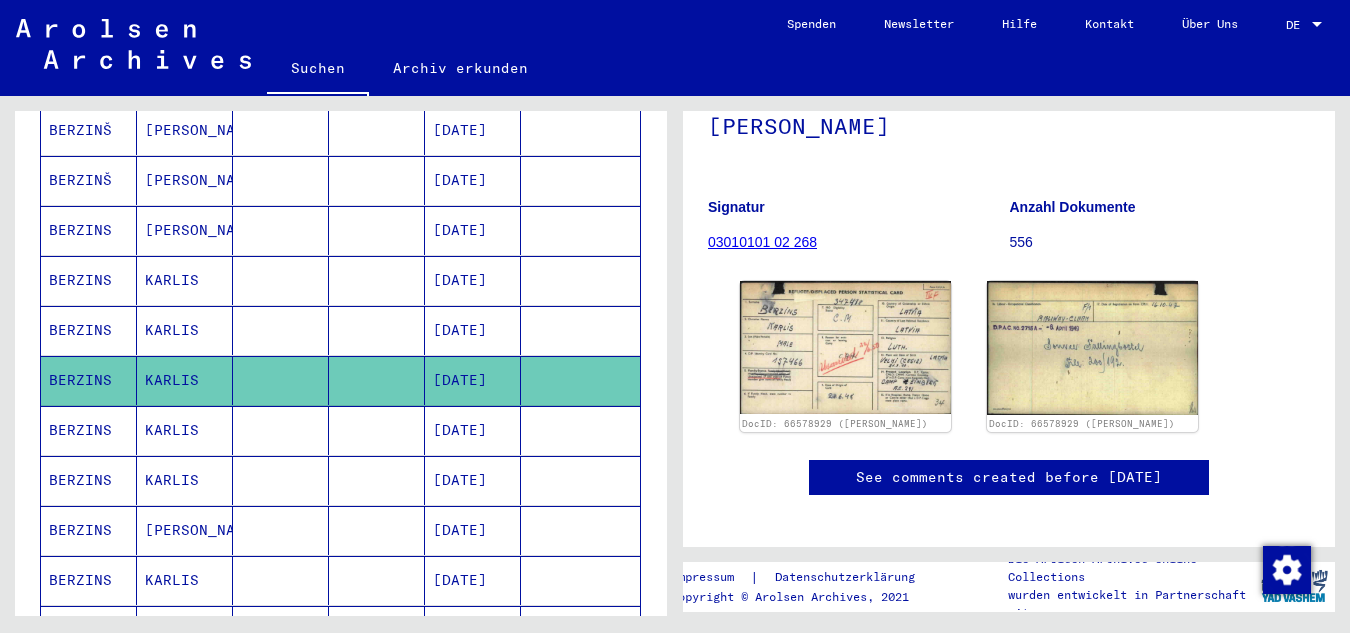 click on "BERZINS" at bounding box center [89, 480] 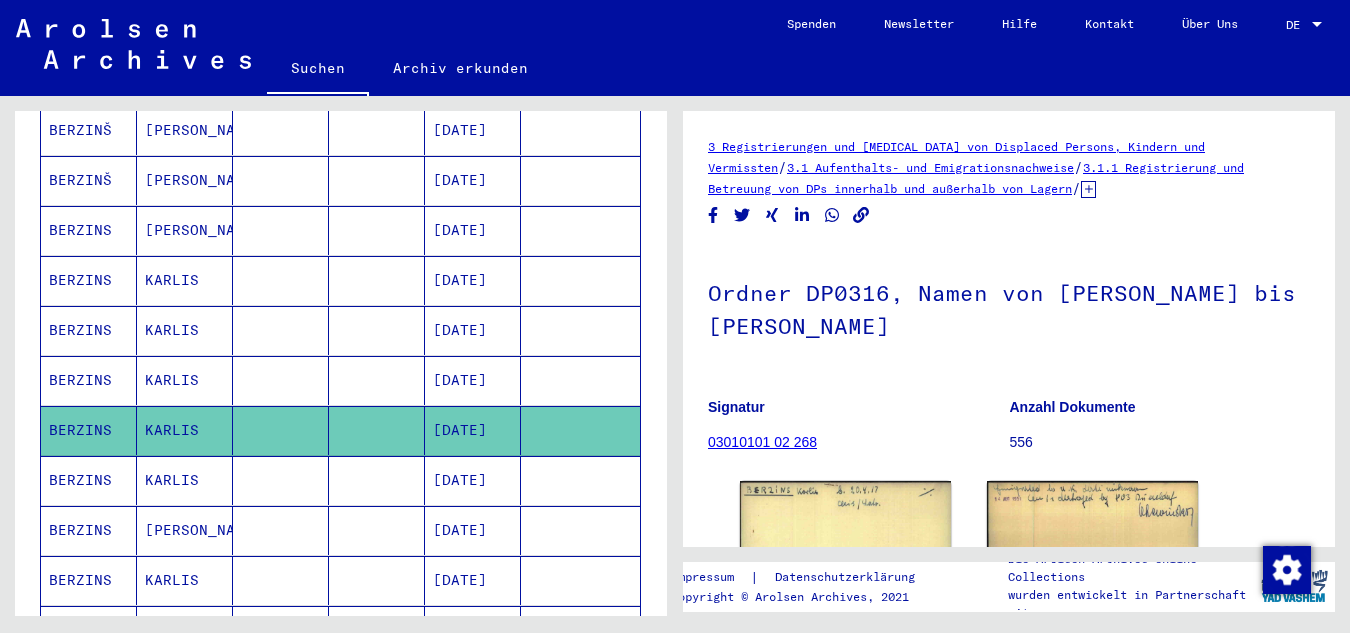 scroll, scrollTop: 0, scrollLeft: 0, axis: both 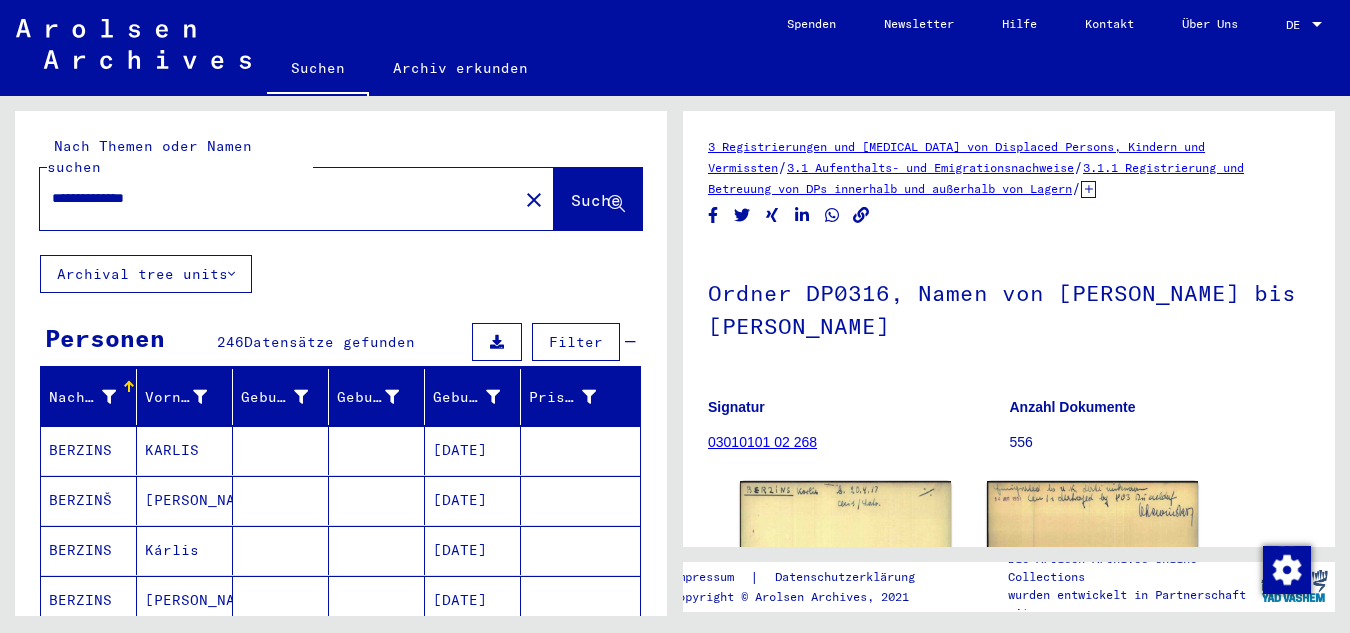 click on "**********" at bounding box center (279, 198) 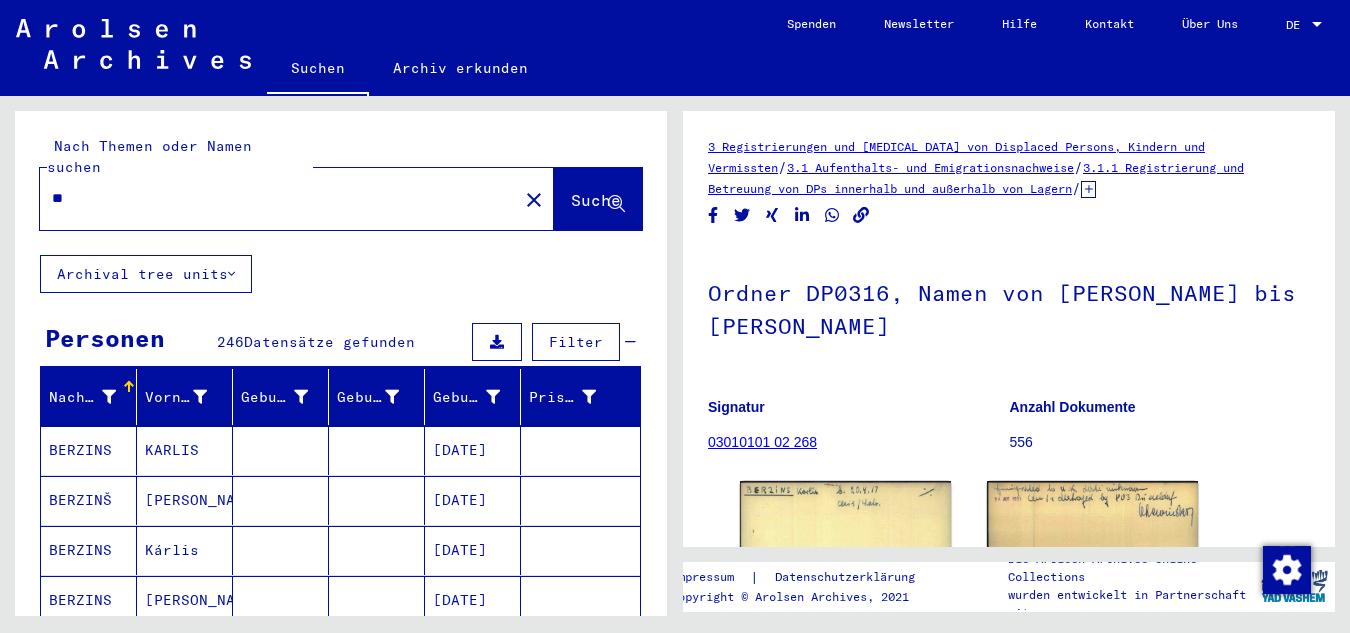 type on "*" 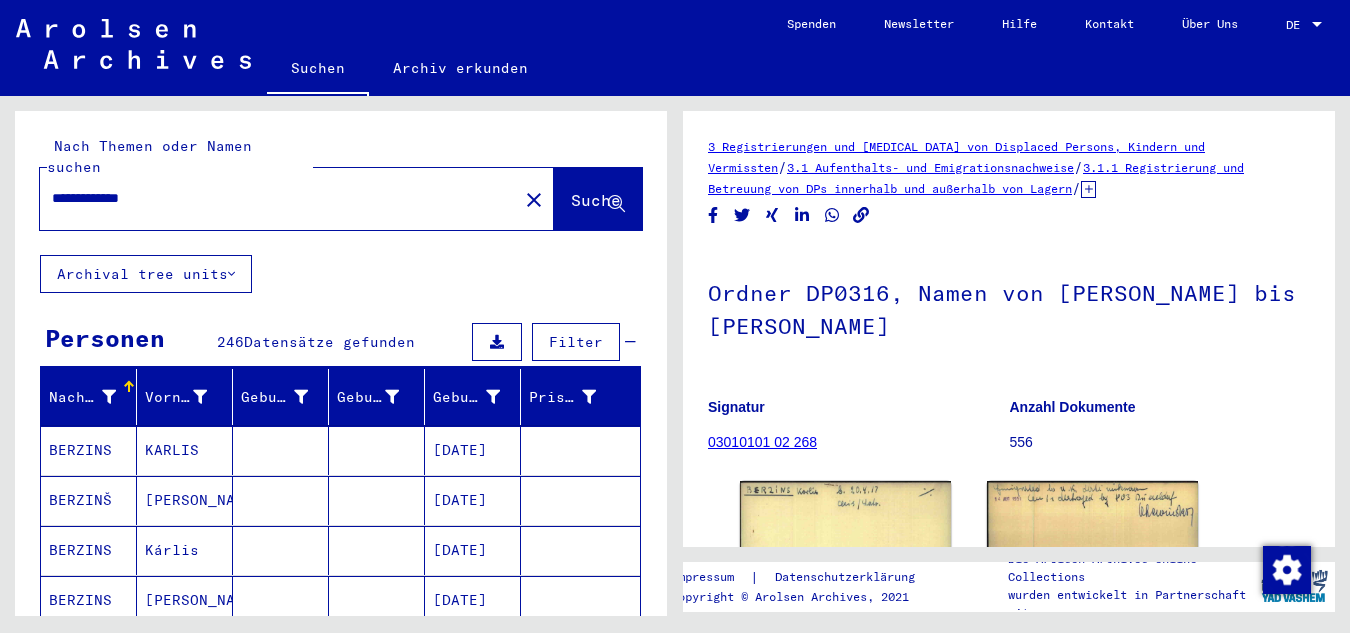 click on "Suche" 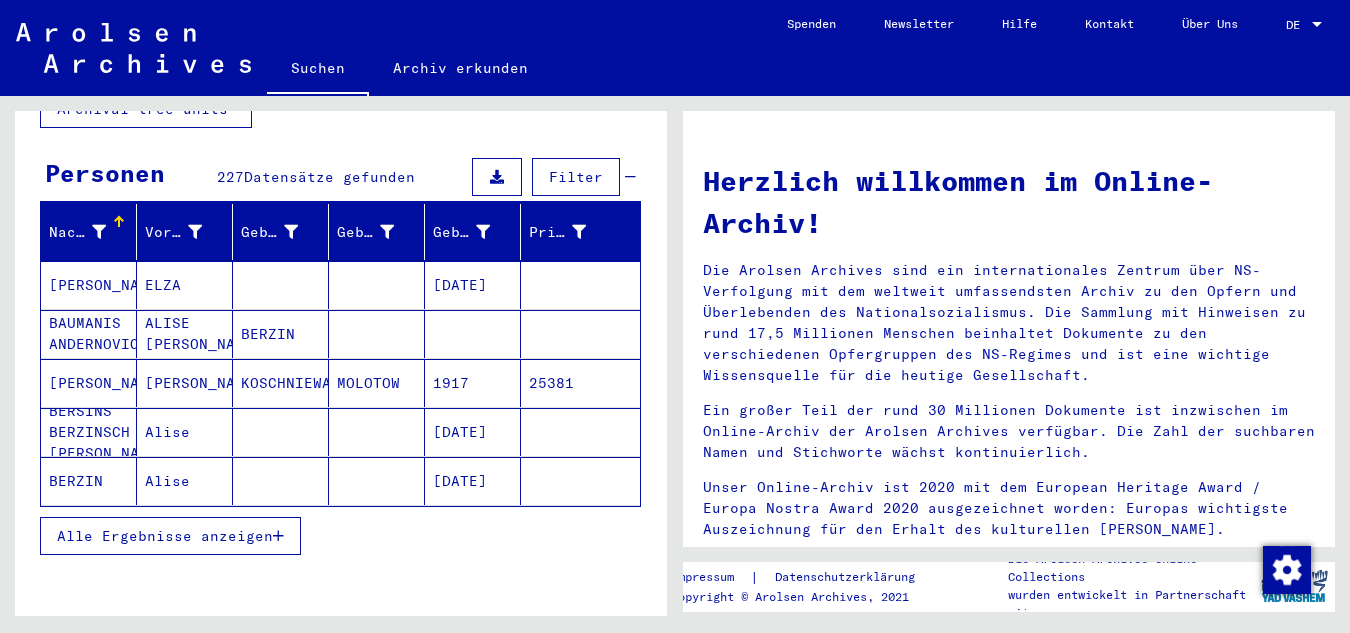 scroll, scrollTop: 200, scrollLeft: 0, axis: vertical 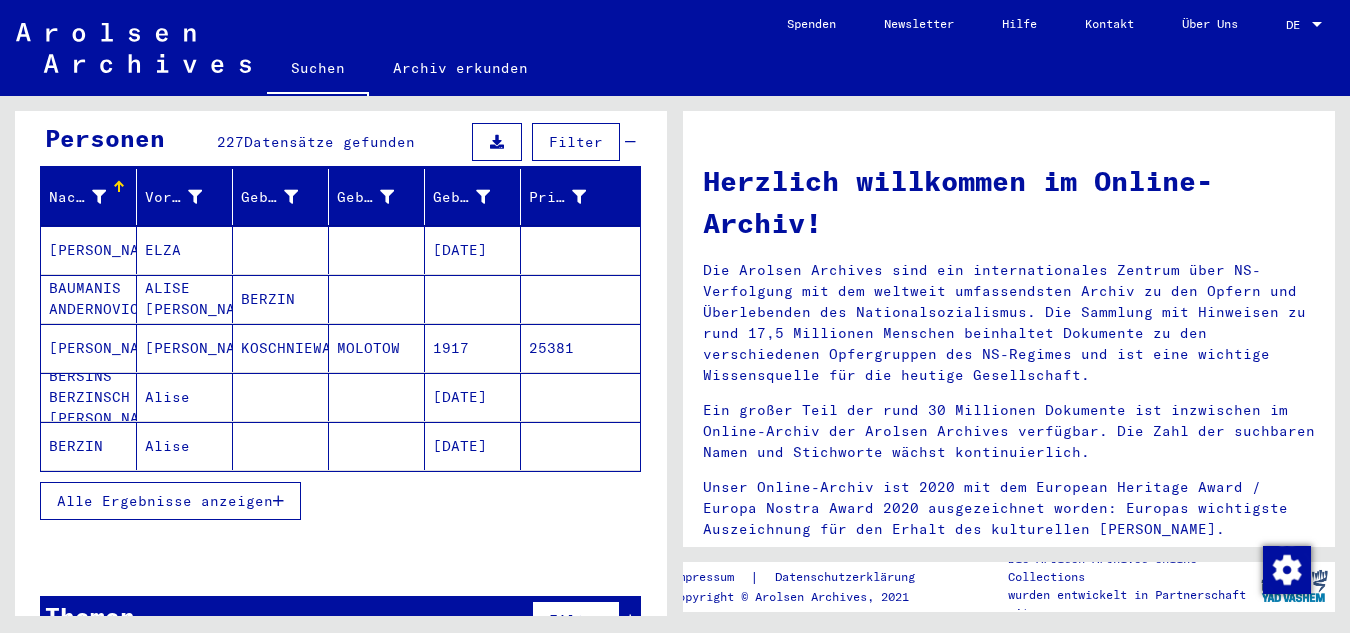 click on "BERZIN" 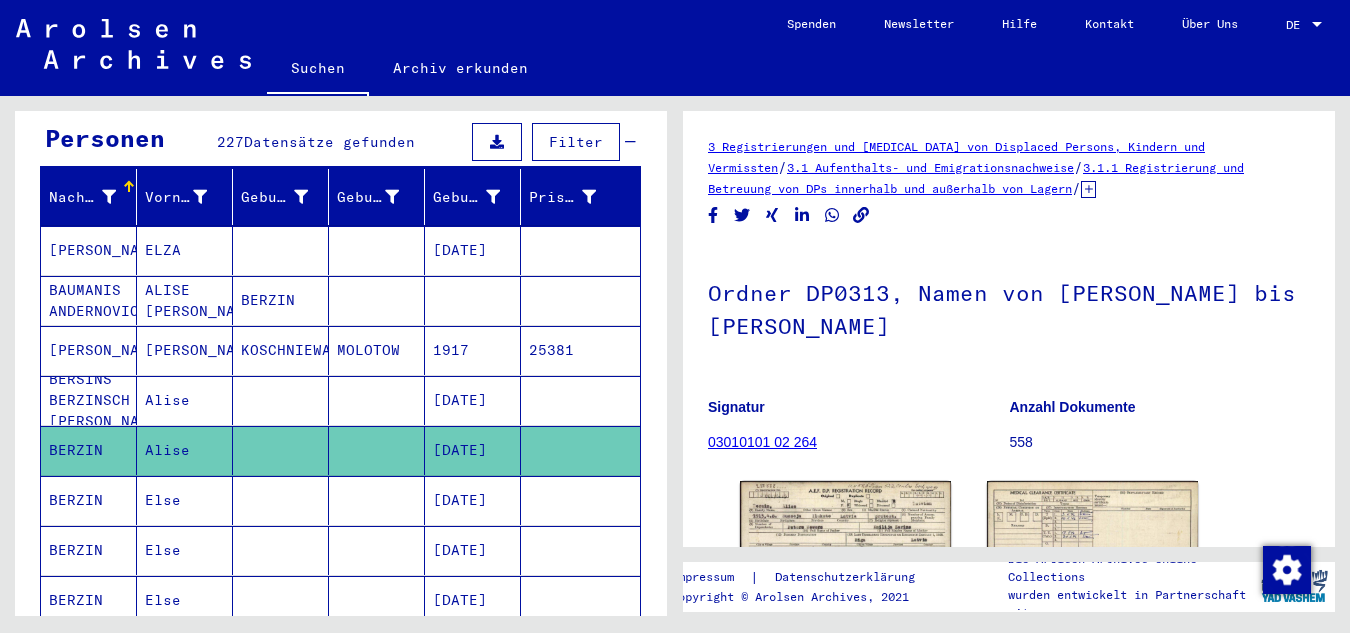 scroll, scrollTop: 0, scrollLeft: 0, axis: both 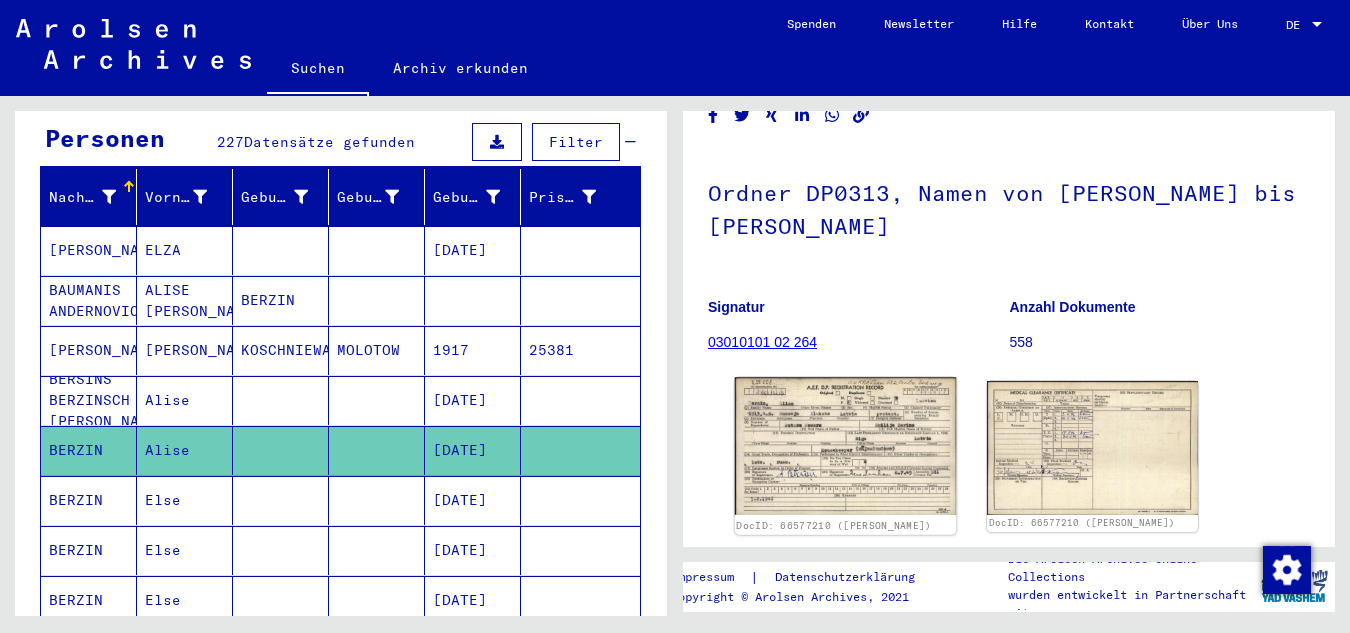 click 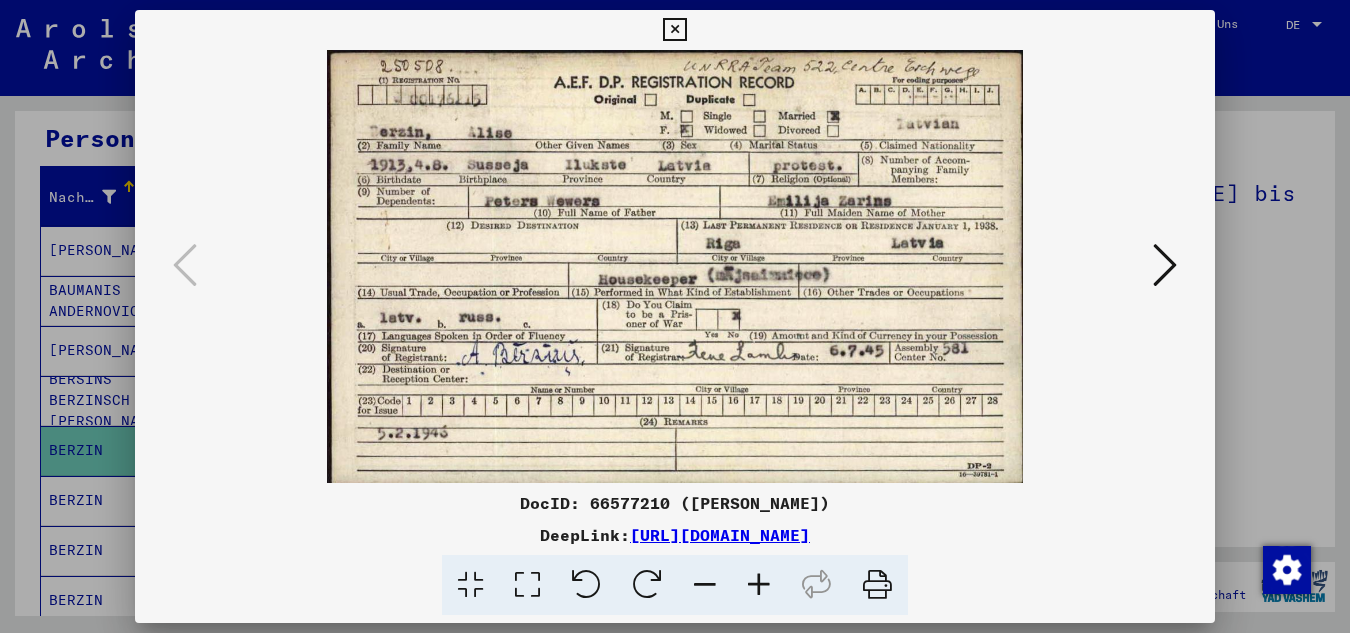 click at bounding box center [877, 585] 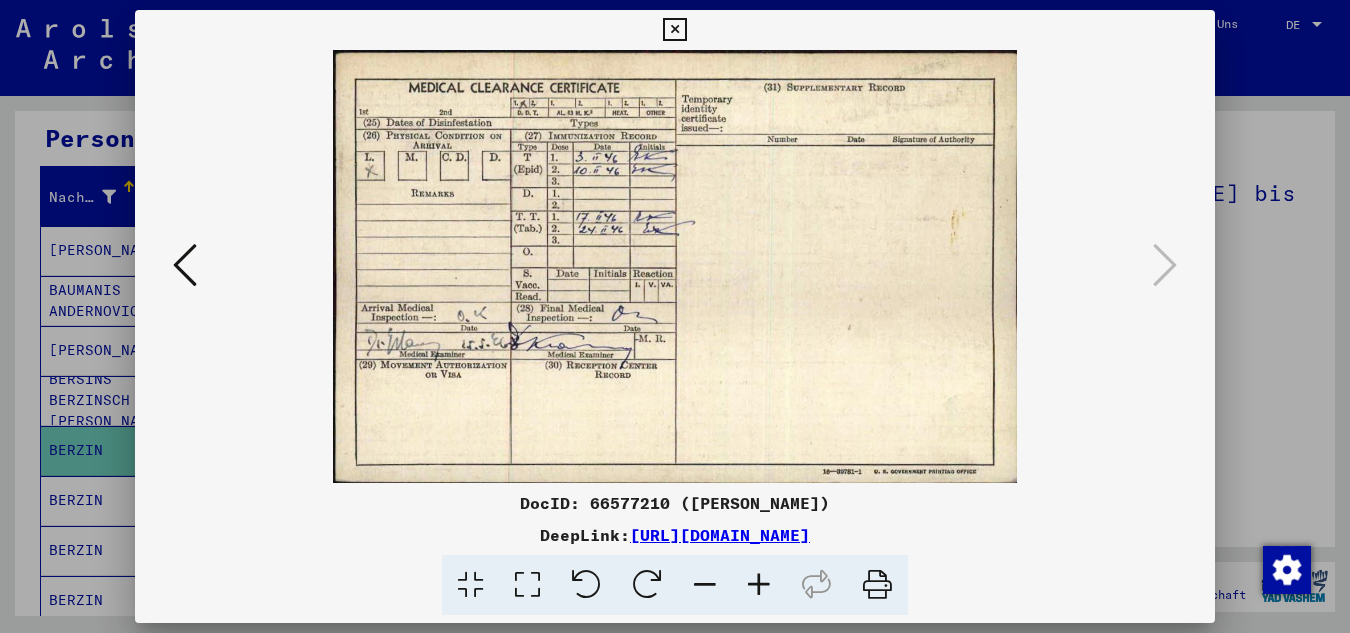 click at bounding box center (674, 30) 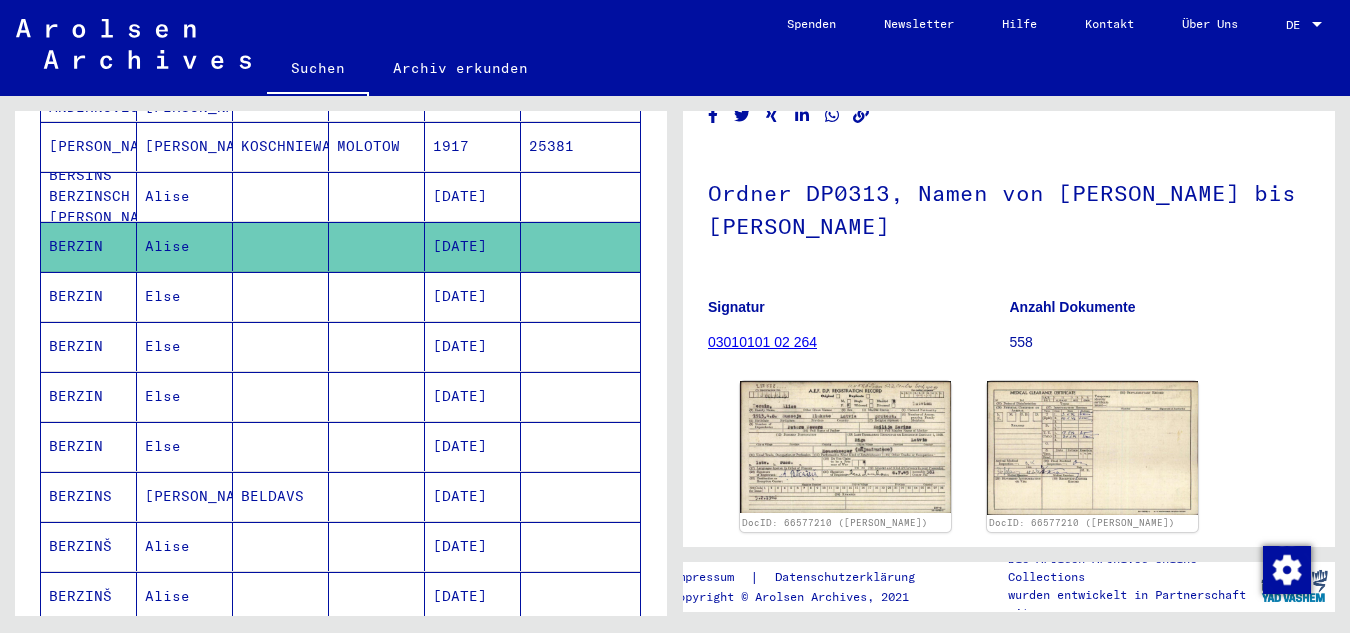 scroll, scrollTop: 400, scrollLeft: 0, axis: vertical 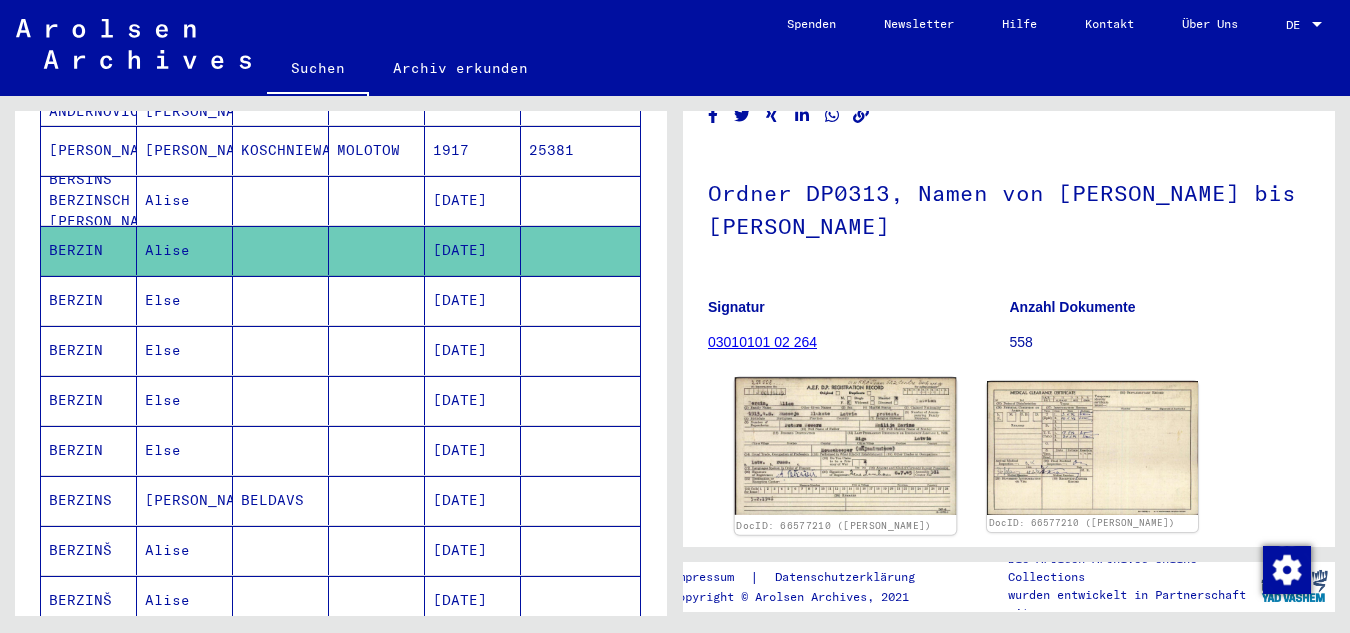 click 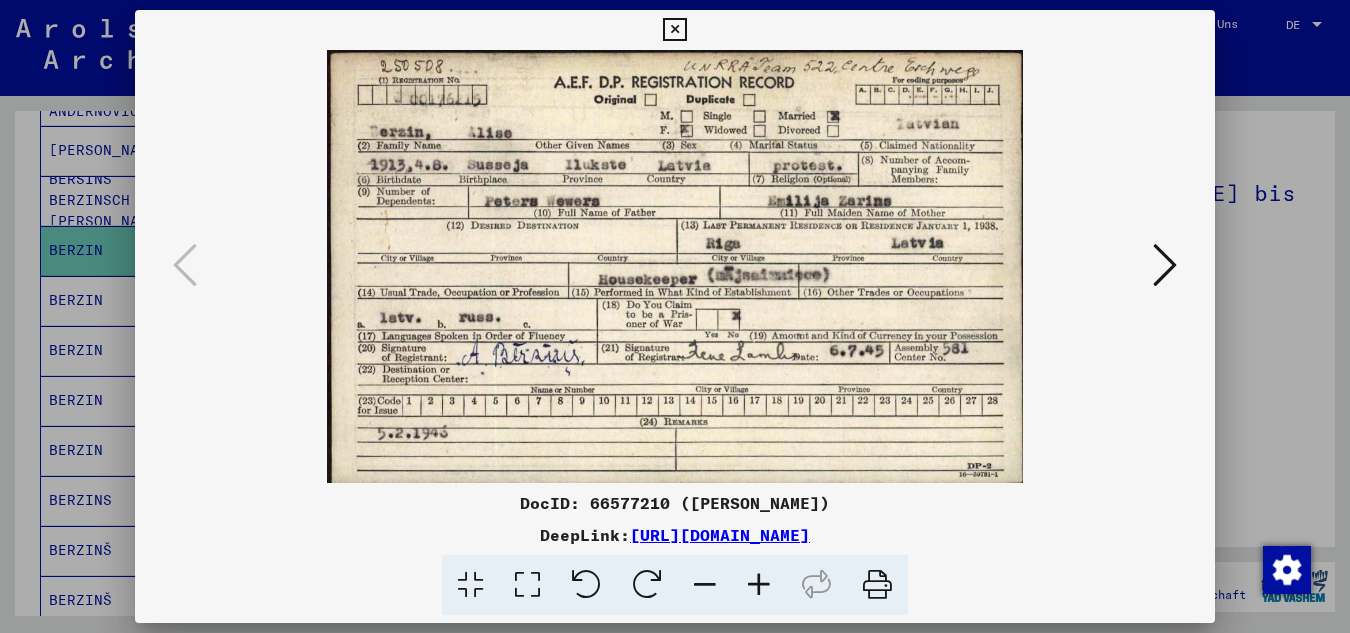 click at bounding box center (674, 30) 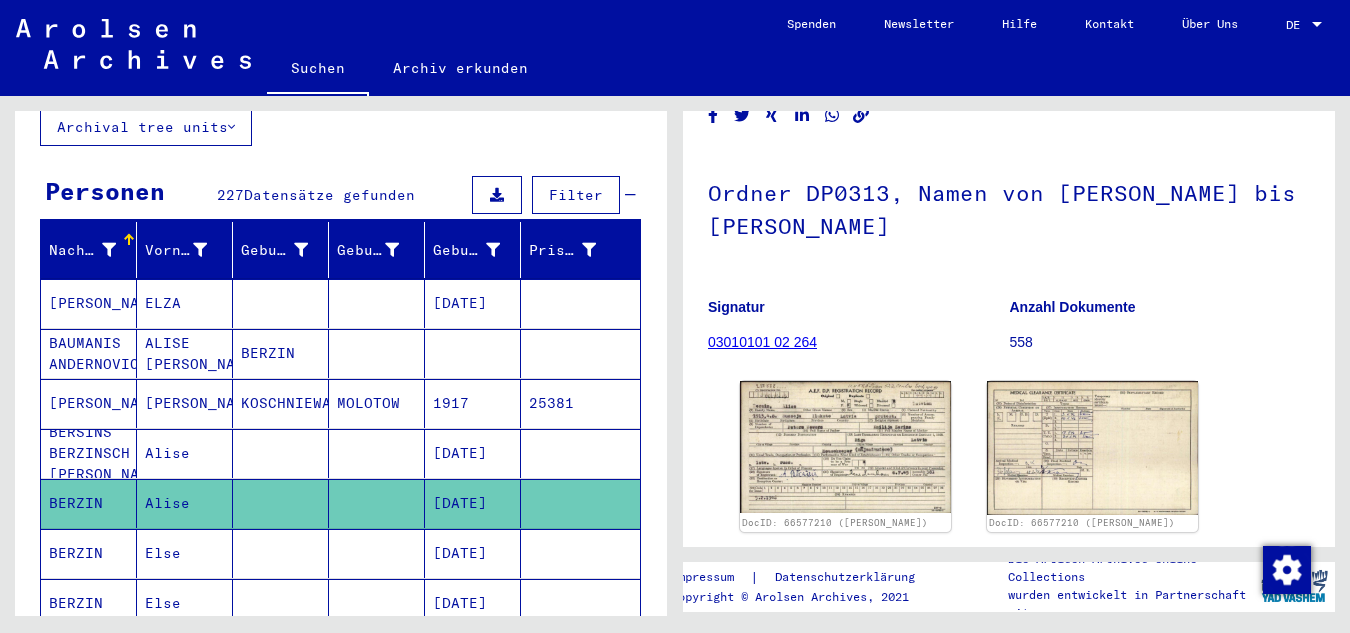 scroll, scrollTop: 0, scrollLeft: 0, axis: both 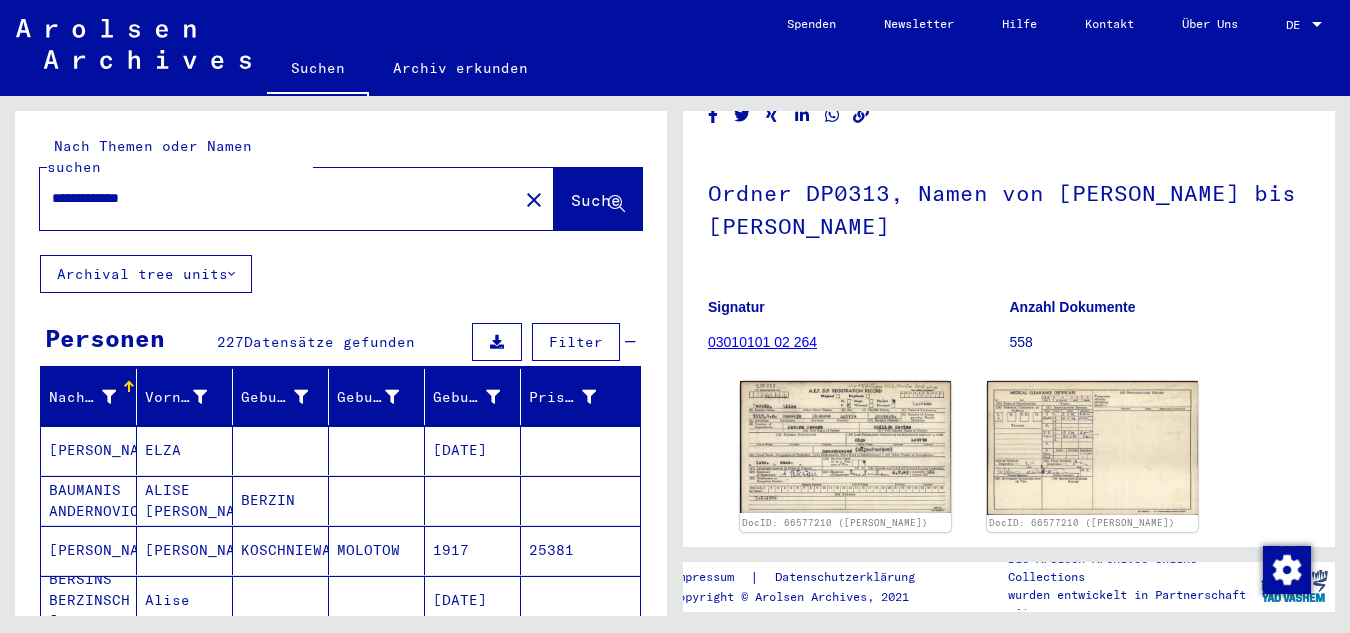 click on "**********" at bounding box center [279, 198] 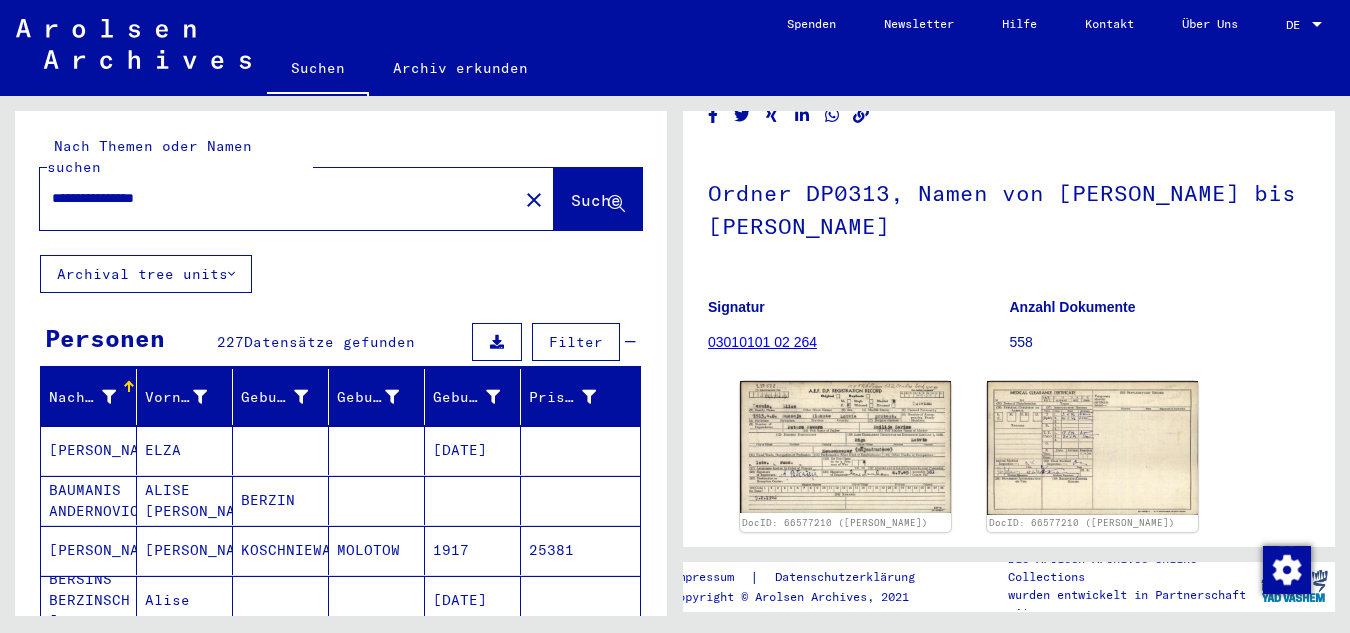 click on "**********" at bounding box center (279, 198) 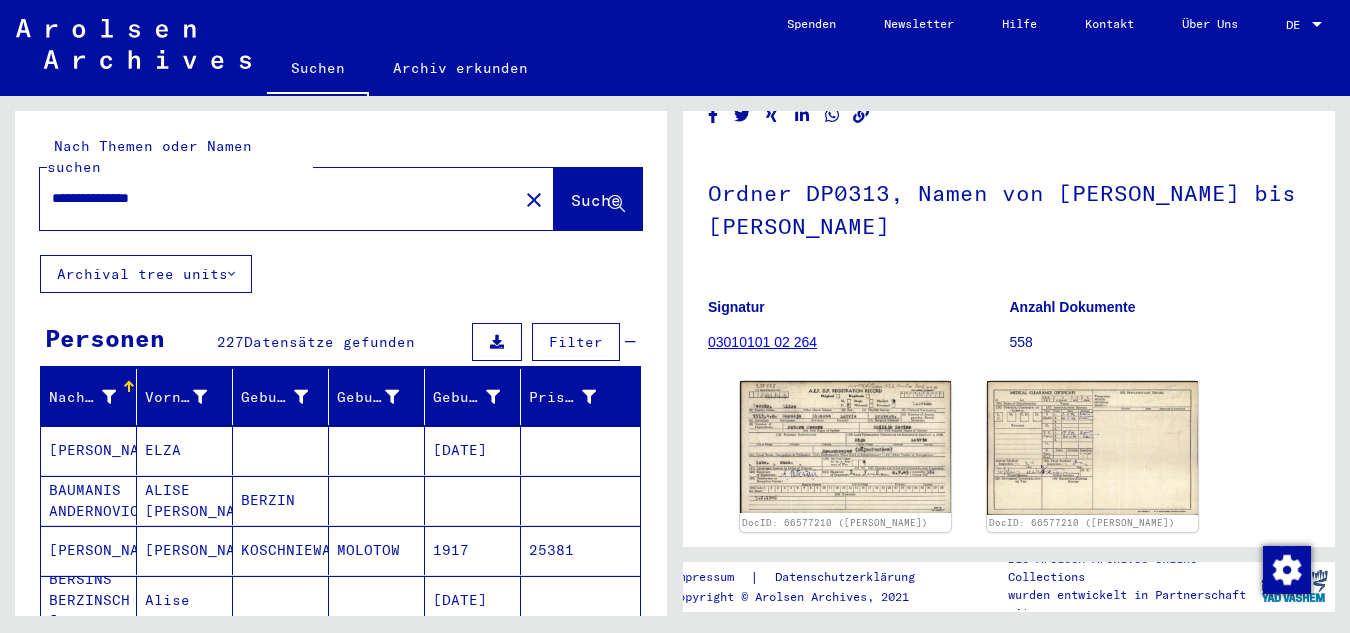 click on "Suche" 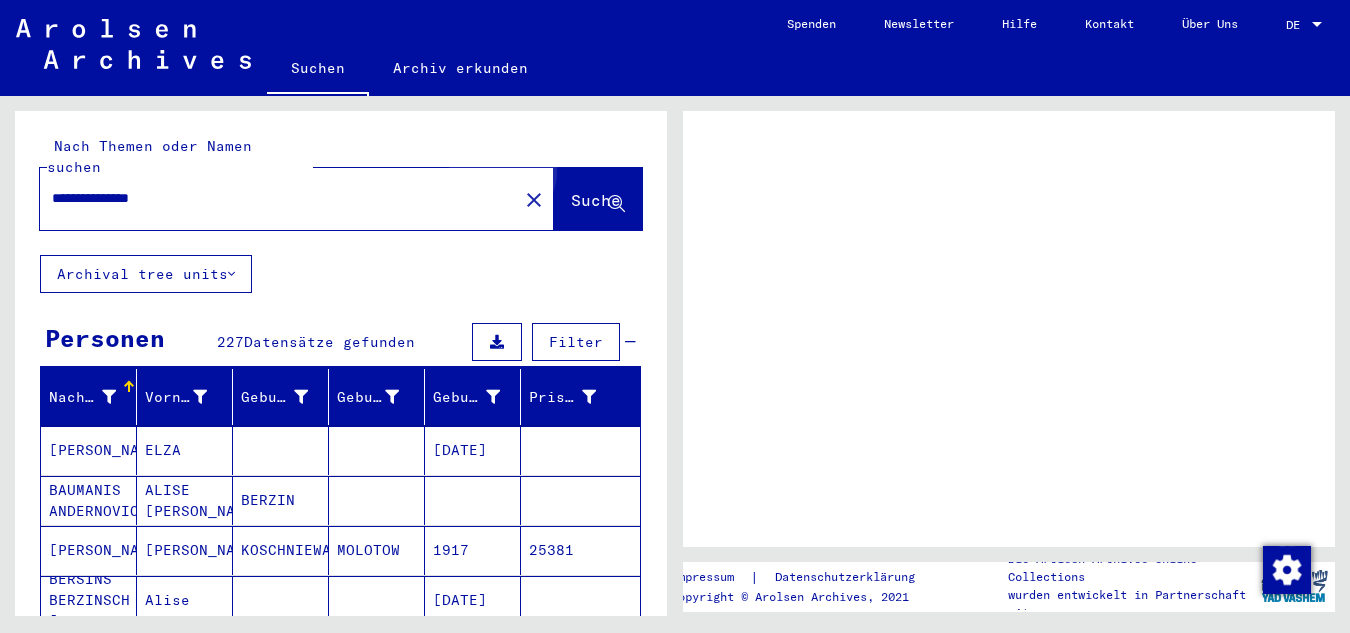 scroll, scrollTop: 0, scrollLeft: 0, axis: both 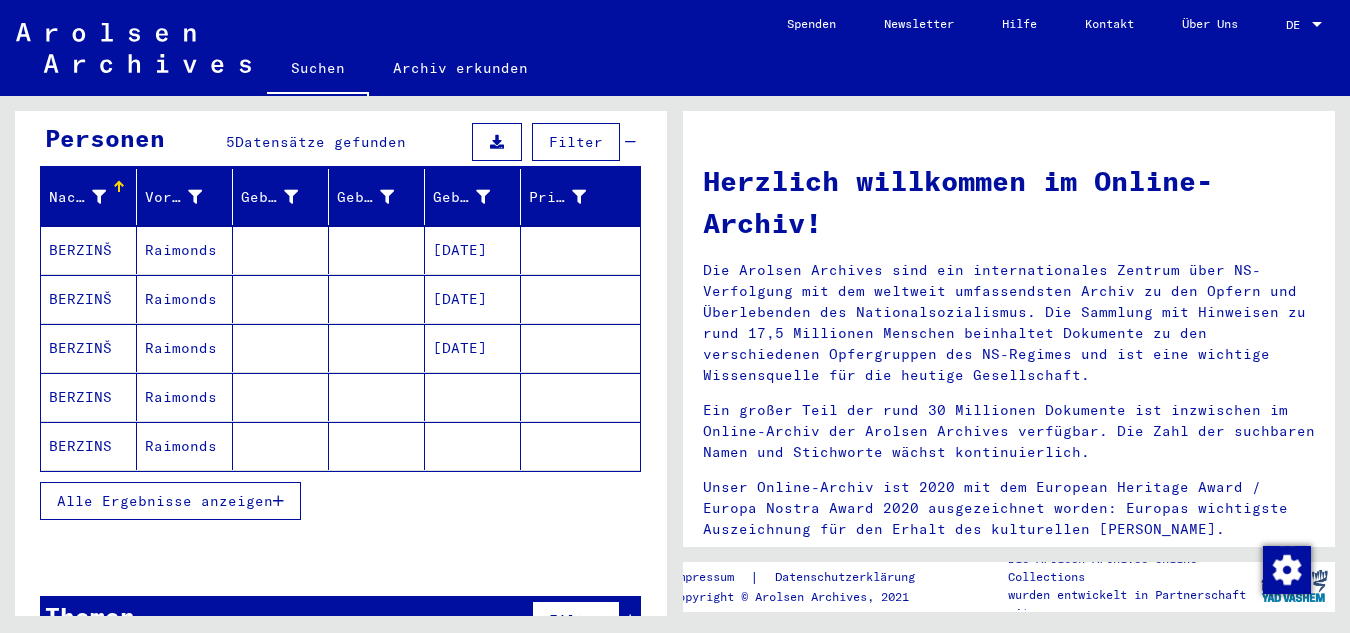 click on "Alle Ergebnisse anzeigen" at bounding box center [165, 501] 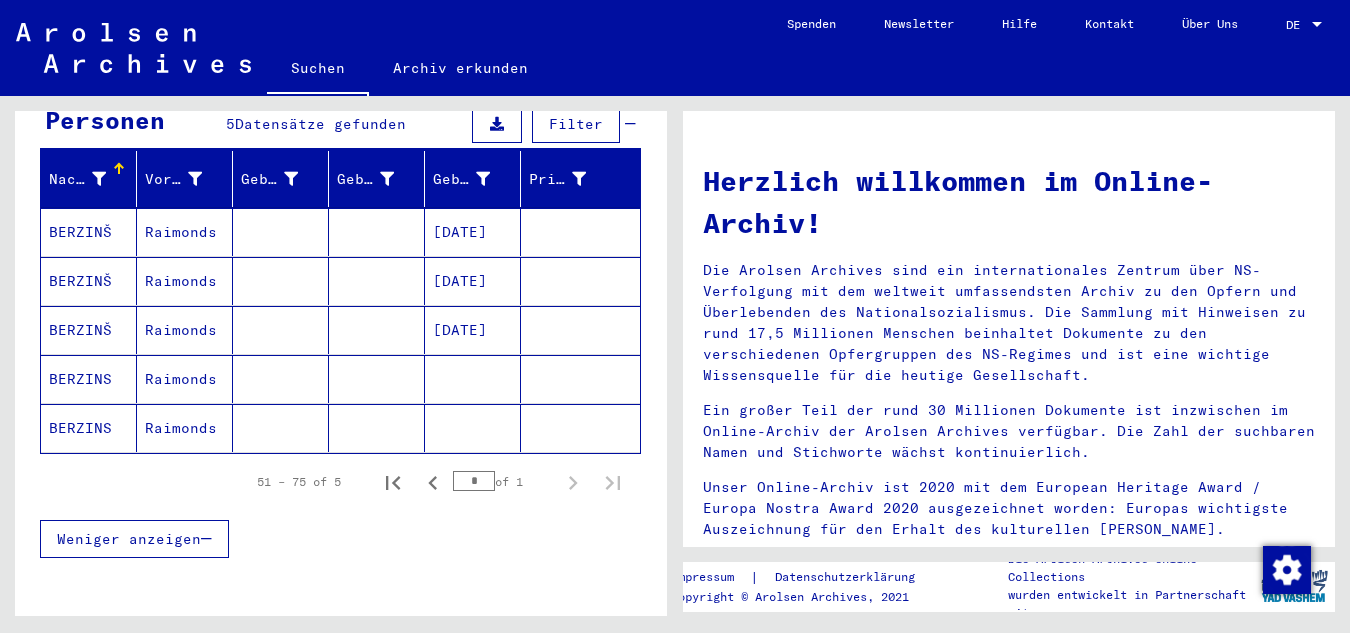 scroll, scrollTop: 188, scrollLeft: 0, axis: vertical 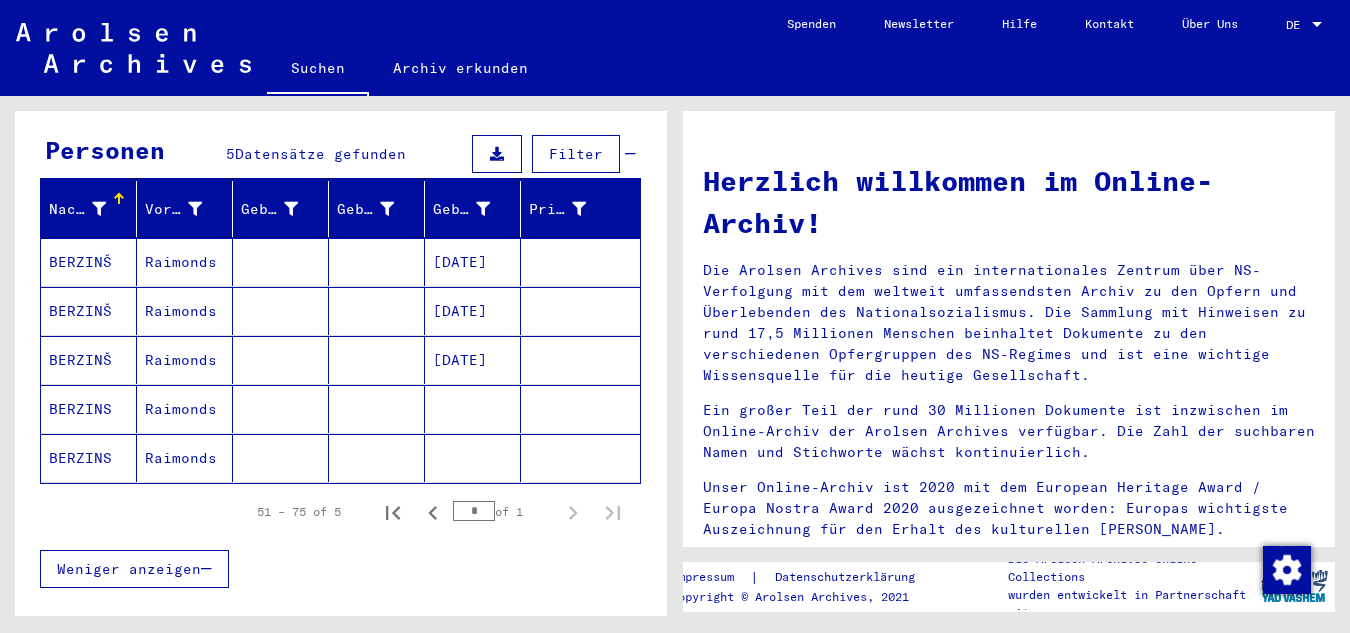 click on "BERZINS" at bounding box center (89, 458) 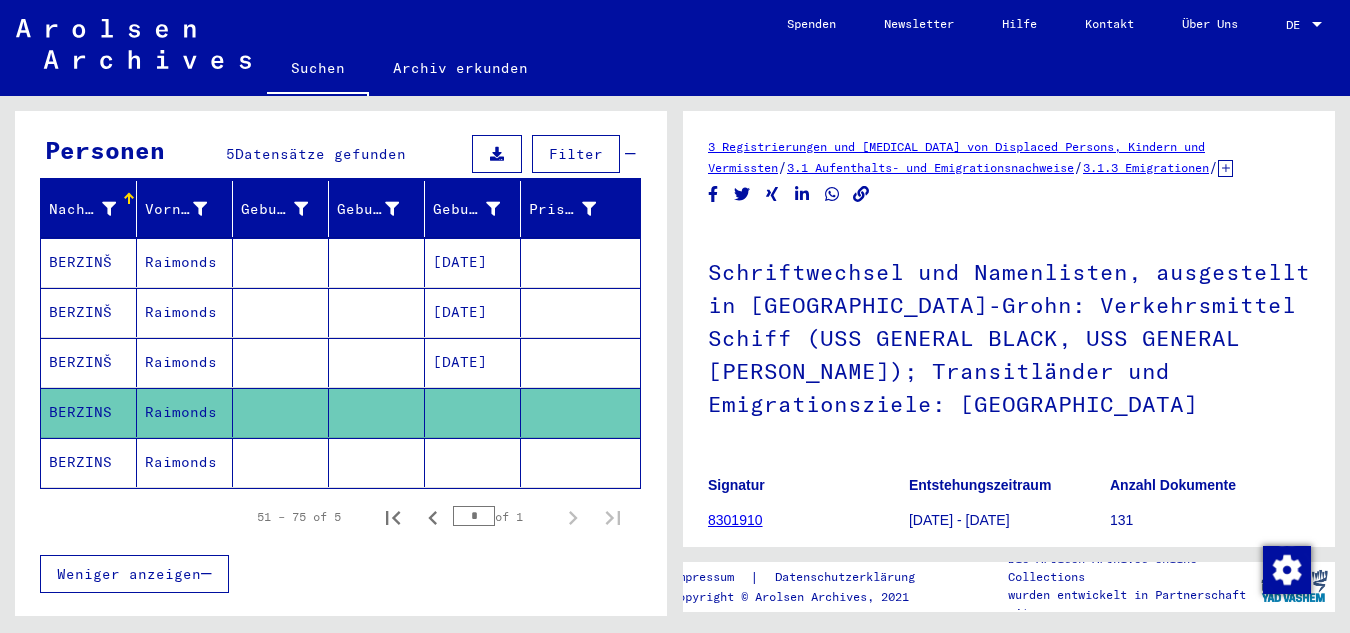 scroll, scrollTop: 0, scrollLeft: 0, axis: both 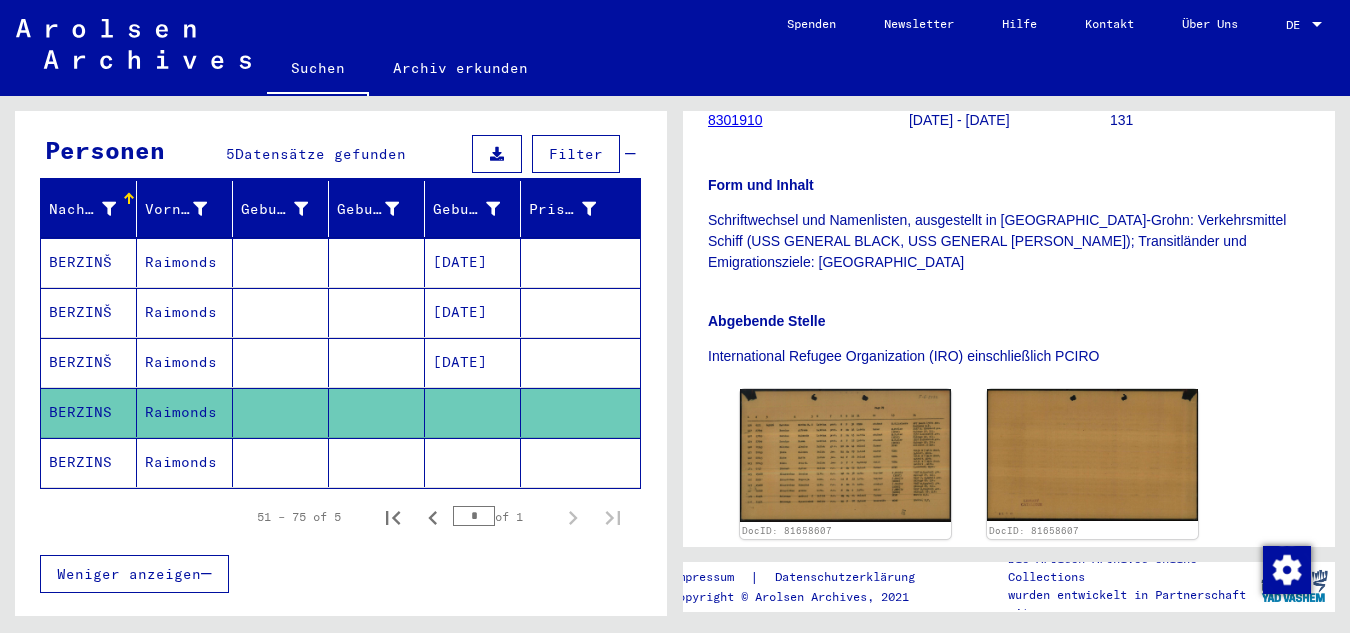 click on "BERZINS" 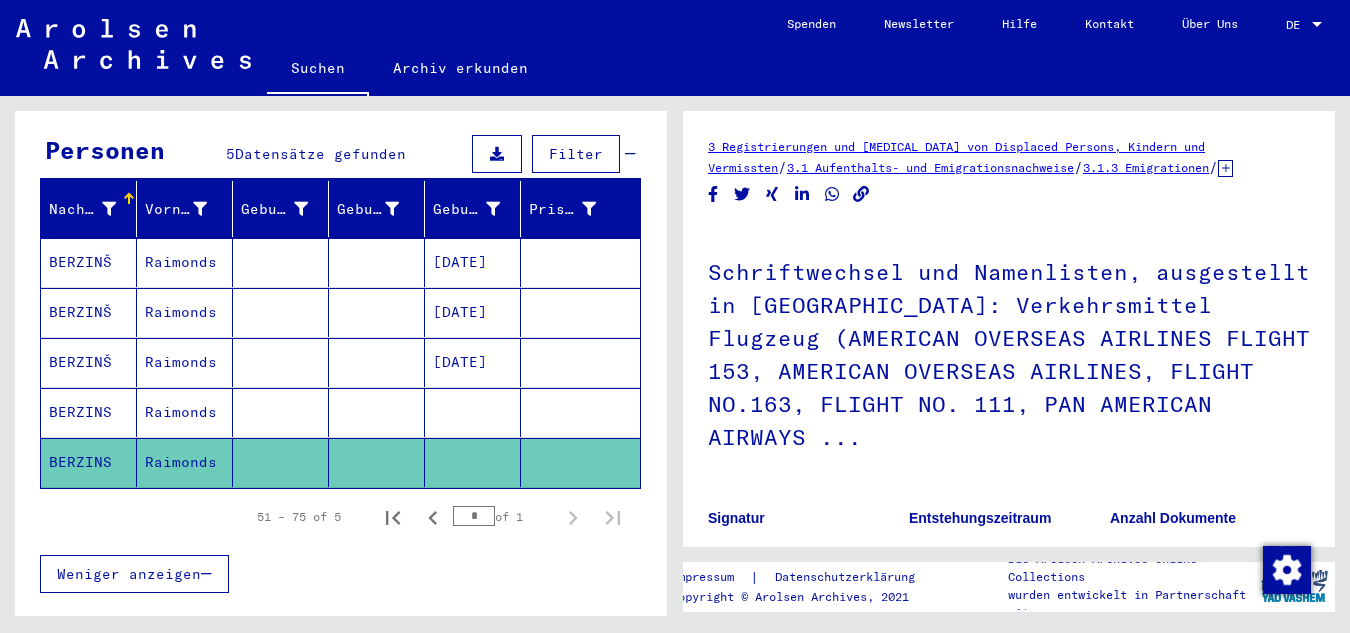 scroll, scrollTop: 0, scrollLeft: 0, axis: both 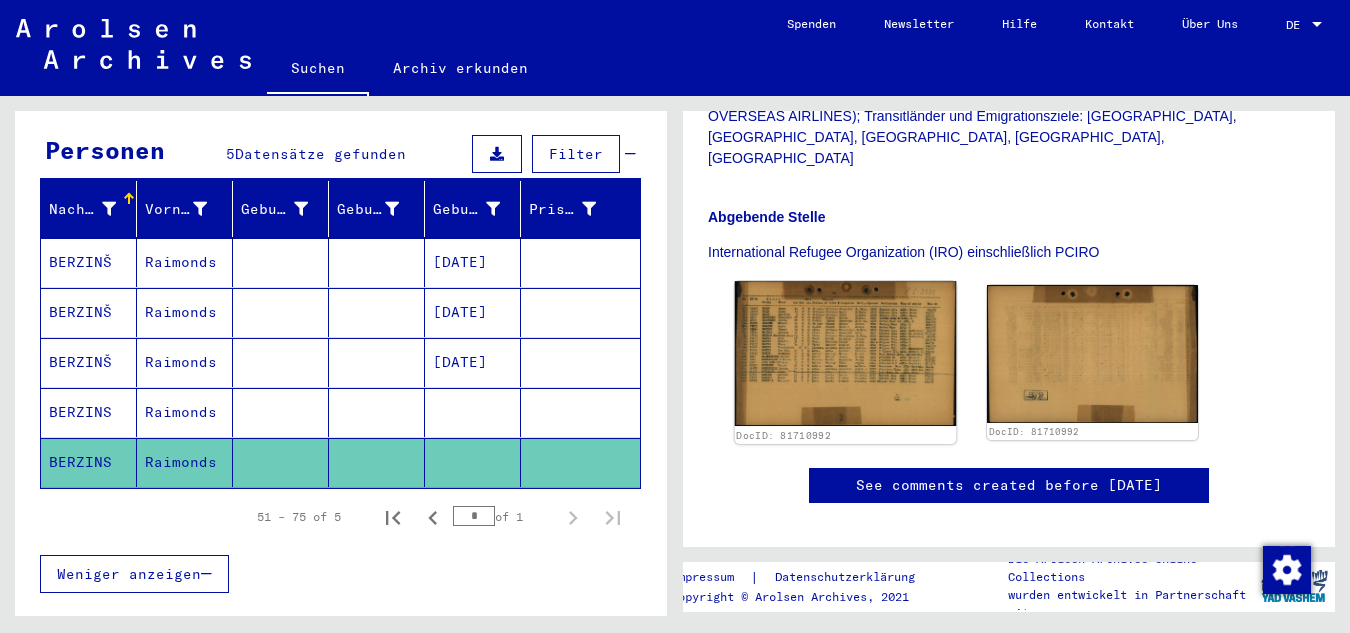 click 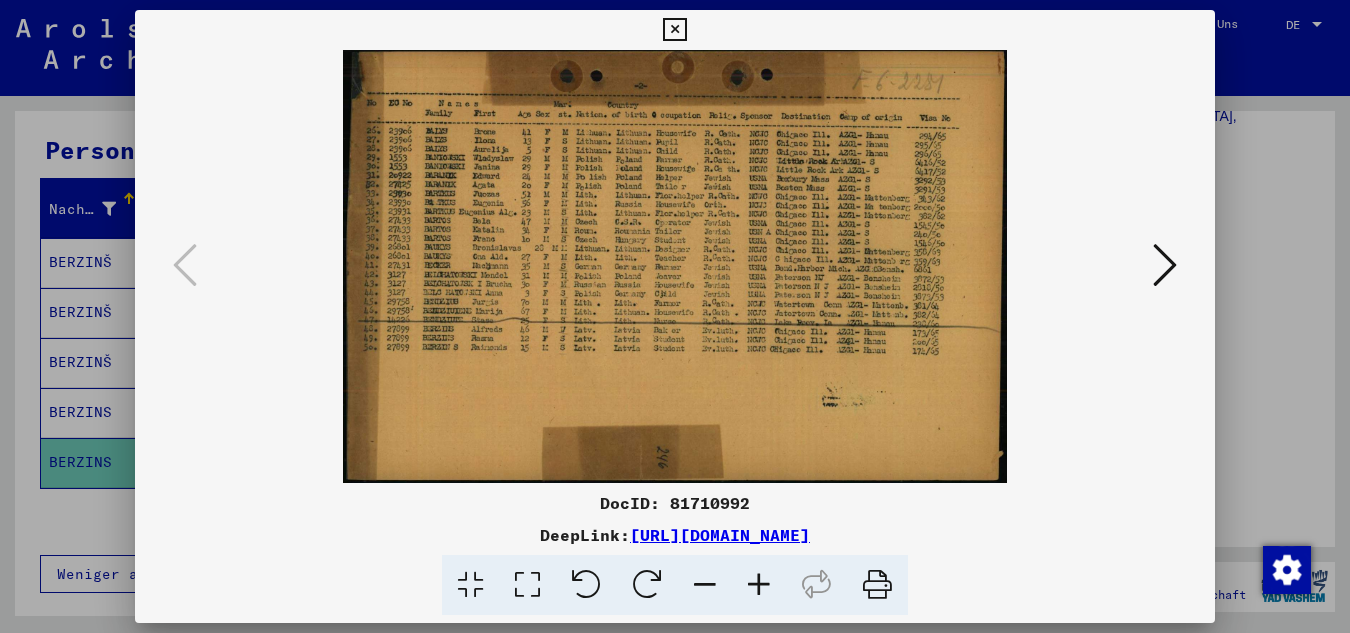 click at bounding box center (759, 585) 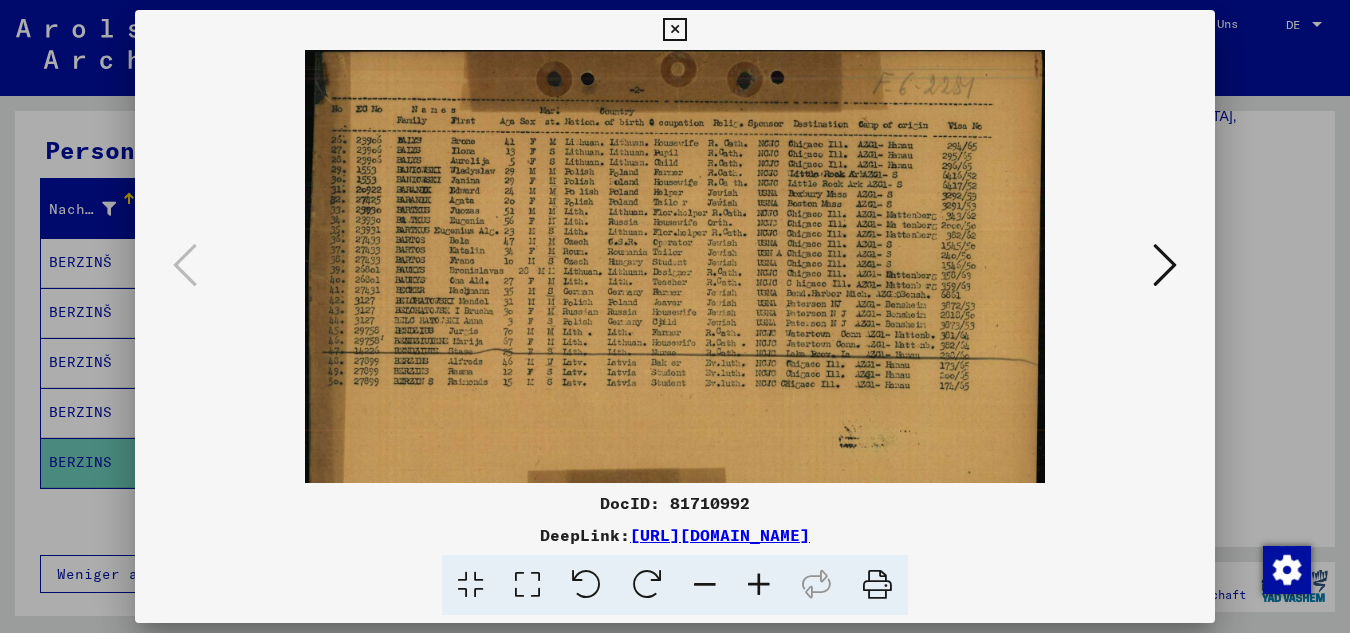 click at bounding box center [759, 585] 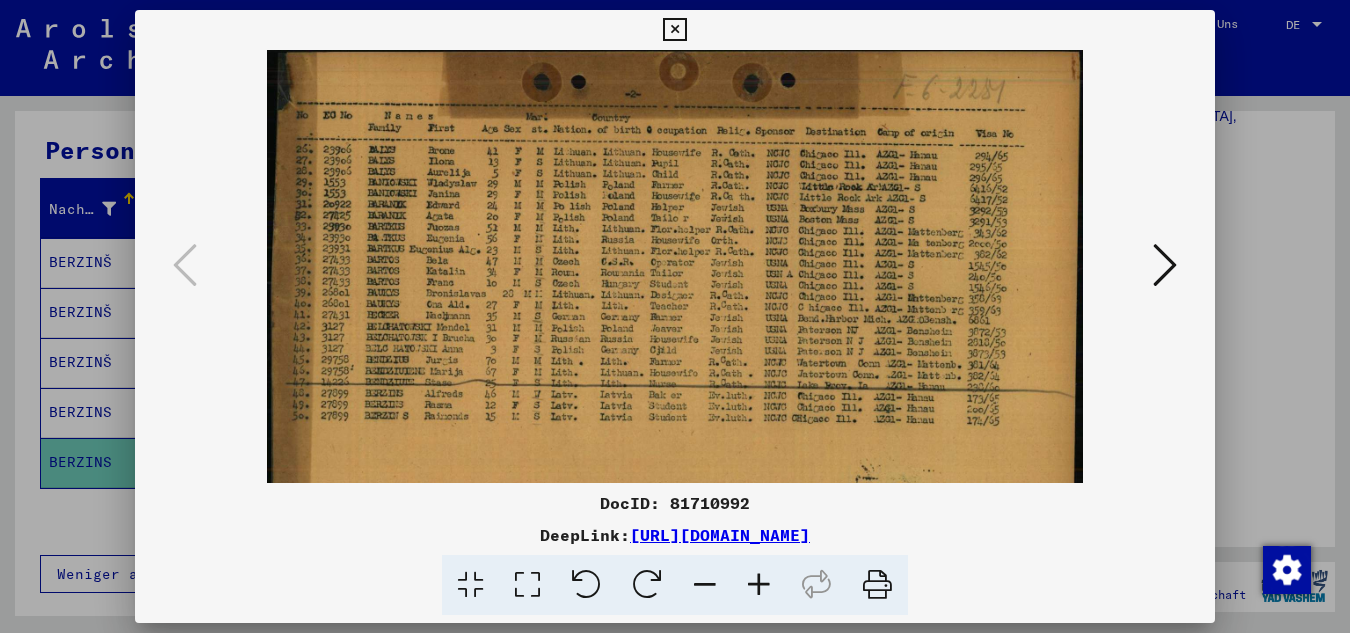 click at bounding box center [759, 585] 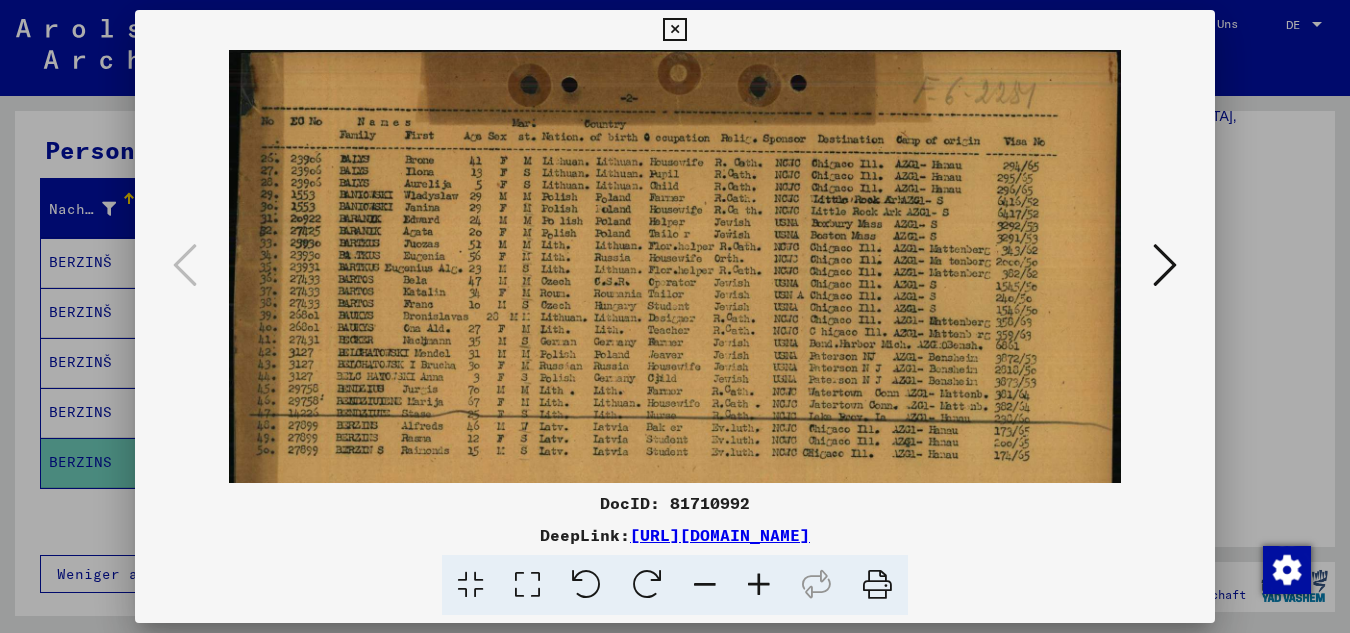 click at bounding box center [759, 585] 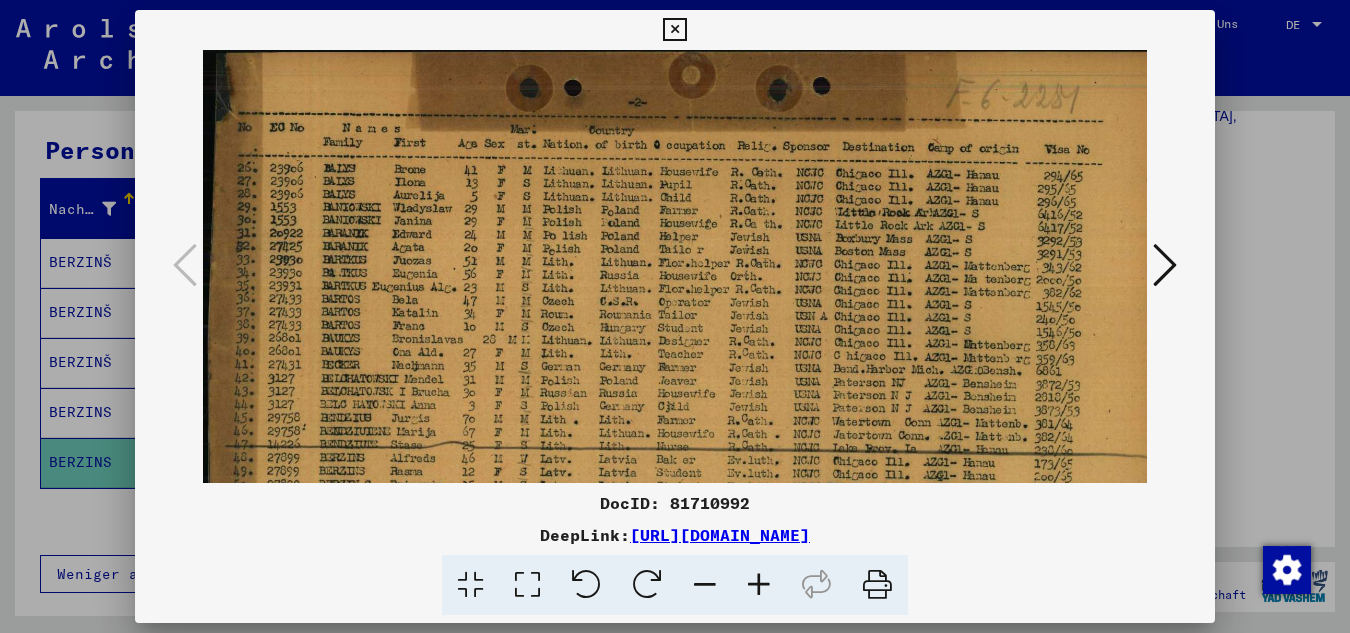 click at bounding box center (759, 585) 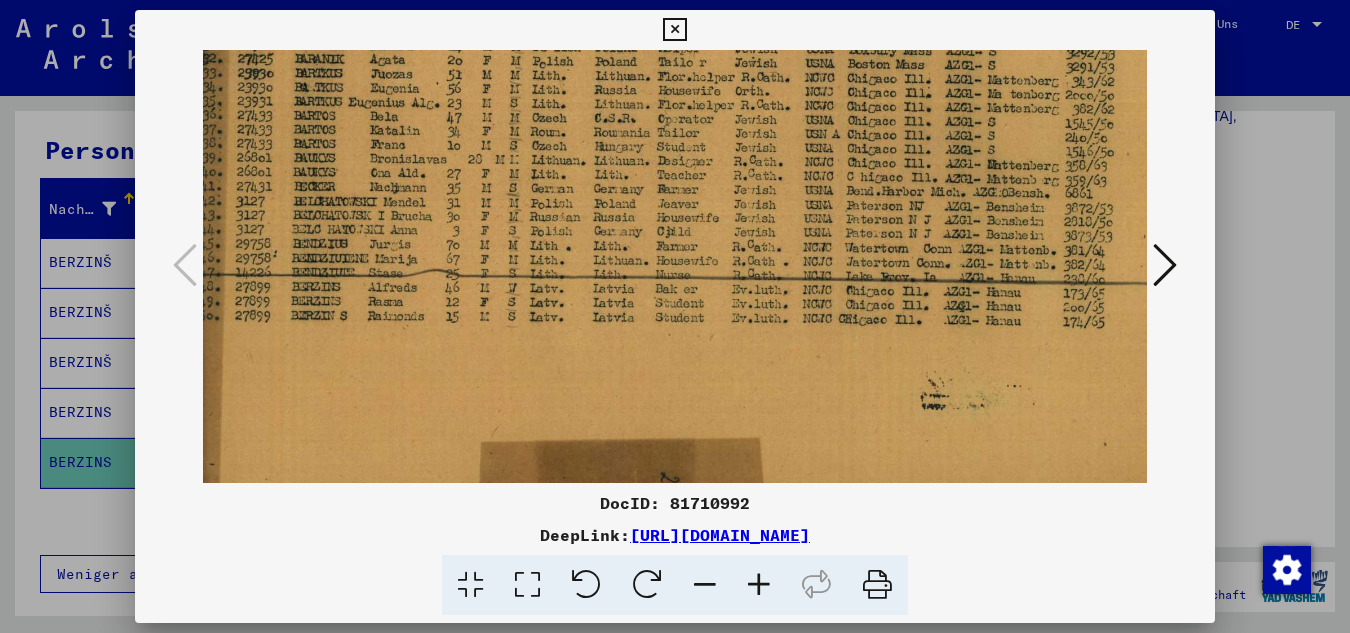 drag, startPoint x: 677, startPoint y: 359, endPoint x: 640, endPoint y: 138, distance: 224.07588 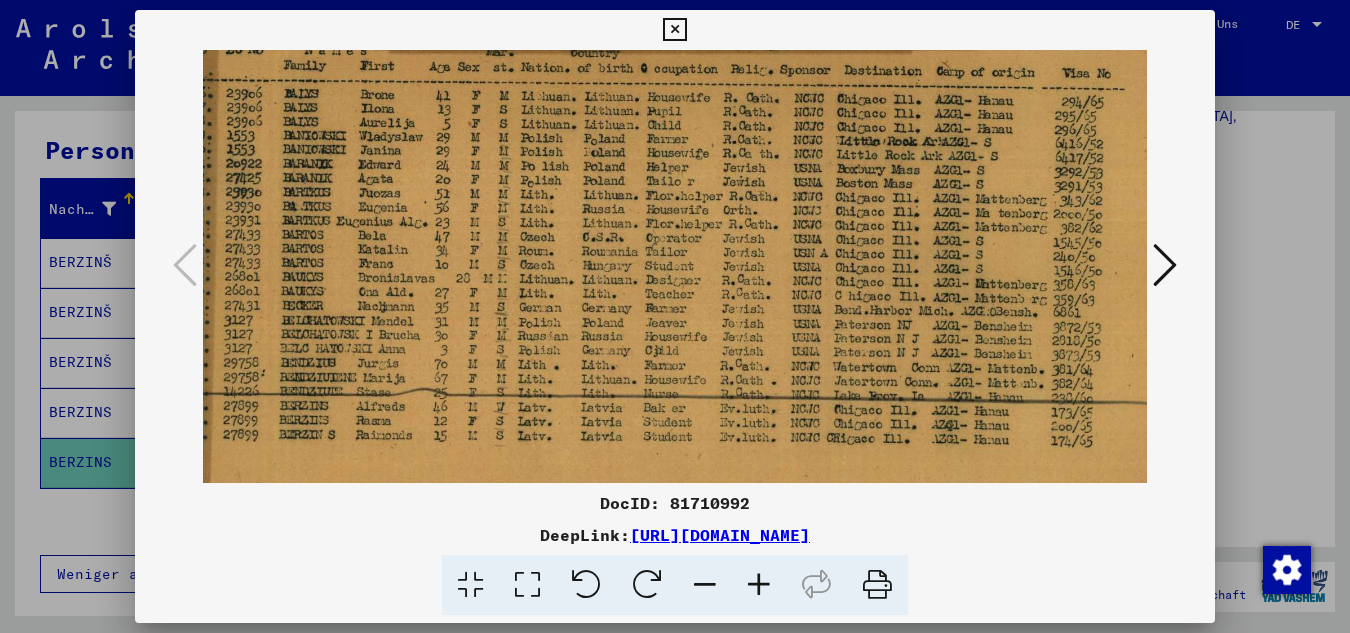 scroll, scrollTop: 85, scrollLeft: 49, axis: both 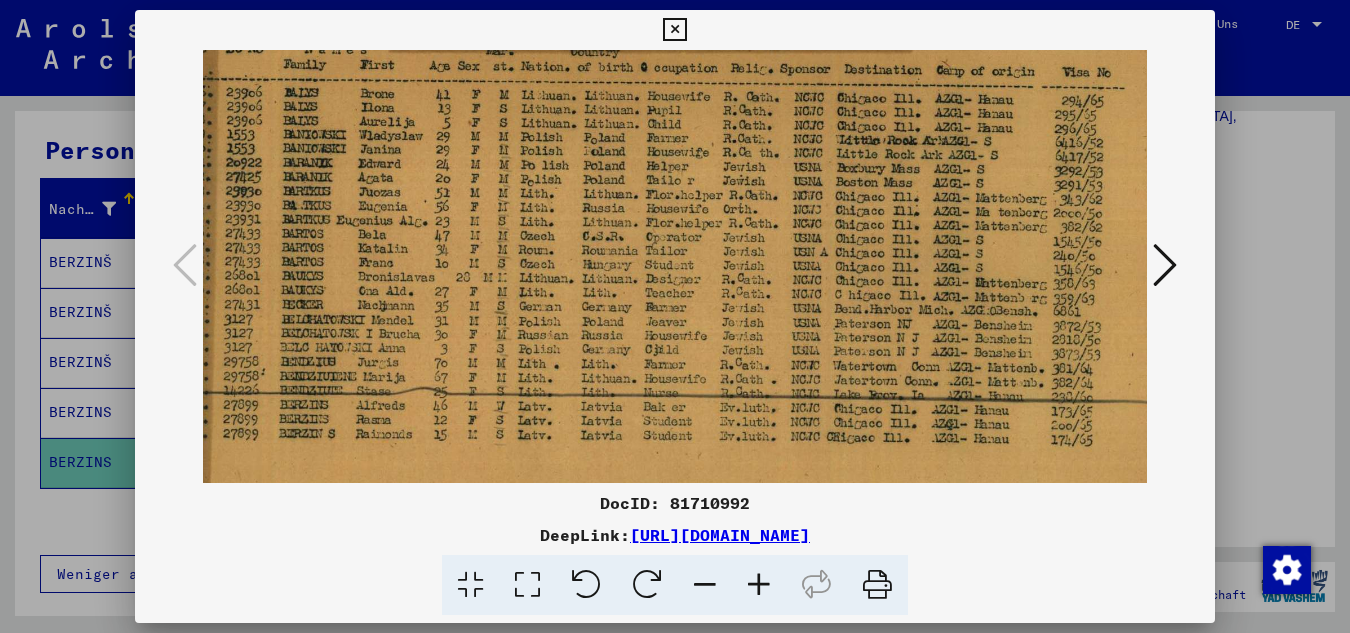 drag, startPoint x: 474, startPoint y: 119, endPoint x: 463, endPoint y: 345, distance: 226.26755 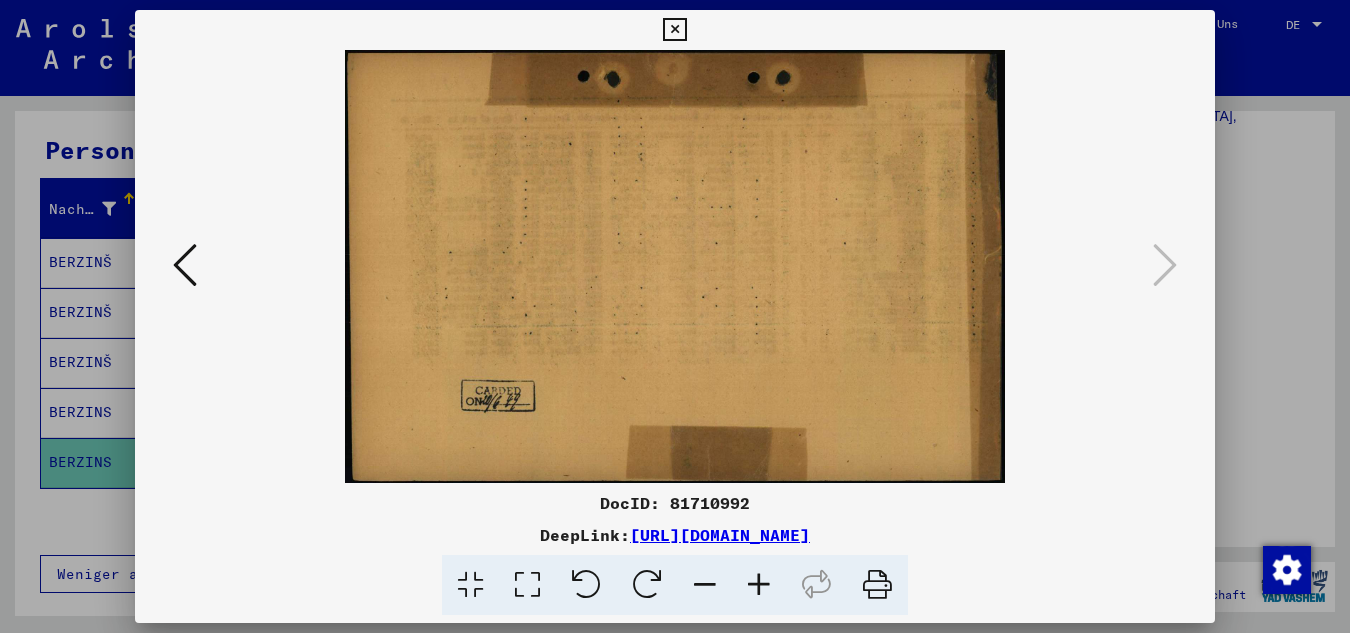 scroll, scrollTop: 0, scrollLeft: 0, axis: both 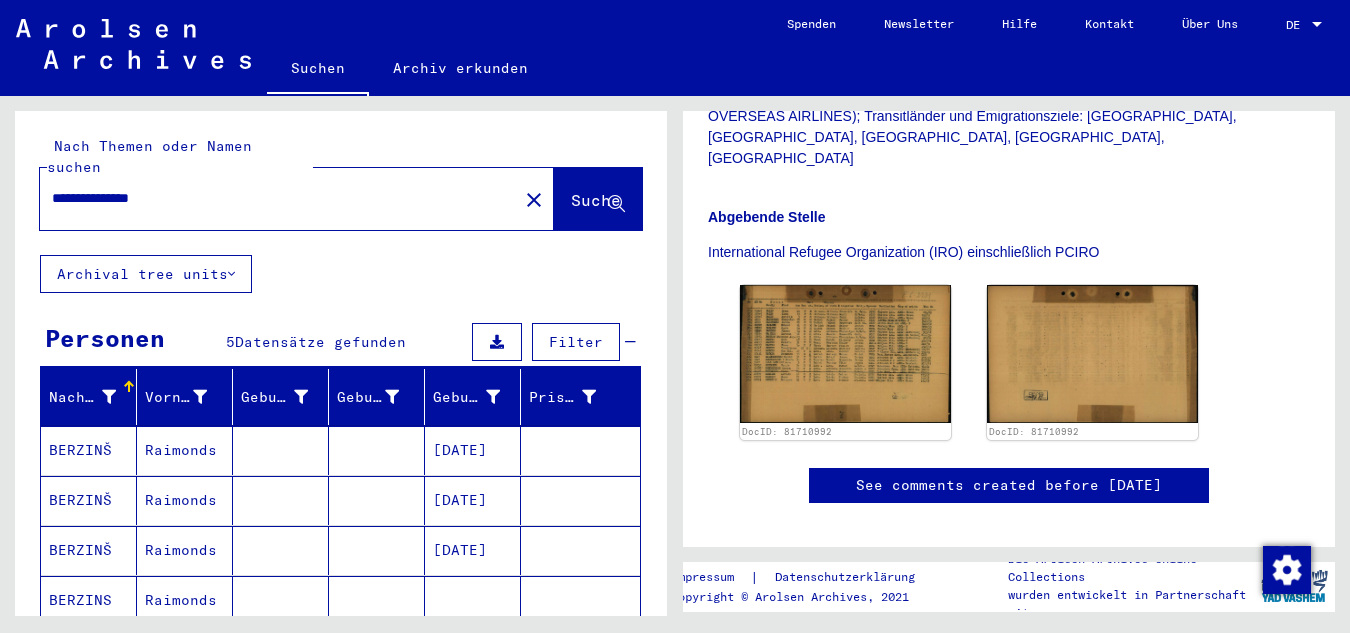 click on "**********" at bounding box center [279, 198] 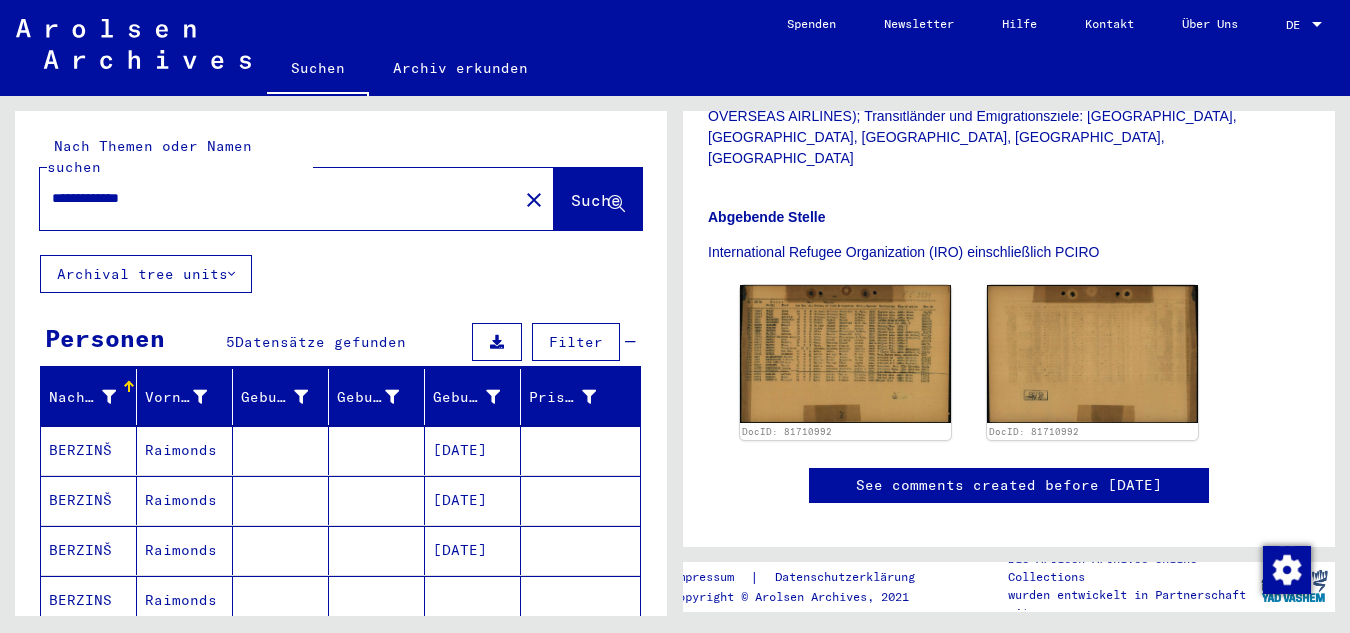 type on "**********" 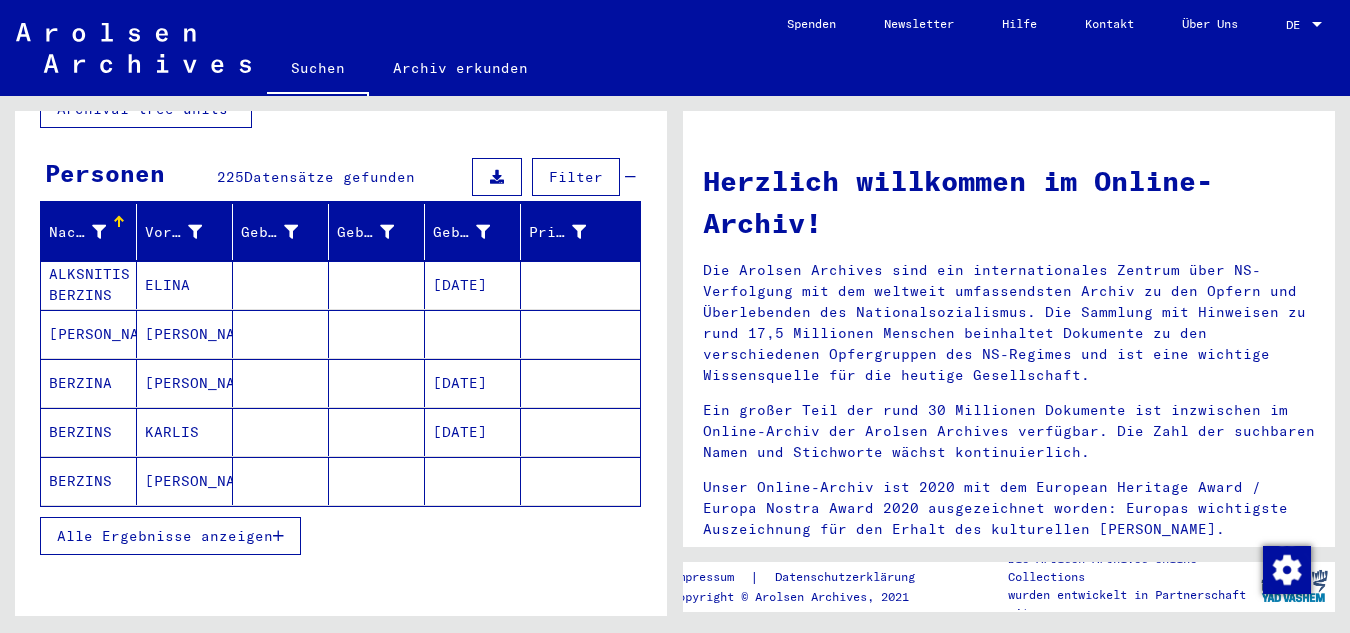 scroll, scrollTop: 200, scrollLeft: 0, axis: vertical 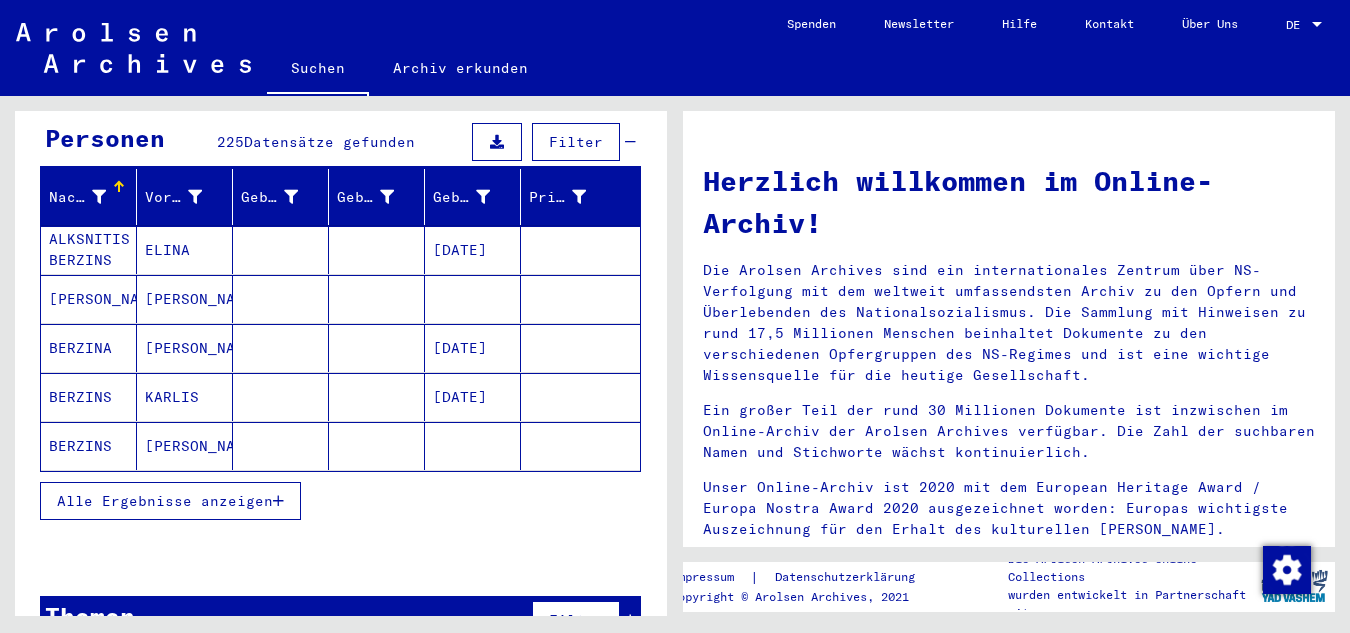 click on "Alle Ergebnisse anzeigen" at bounding box center (165, 501) 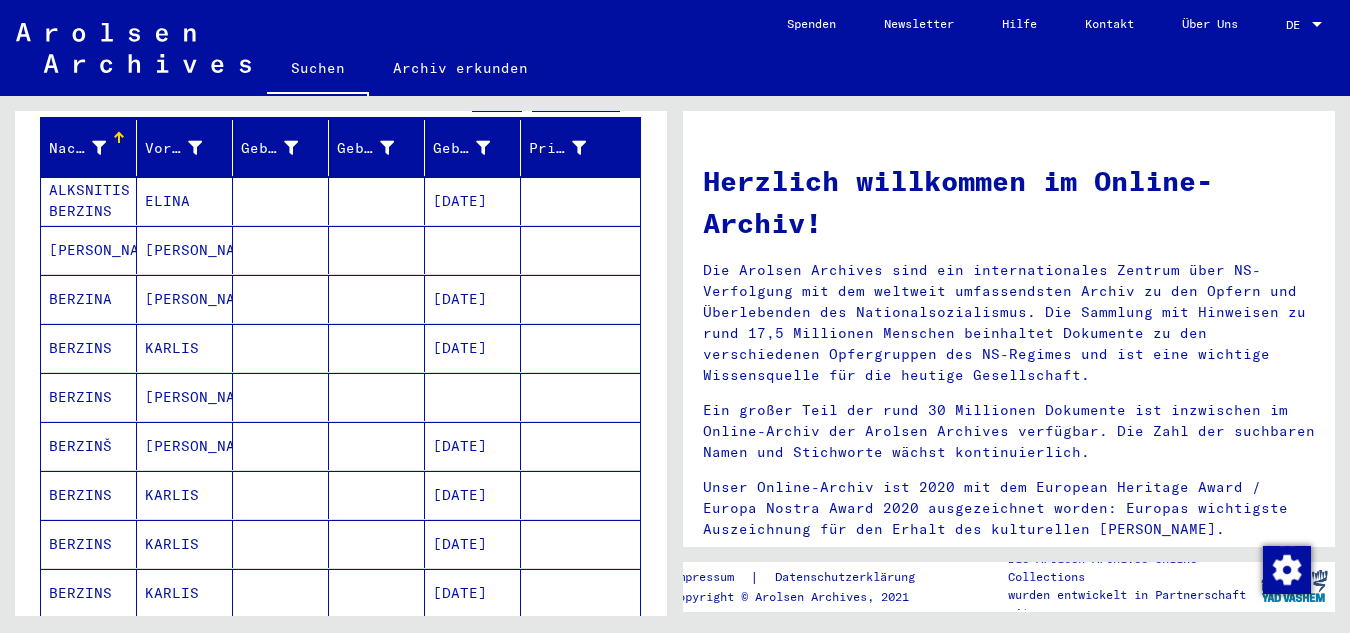scroll, scrollTop: 200, scrollLeft: 0, axis: vertical 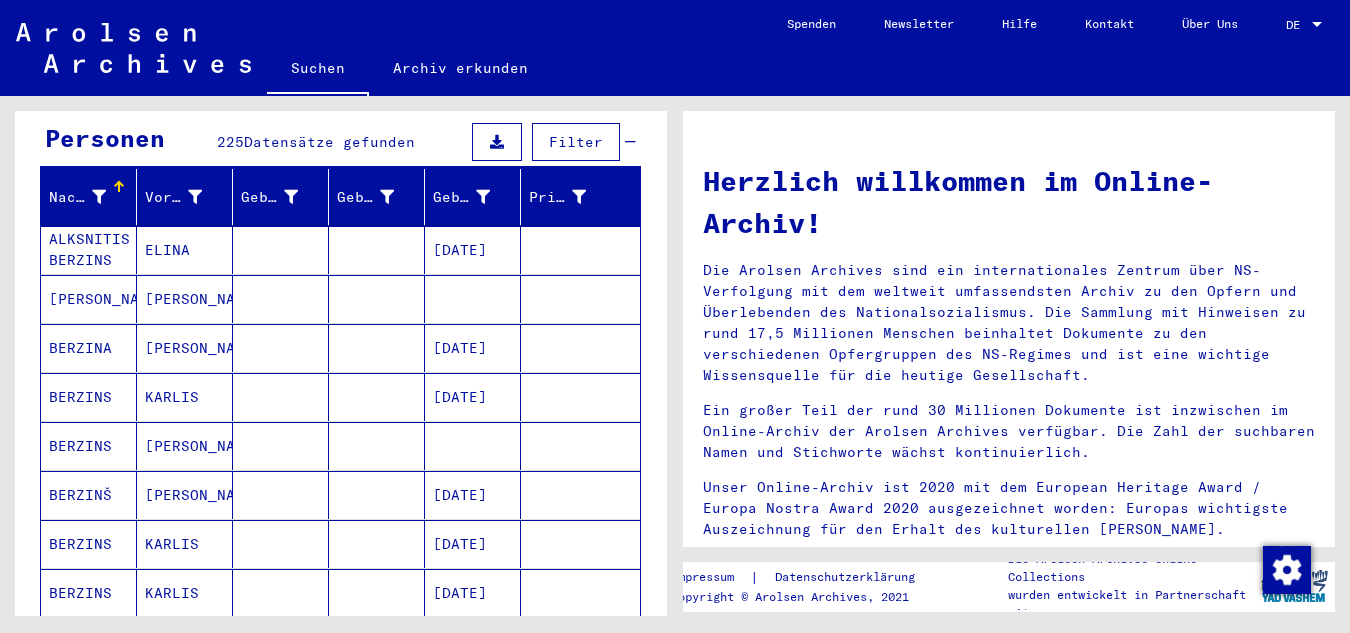 click on "[PERSON_NAME]" at bounding box center (89, 348) 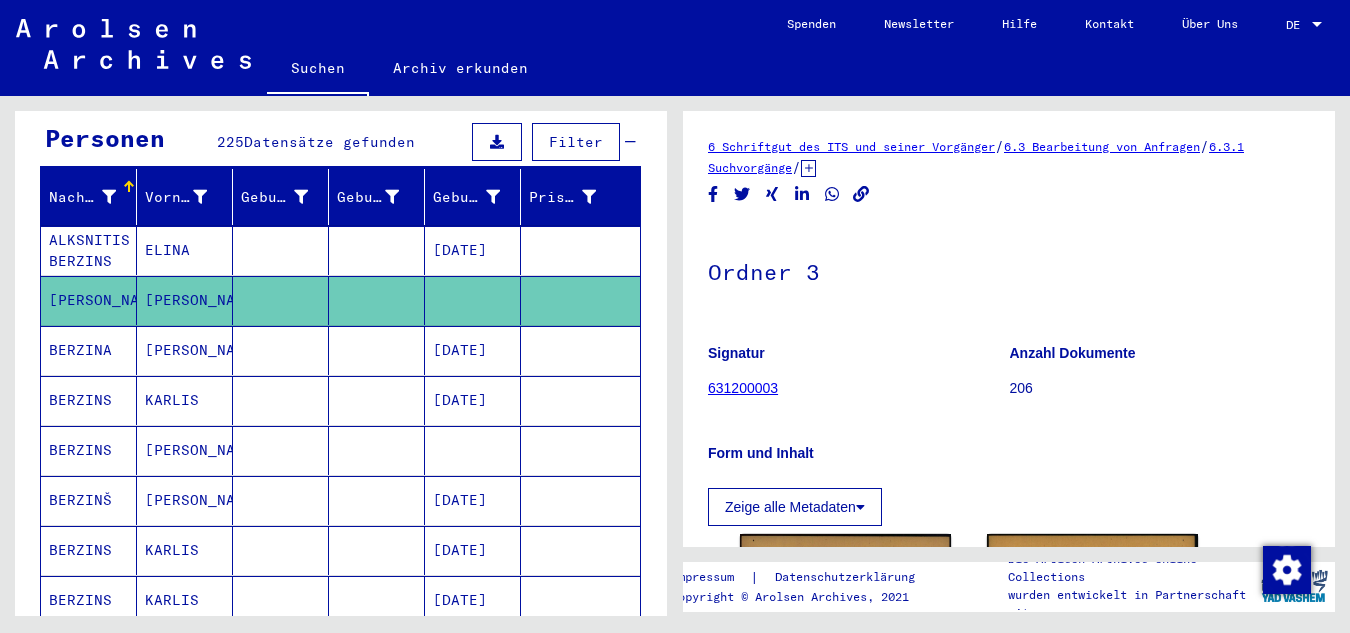 scroll, scrollTop: 0, scrollLeft: 0, axis: both 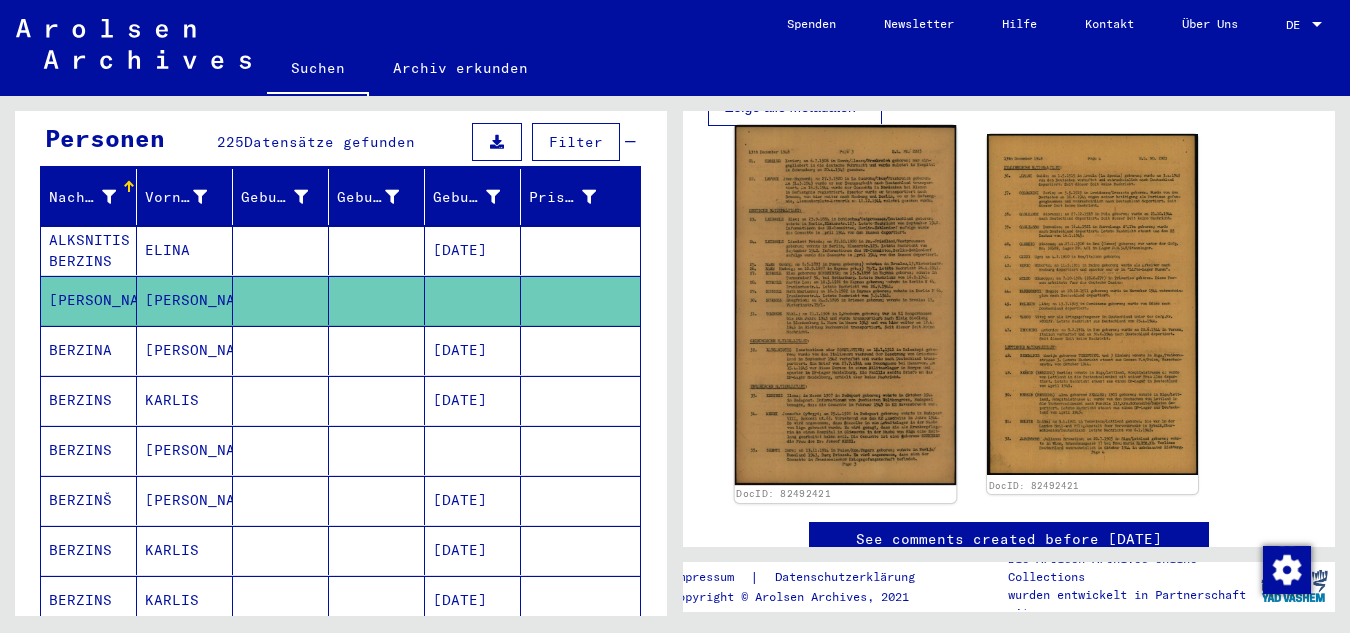 click 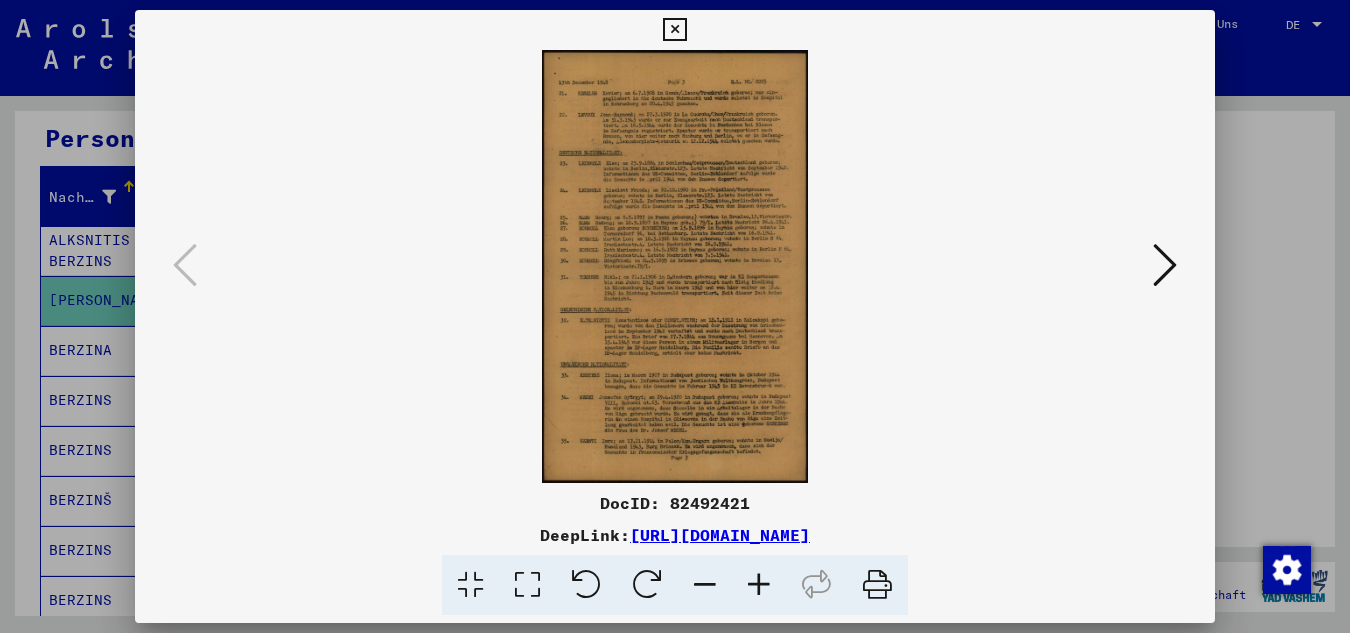 click at bounding box center (759, 585) 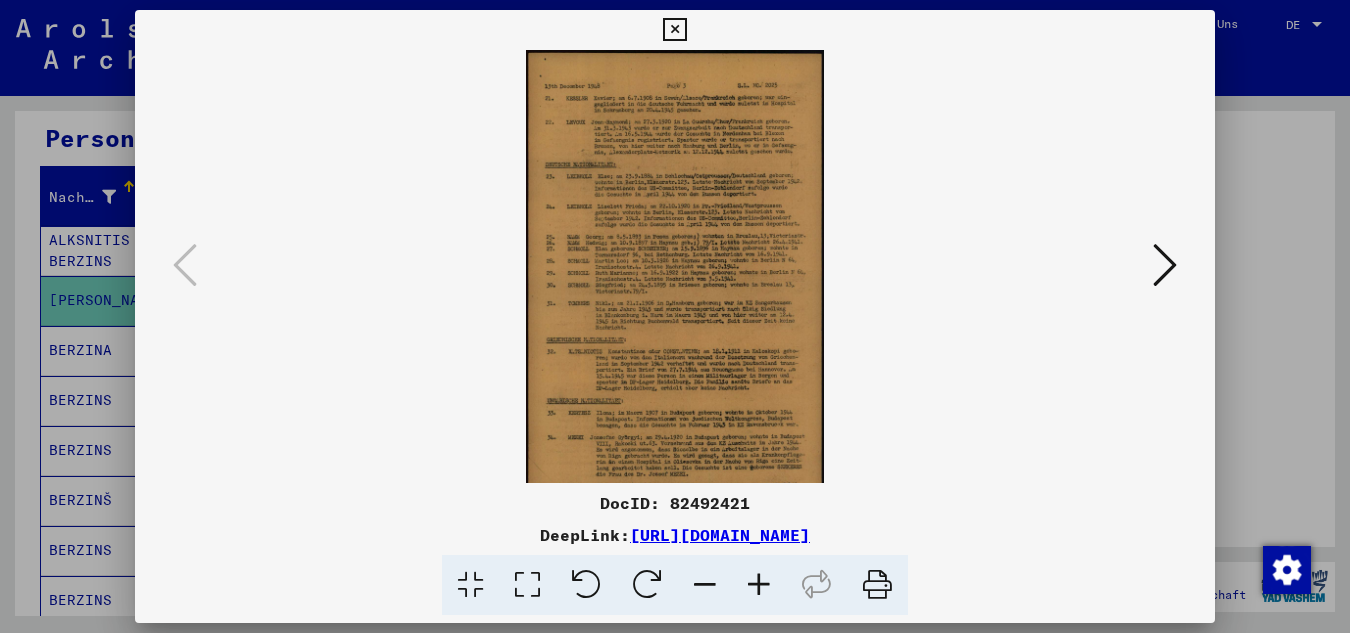 click at bounding box center [759, 585] 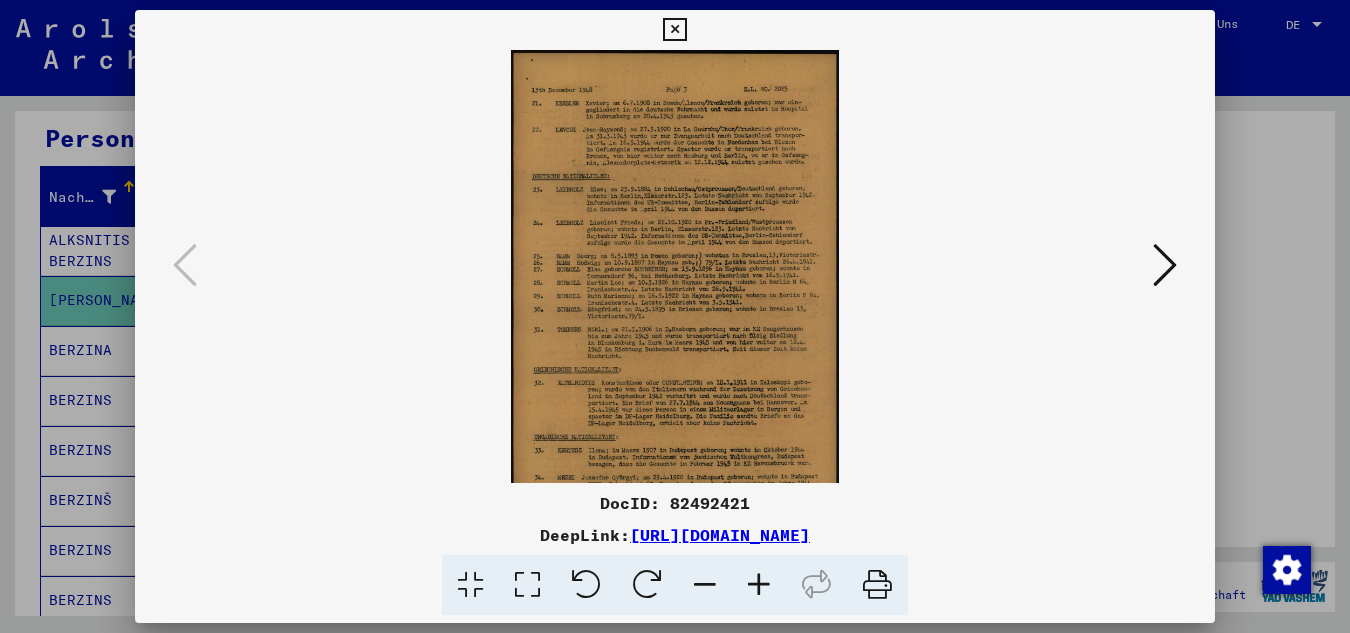 click at bounding box center (759, 585) 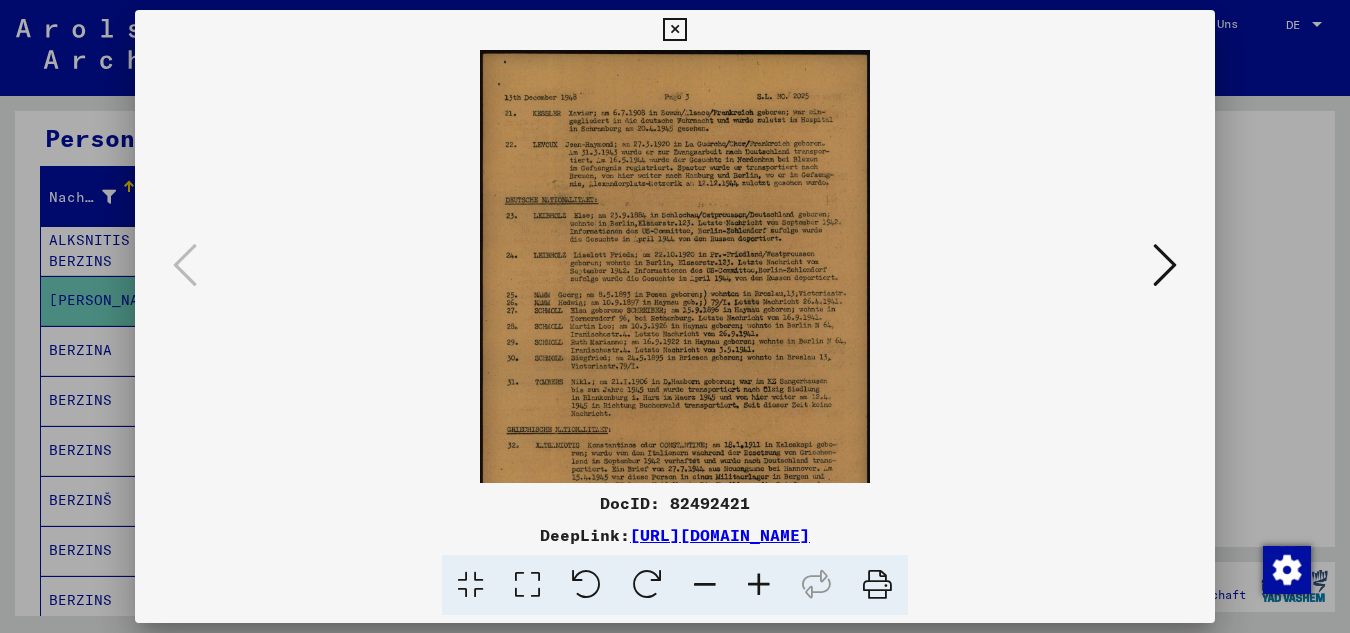 click at bounding box center [759, 585] 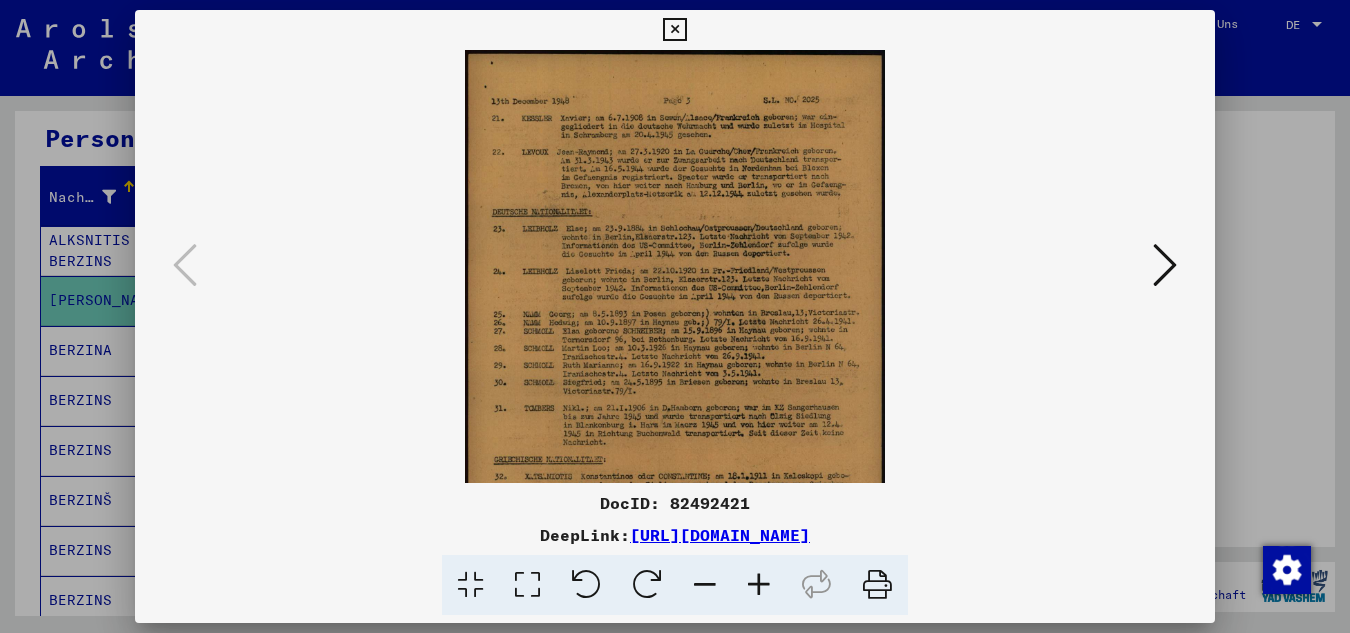 click at bounding box center (759, 585) 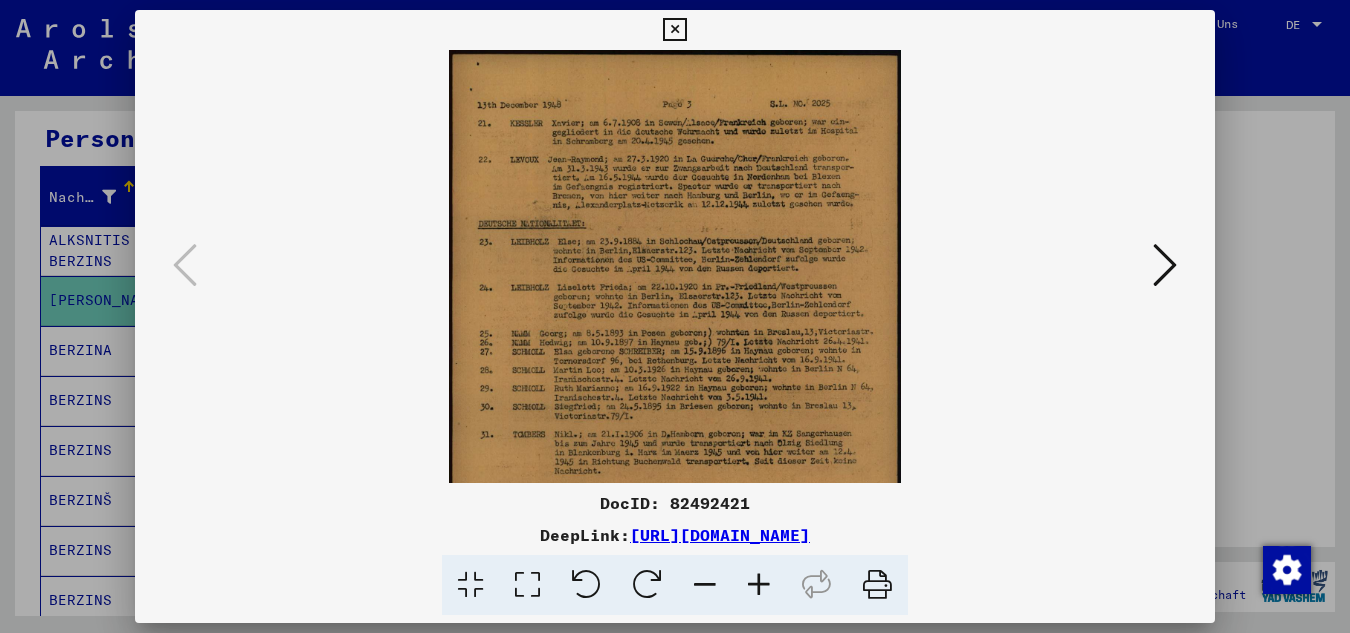 click at bounding box center (759, 585) 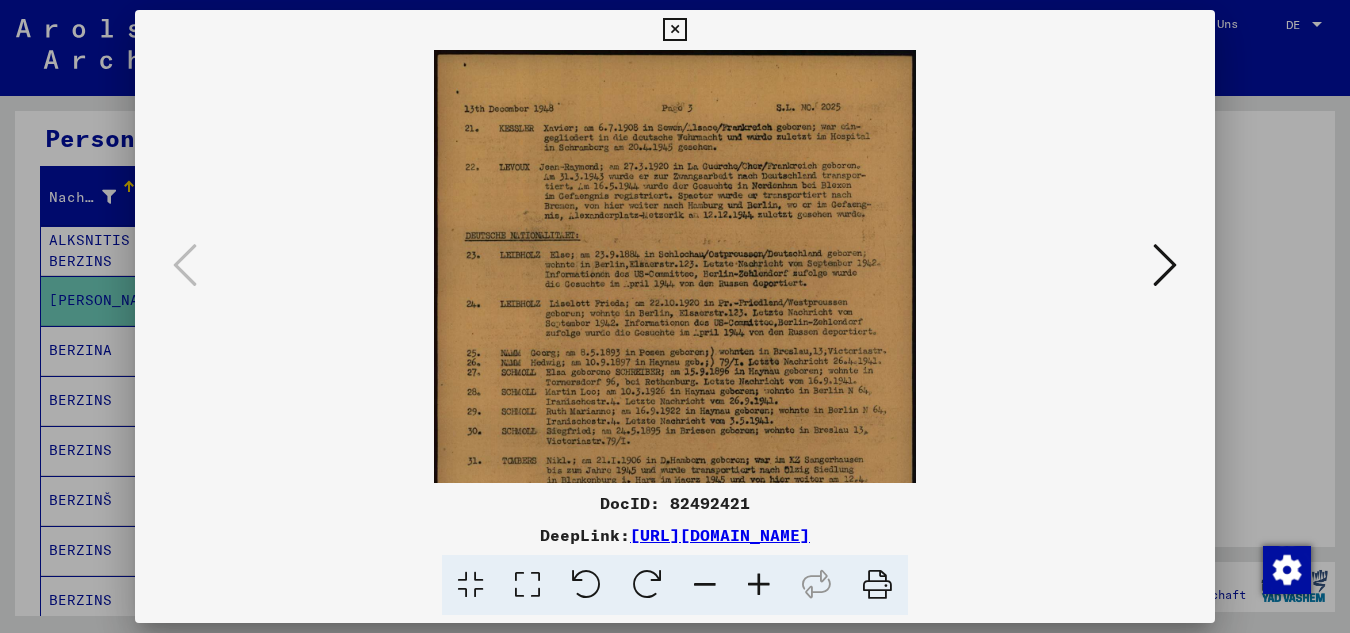 click at bounding box center [759, 585] 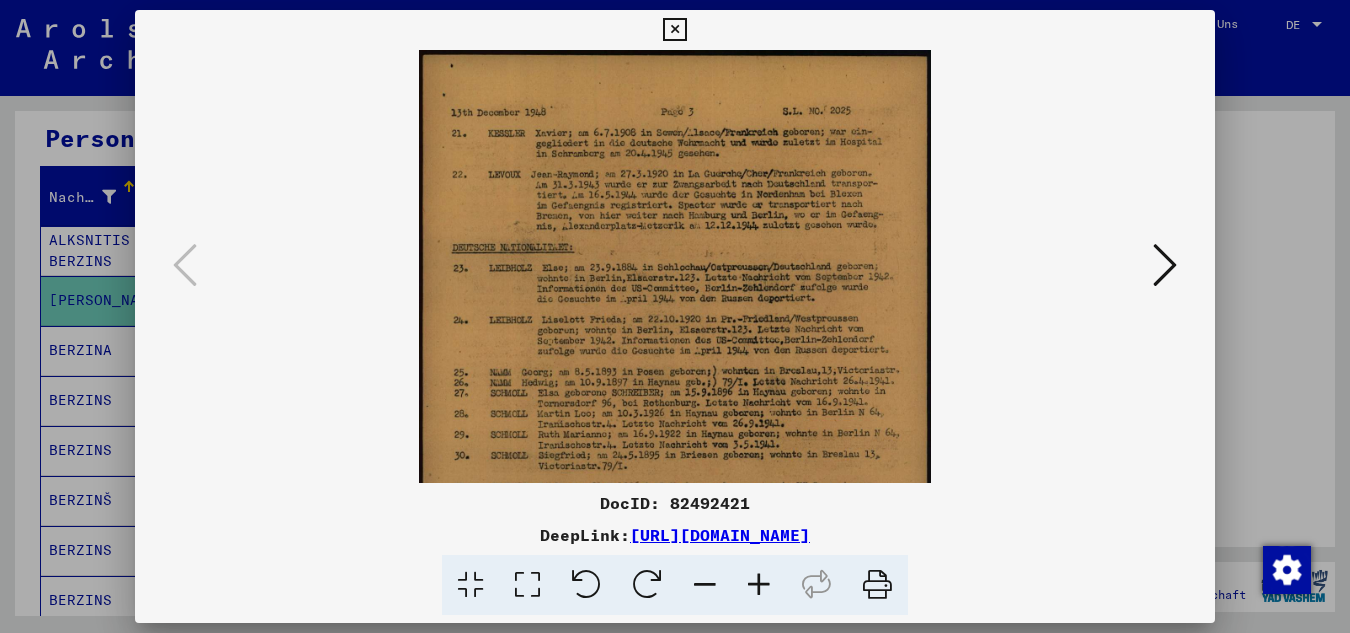 click at bounding box center (759, 585) 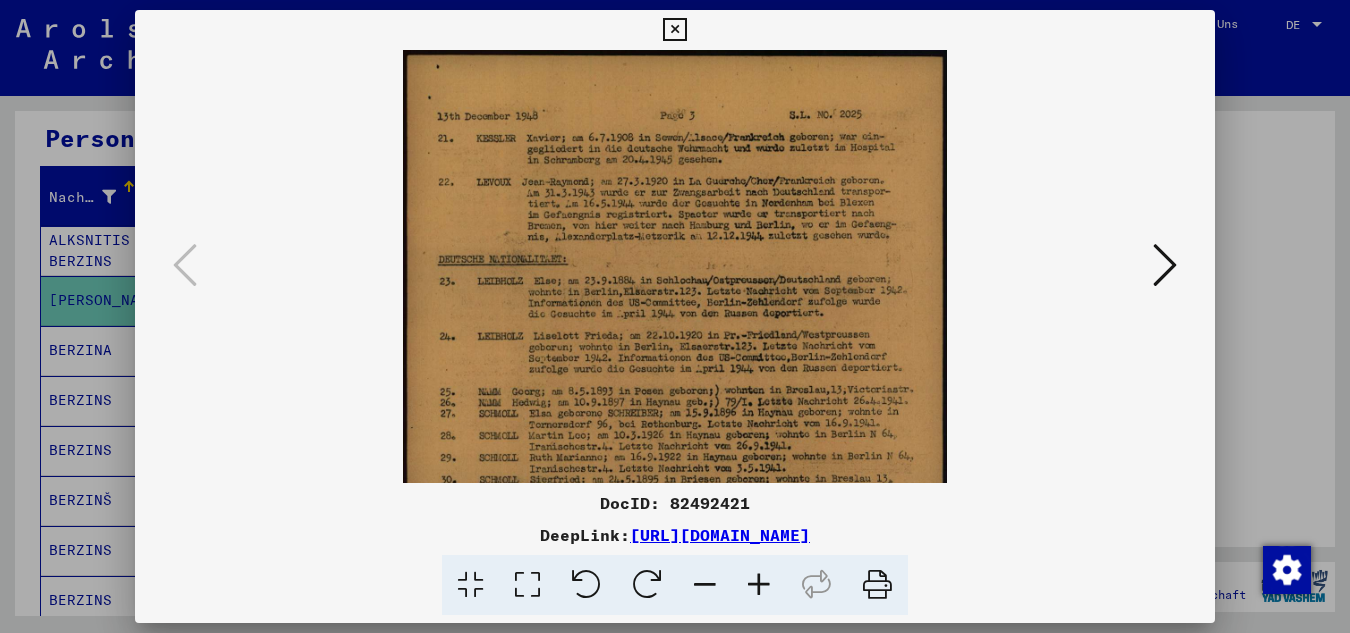 click at bounding box center (759, 585) 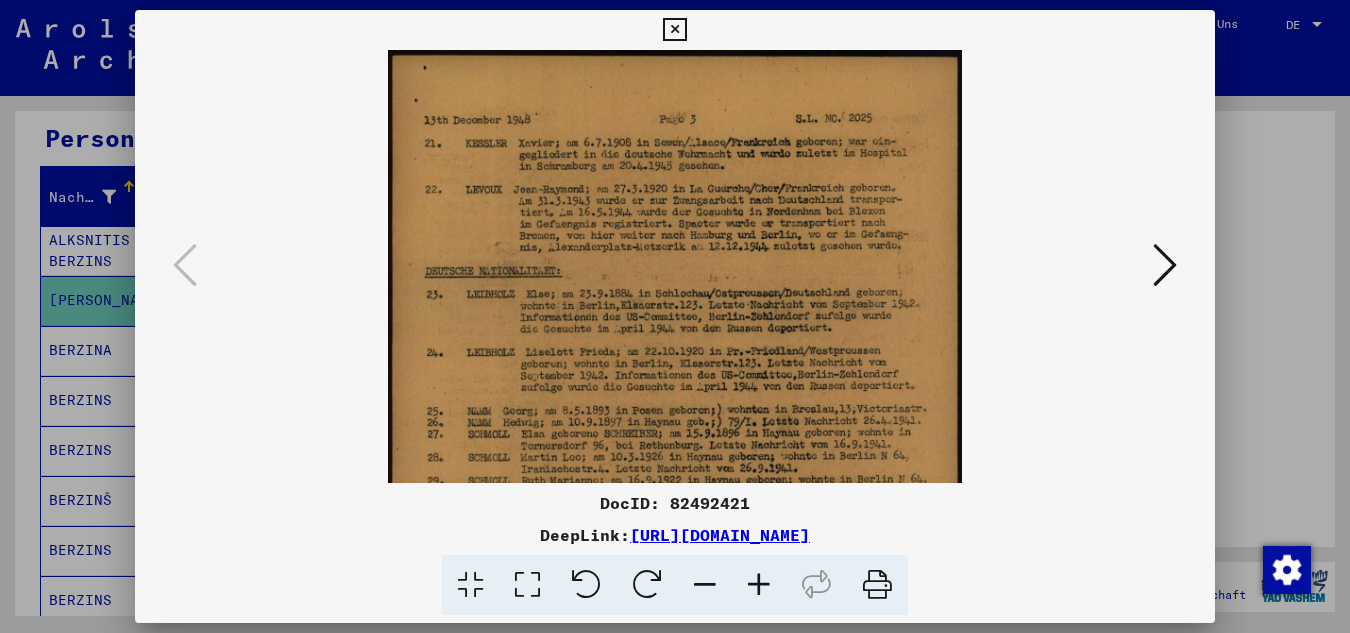click at bounding box center [759, 585] 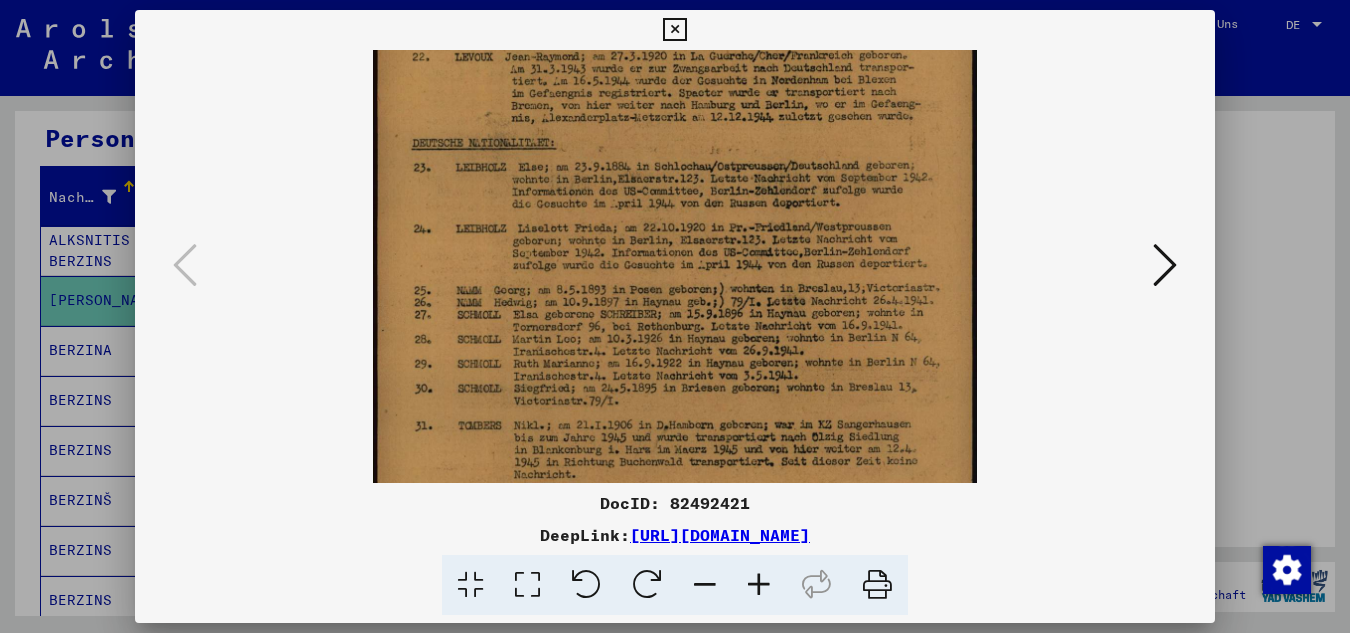 drag, startPoint x: 696, startPoint y: 371, endPoint x: 698, endPoint y: 131, distance: 240.00833 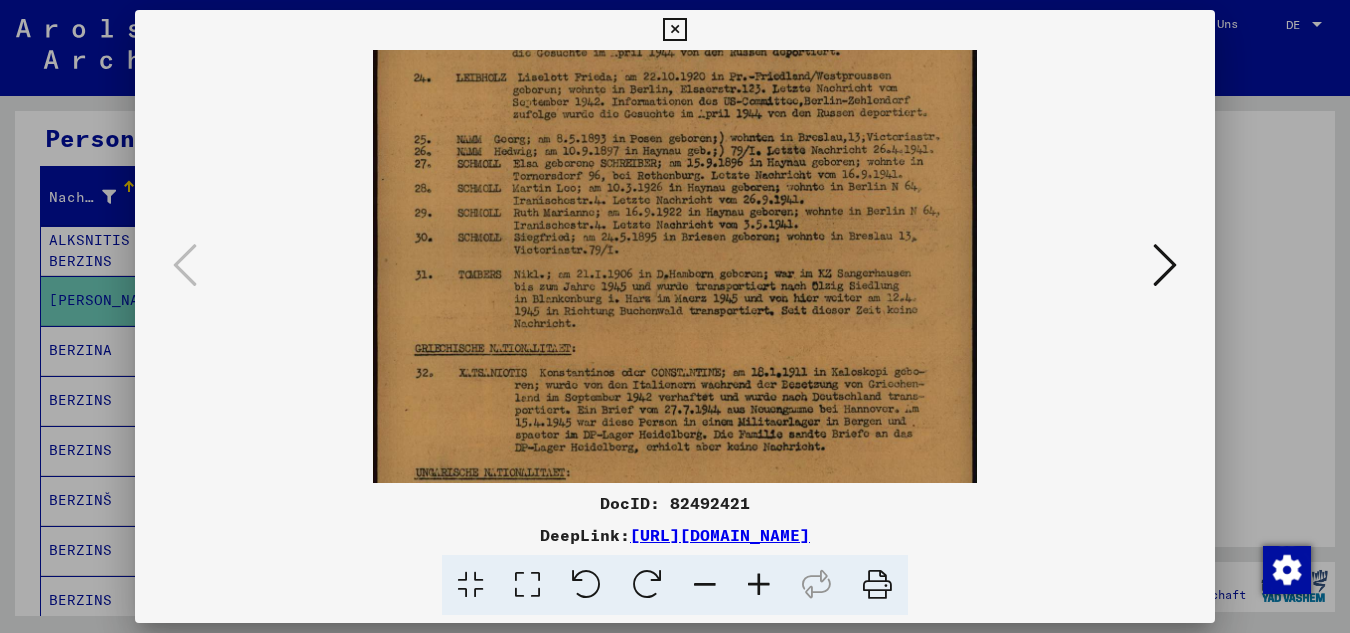 drag, startPoint x: 736, startPoint y: 391, endPoint x: 723, endPoint y: 183, distance: 208.40585 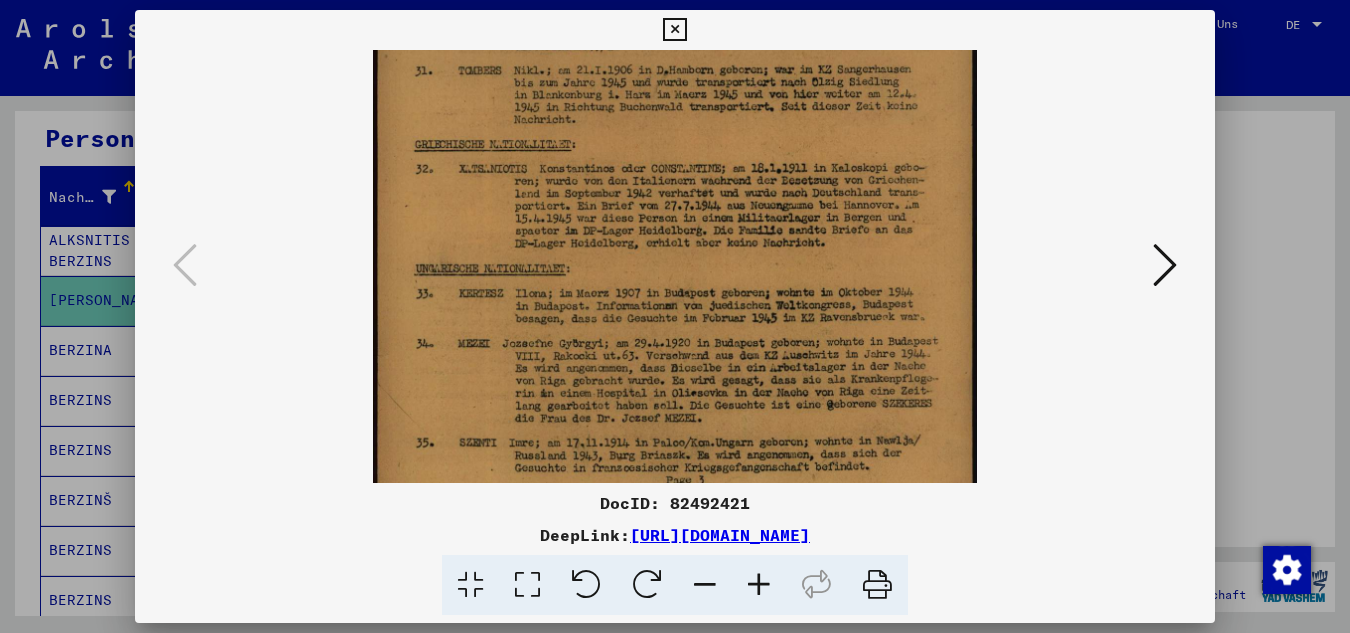scroll, scrollTop: 550, scrollLeft: 0, axis: vertical 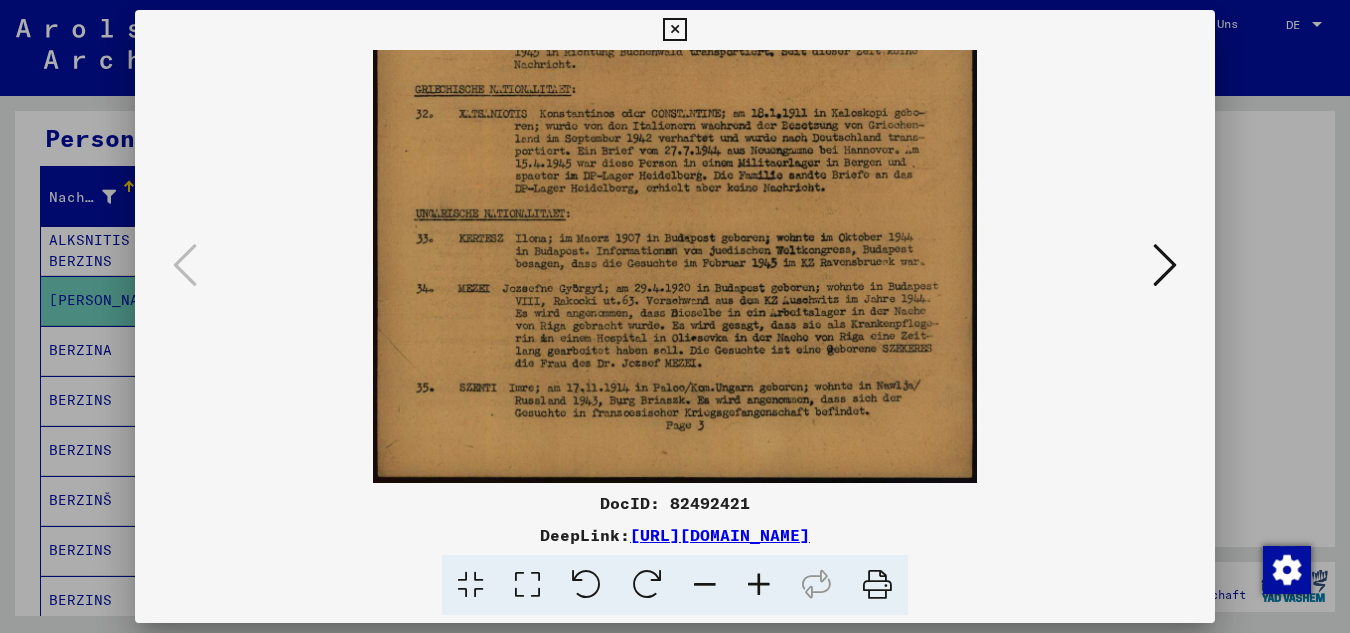 drag, startPoint x: 756, startPoint y: 335, endPoint x: 746, endPoint y: 155, distance: 180.27756 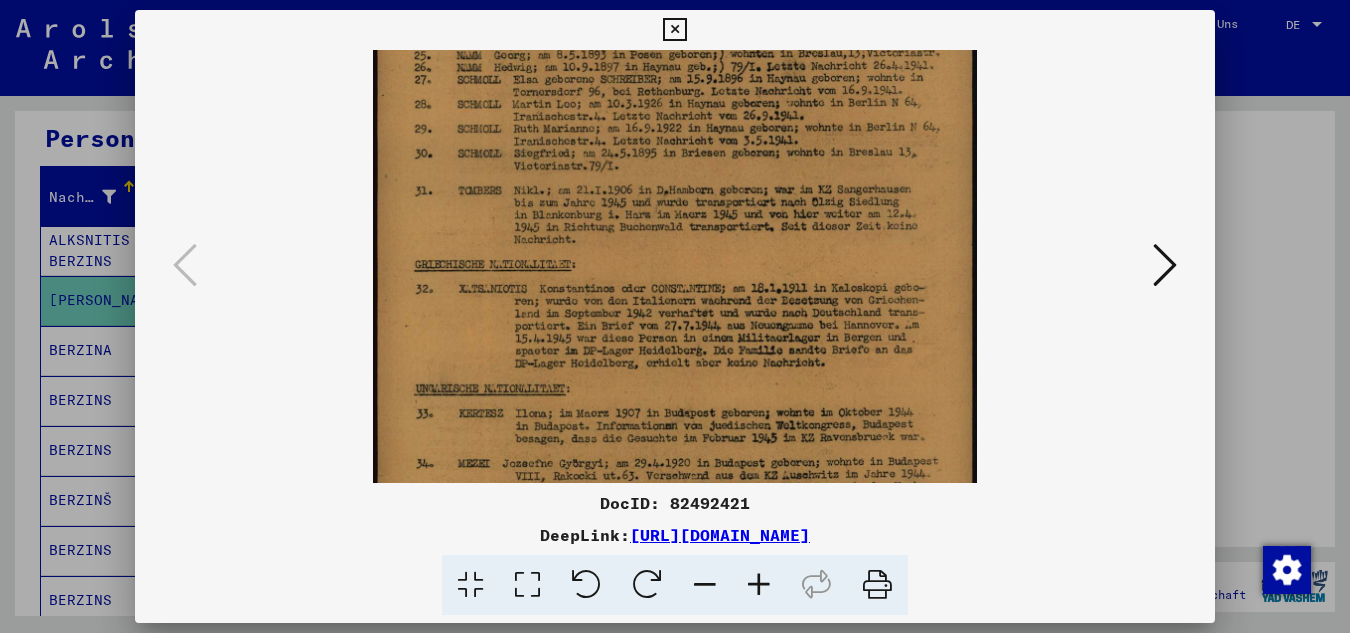 drag, startPoint x: 657, startPoint y: 210, endPoint x: 655, endPoint y: 385, distance: 175.01143 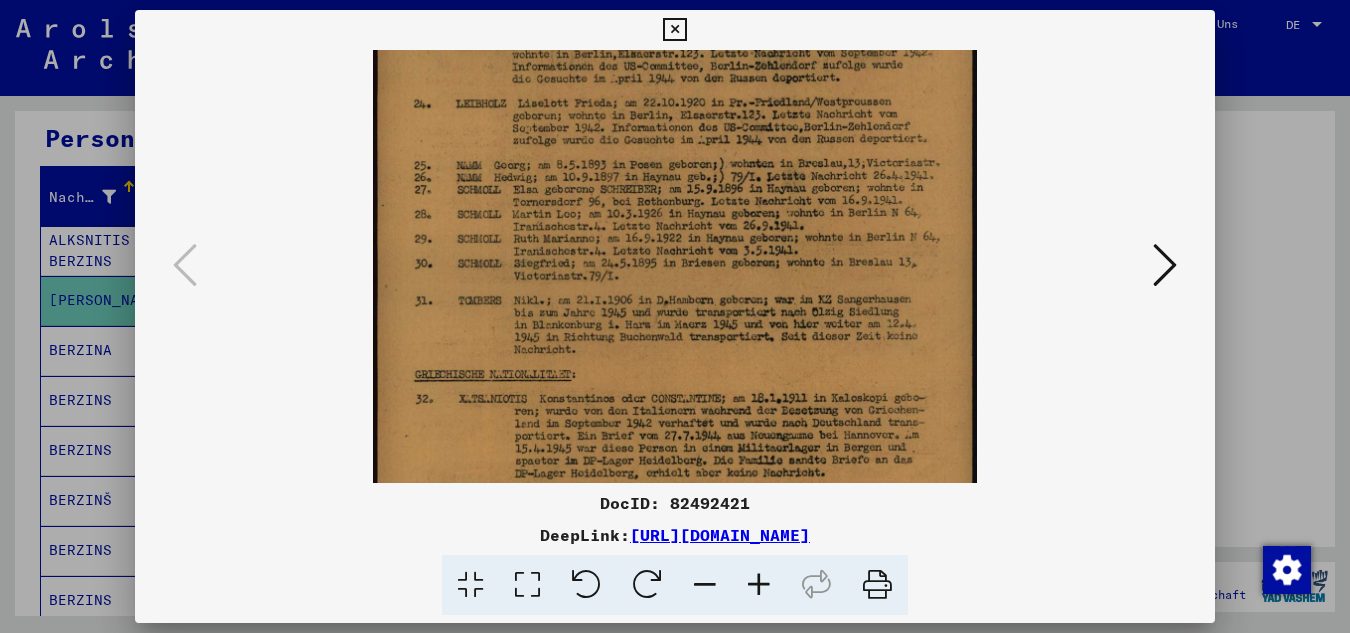 scroll, scrollTop: 260, scrollLeft: 0, axis: vertical 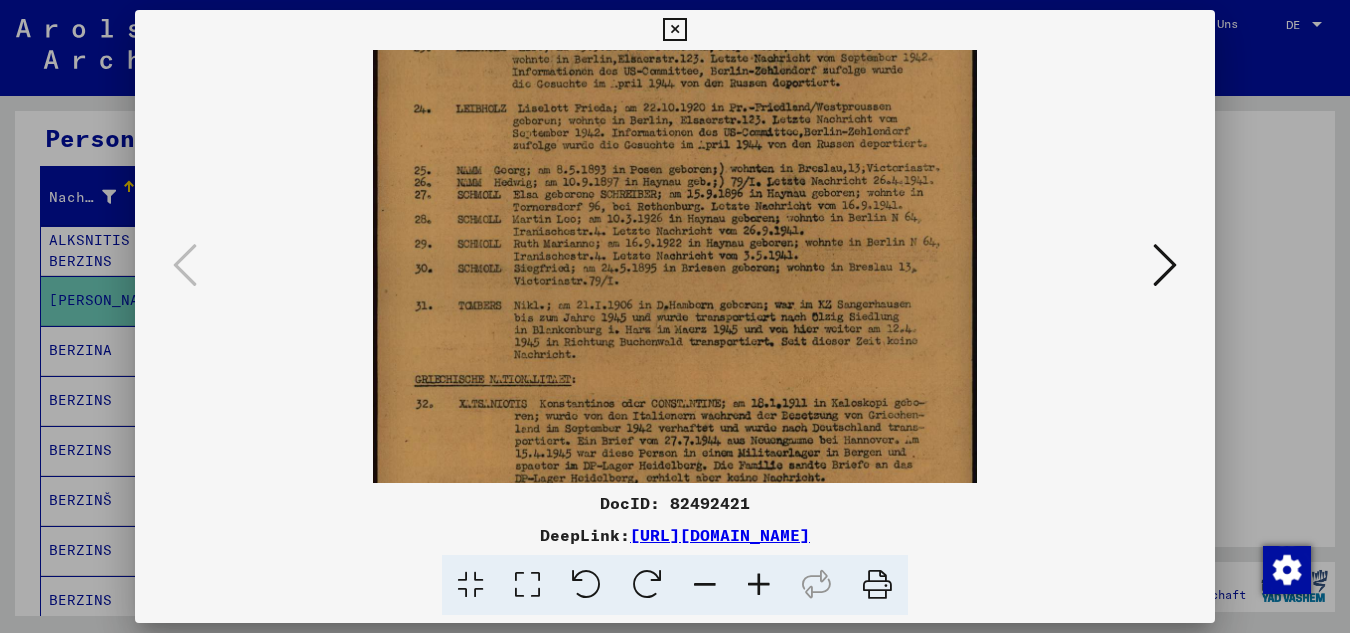 drag, startPoint x: 656, startPoint y: 262, endPoint x: 663, endPoint y: 344, distance: 82.29824 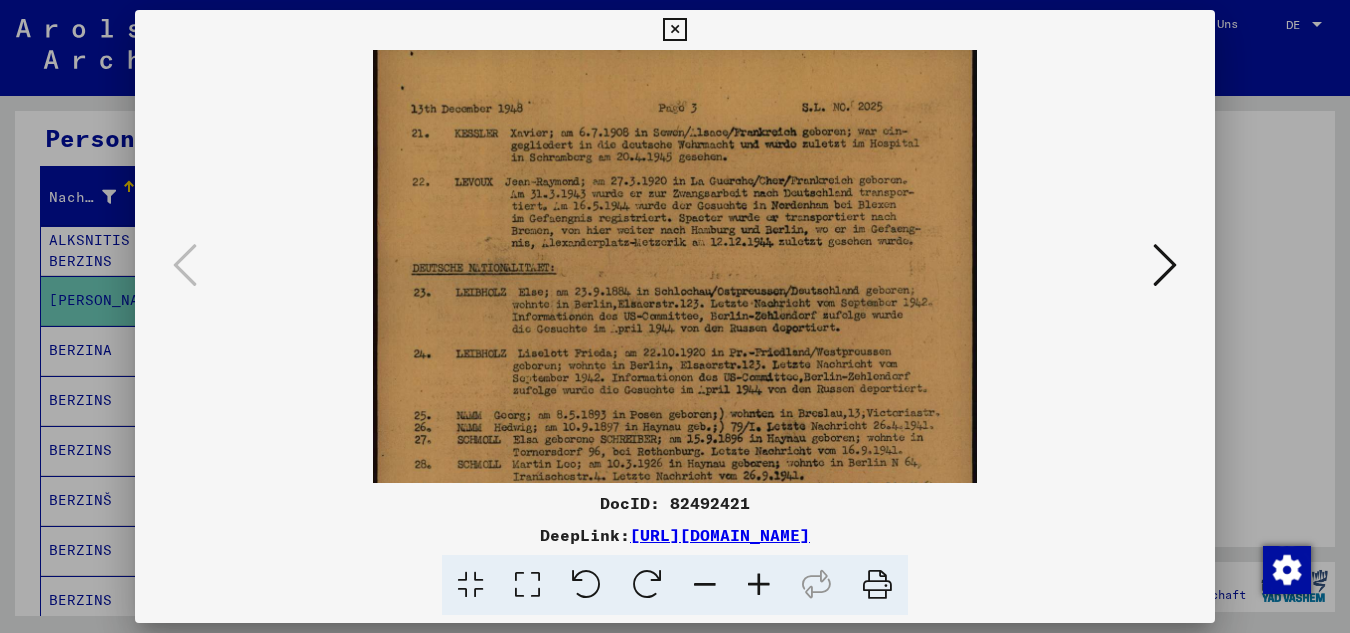 scroll, scrollTop: 11, scrollLeft: 0, axis: vertical 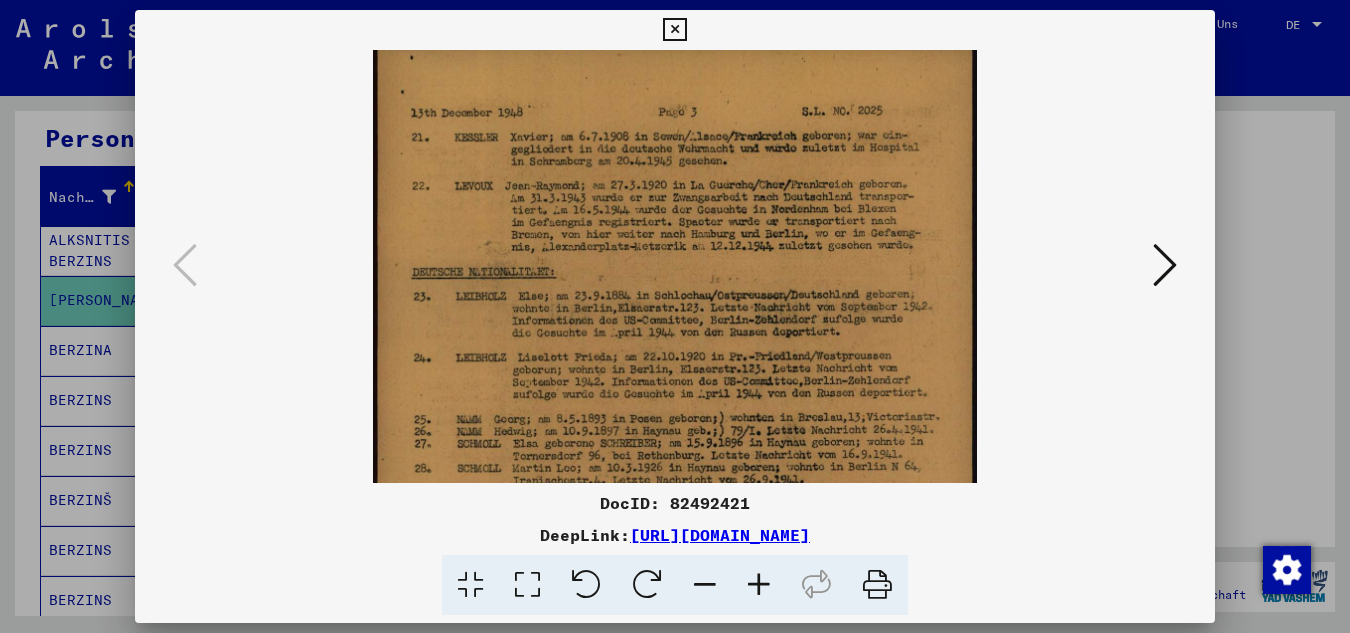 drag, startPoint x: 670, startPoint y: 198, endPoint x: 649, endPoint y: 447, distance: 249.88397 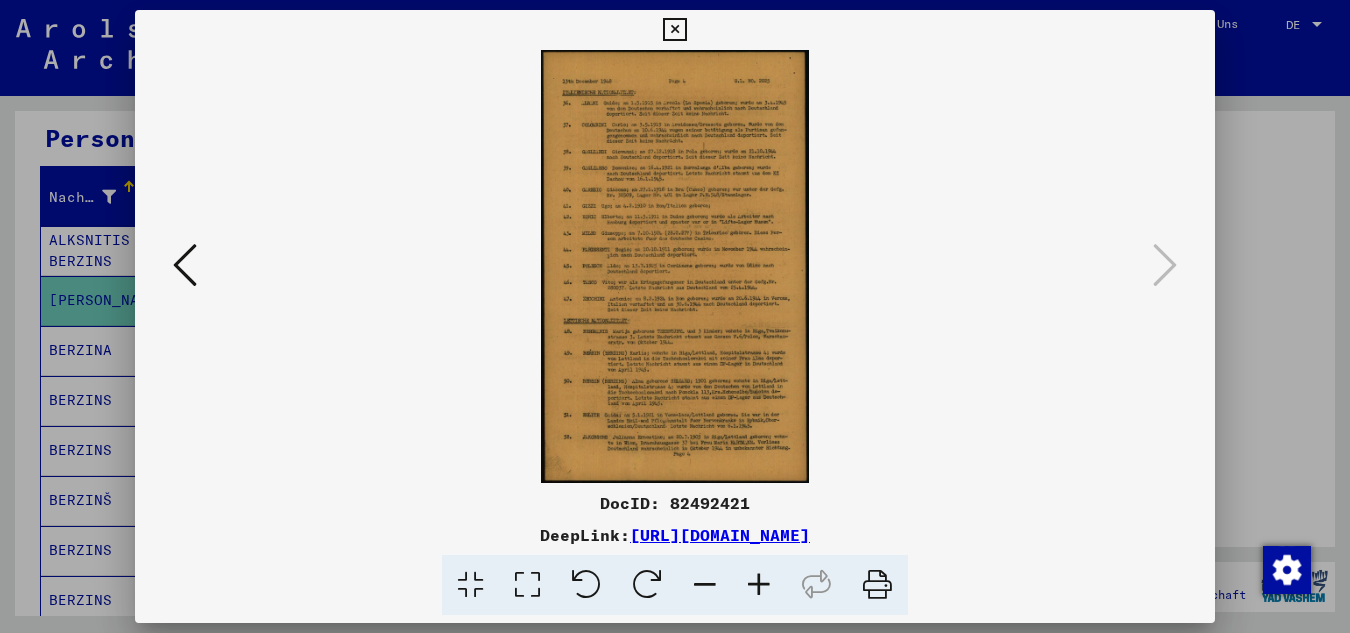 scroll, scrollTop: 0, scrollLeft: 0, axis: both 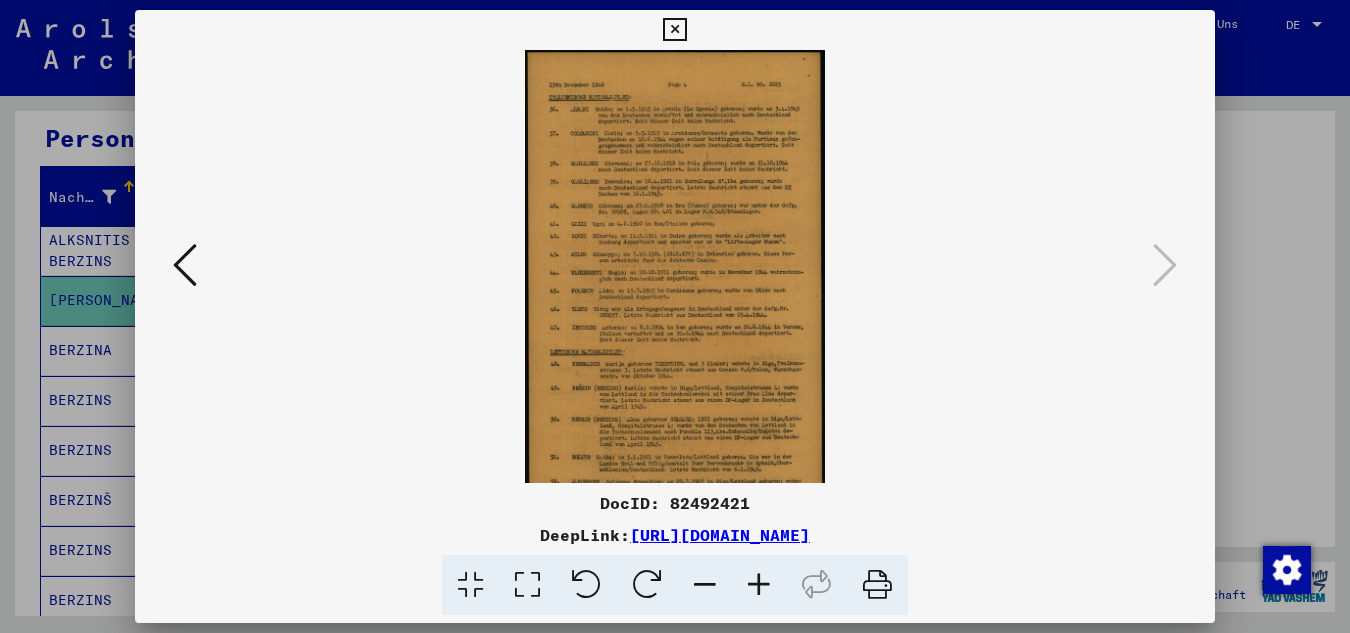 click at bounding box center [759, 585] 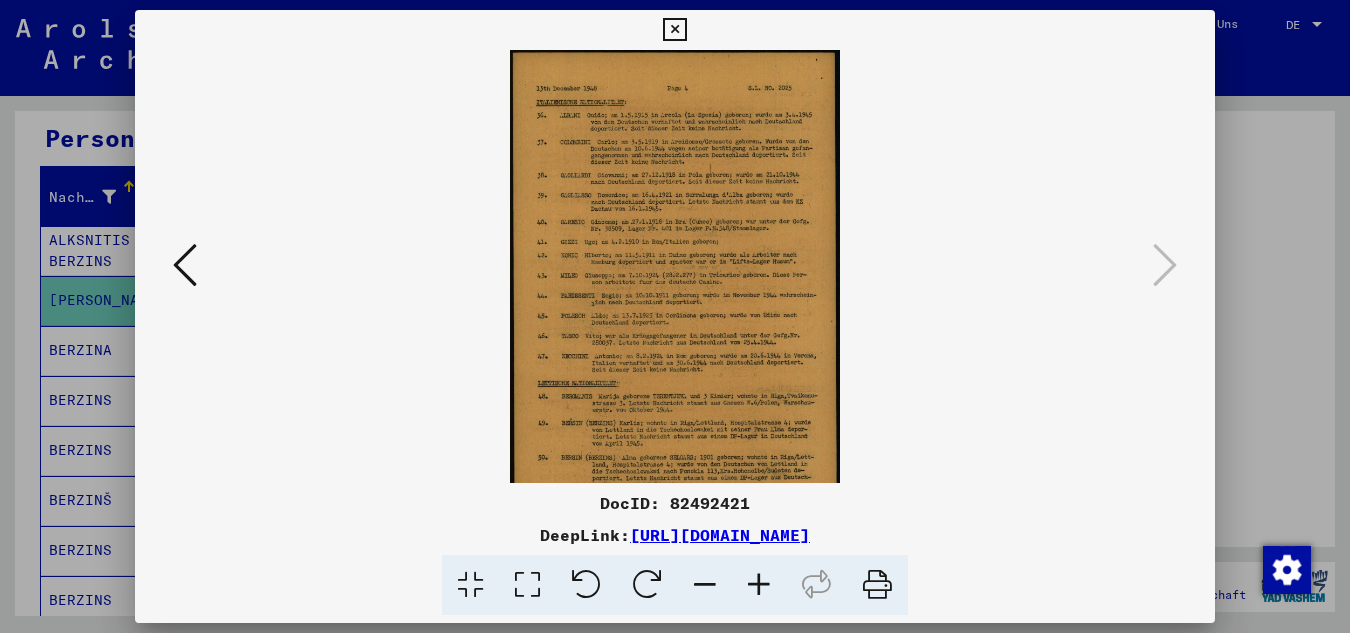 click at bounding box center [759, 585] 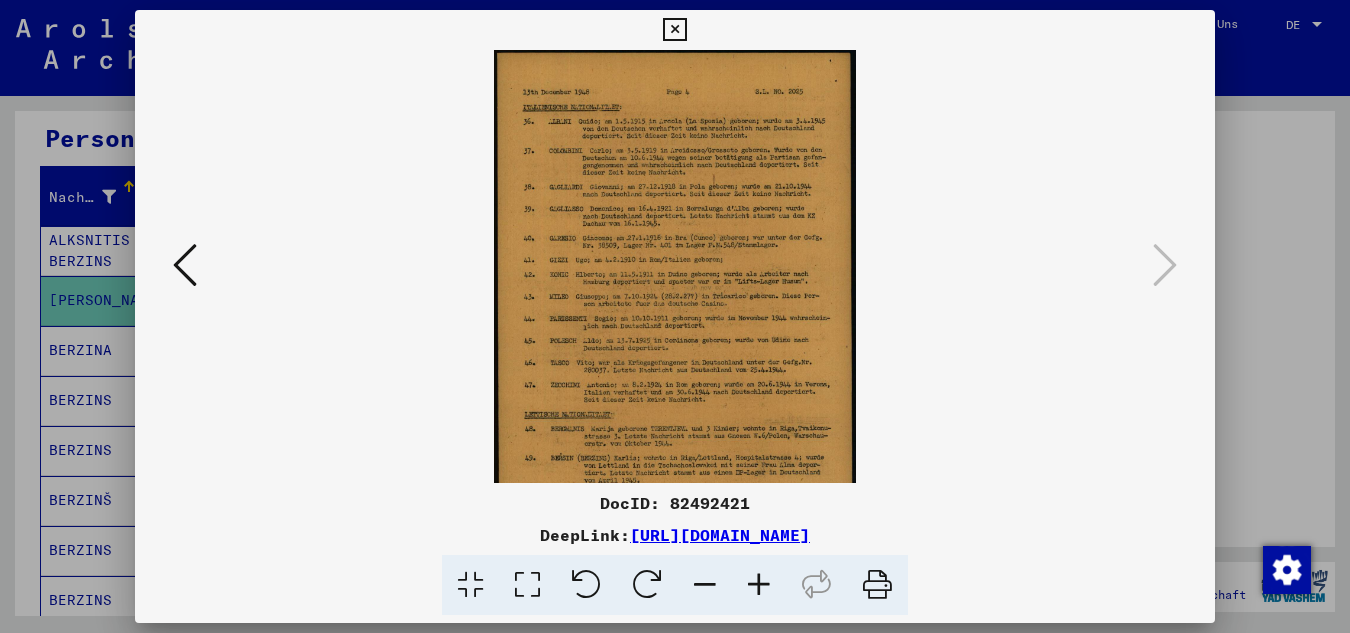 click at bounding box center (759, 585) 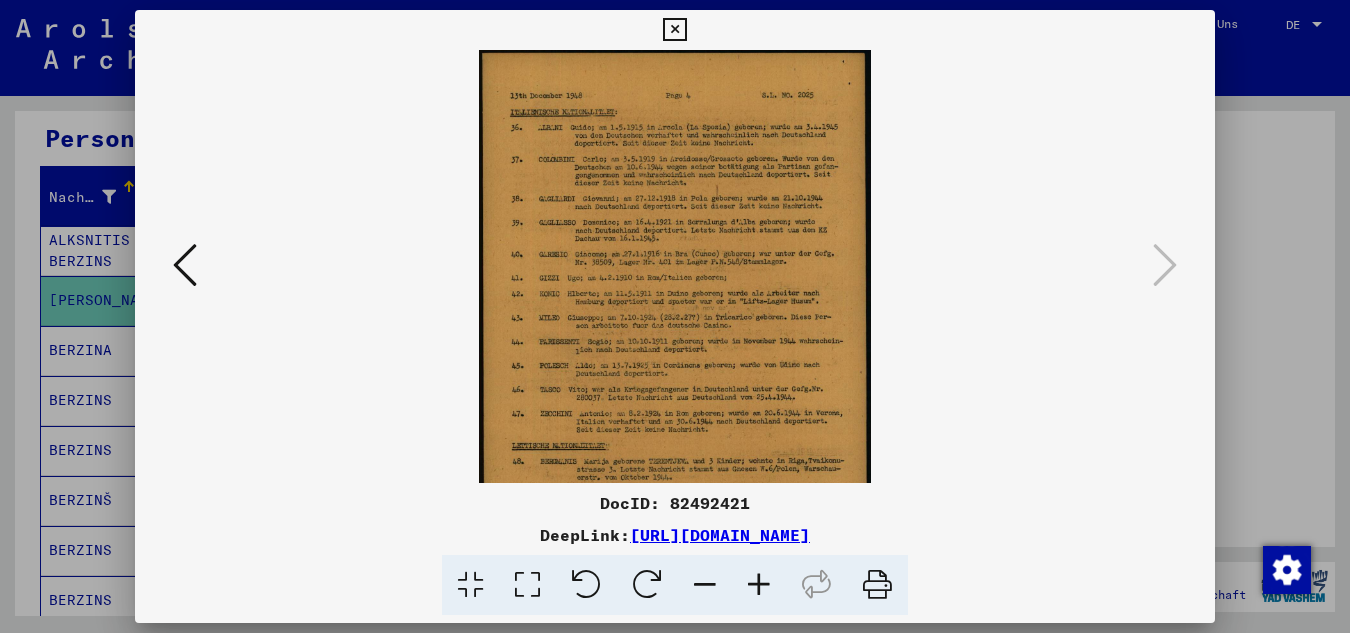 click at bounding box center [759, 585] 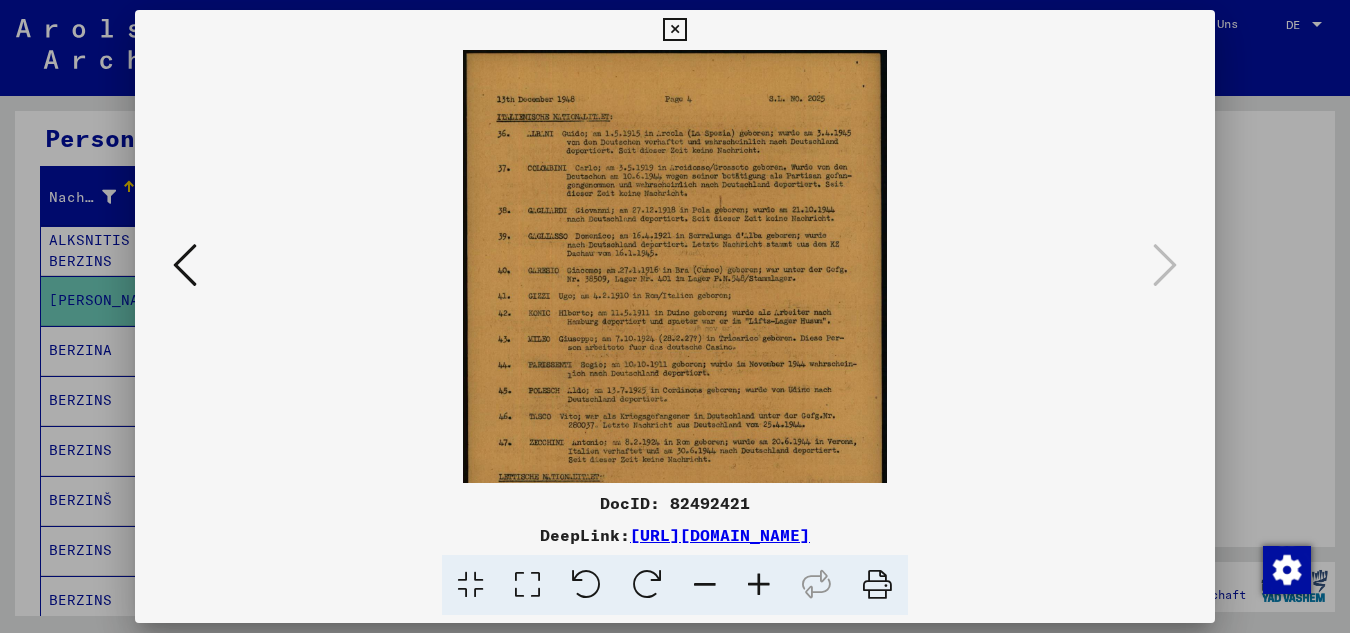 click at bounding box center (759, 585) 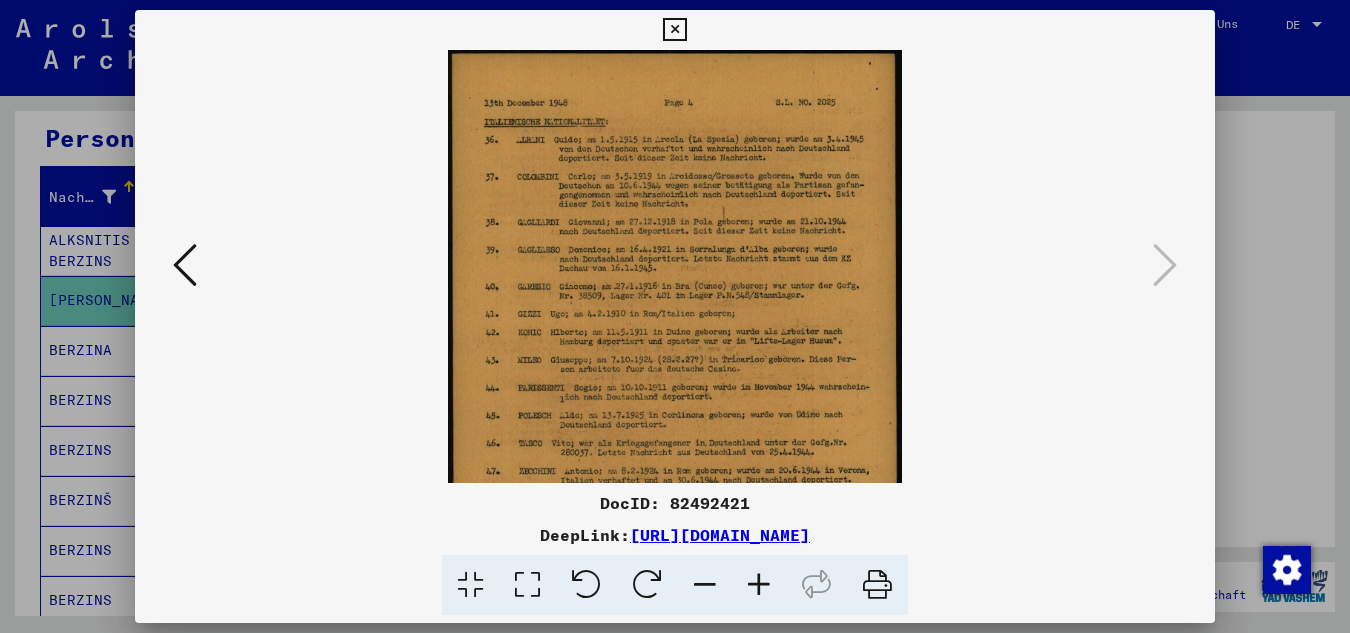 click at bounding box center (759, 585) 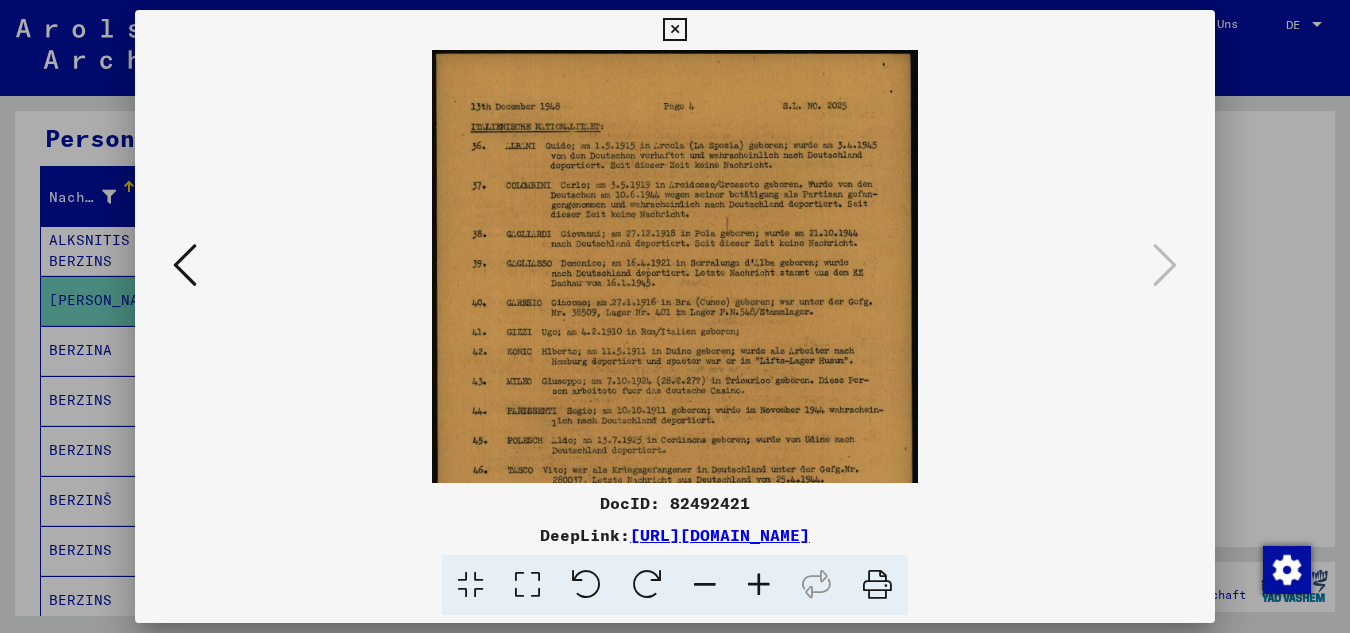 click at bounding box center [759, 585] 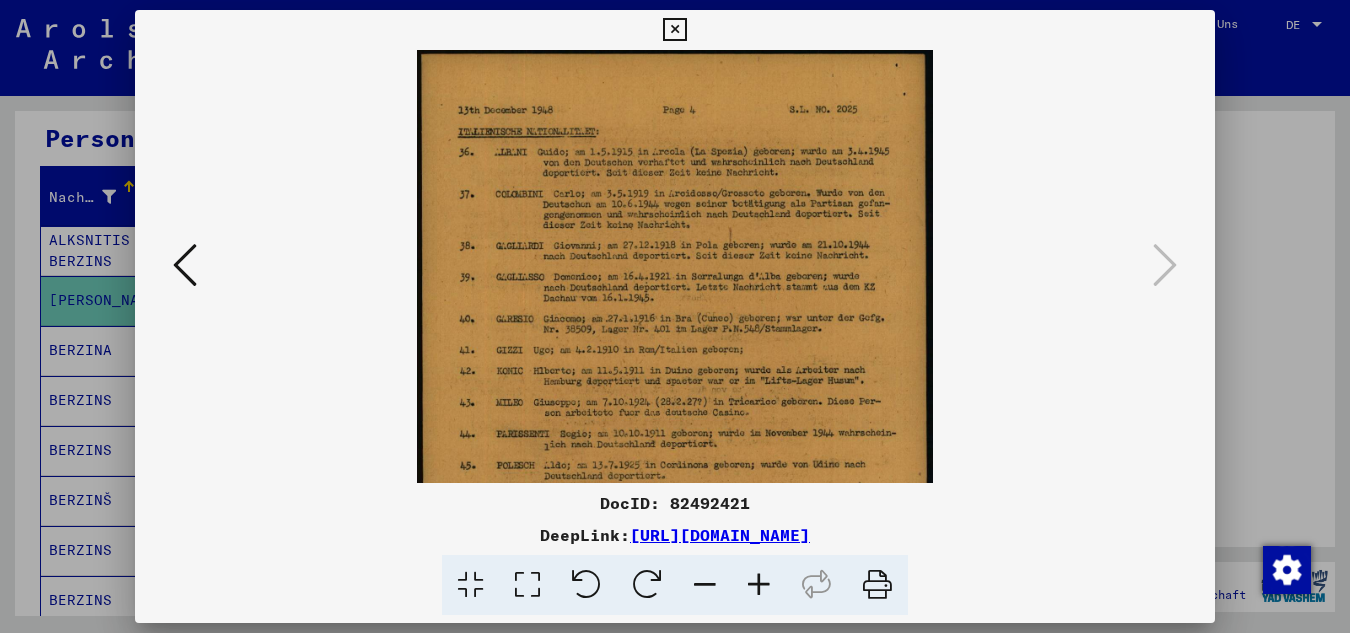 click at bounding box center (759, 585) 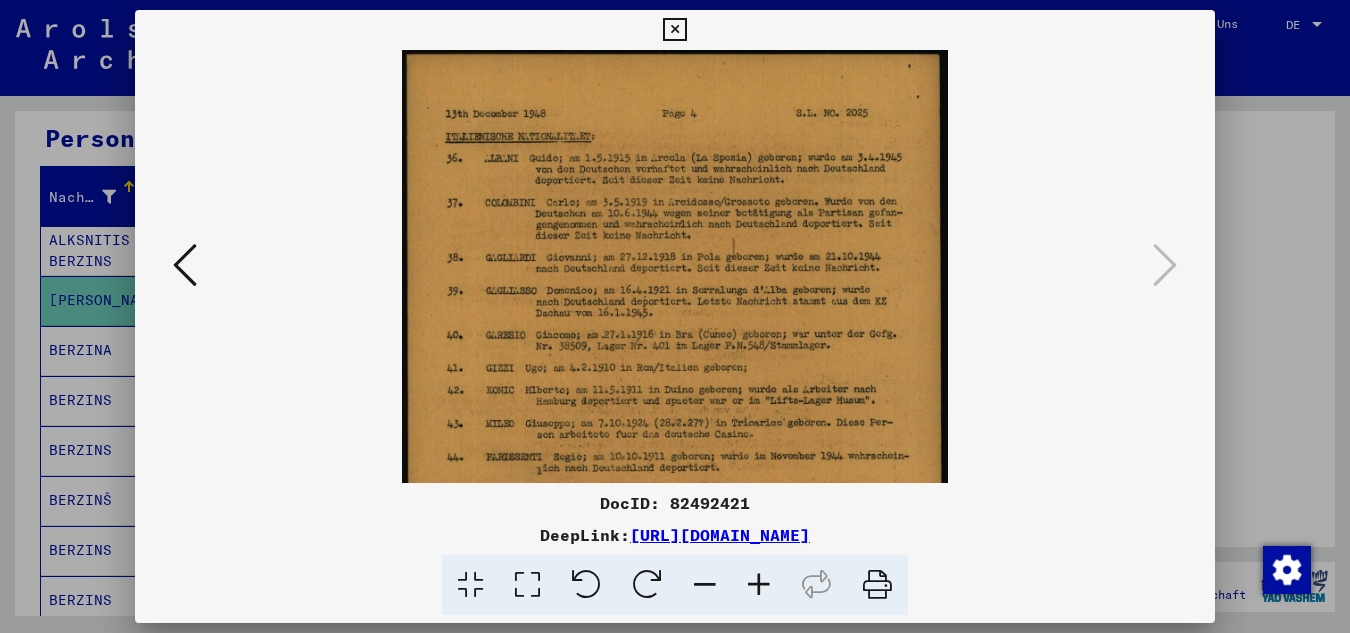 click at bounding box center [759, 585] 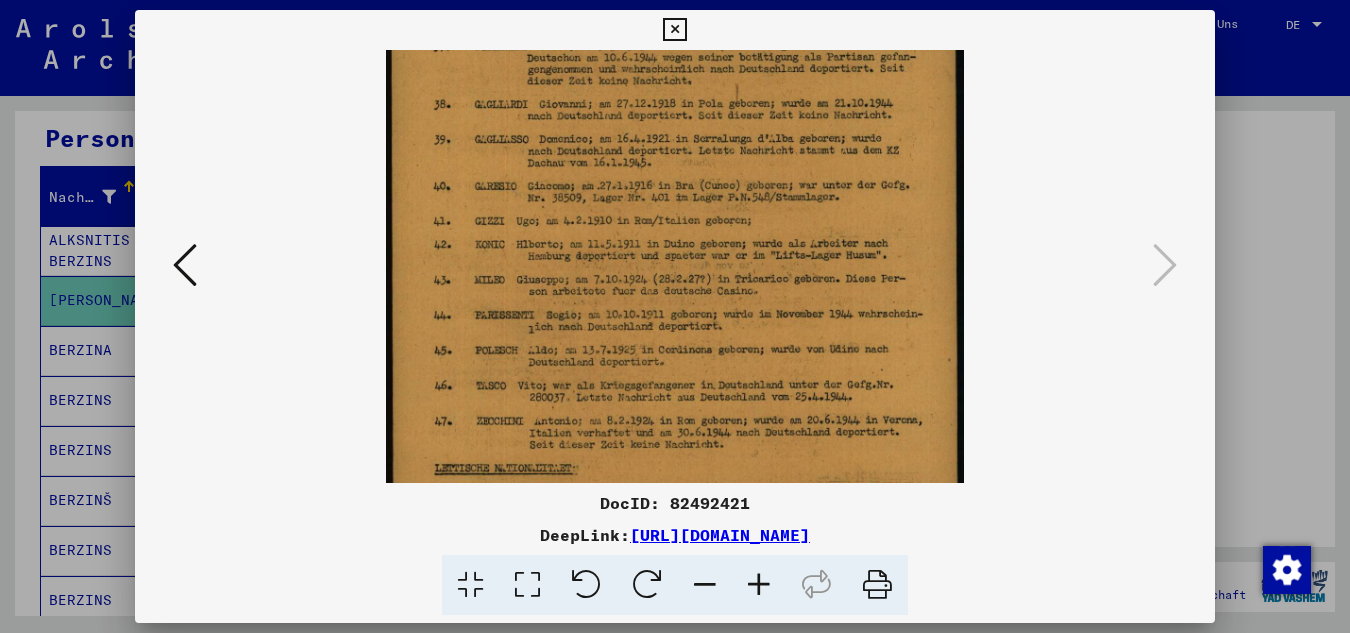 drag, startPoint x: 590, startPoint y: 357, endPoint x: 585, endPoint y: 190, distance: 167.07483 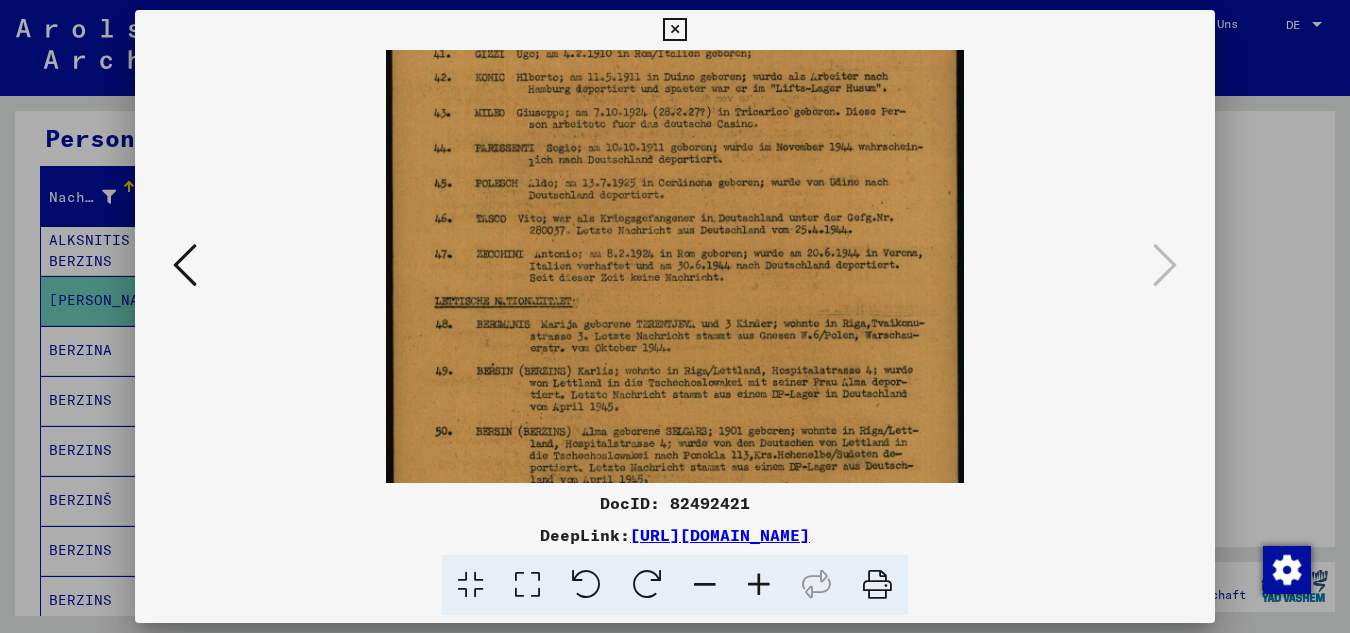 drag, startPoint x: 648, startPoint y: 378, endPoint x: 632, endPoint y: 206, distance: 172.74258 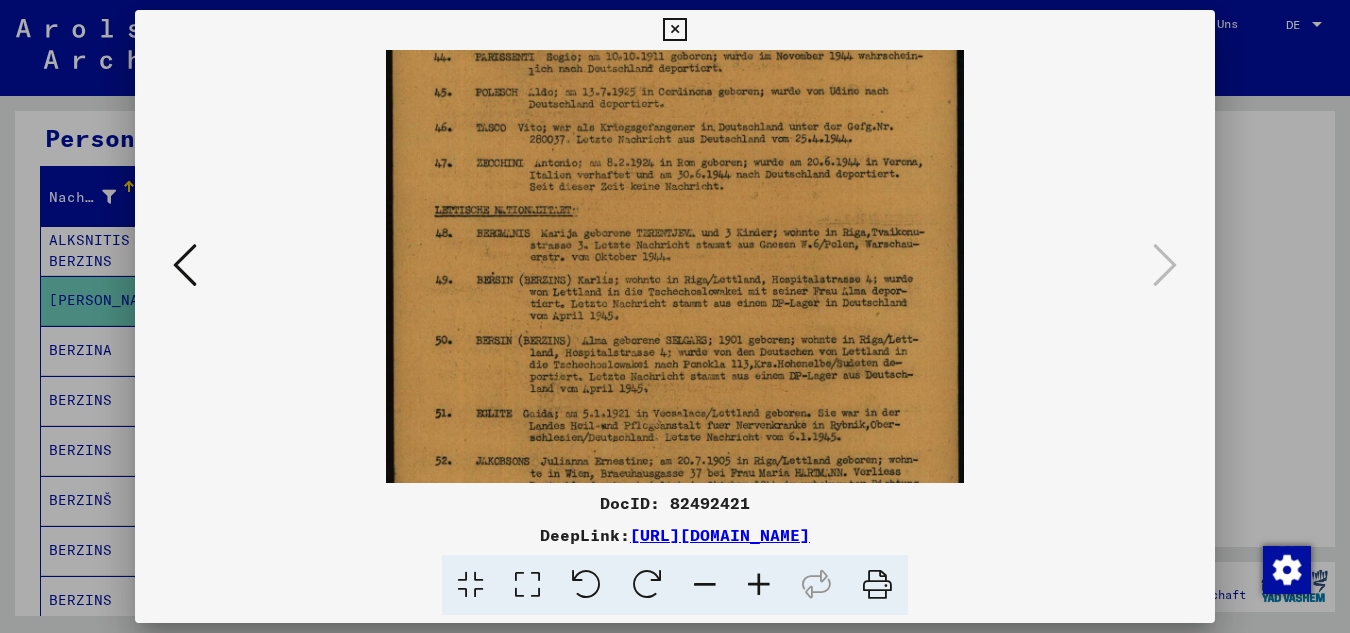 scroll, scrollTop: 467, scrollLeft: 0, axis: vertical 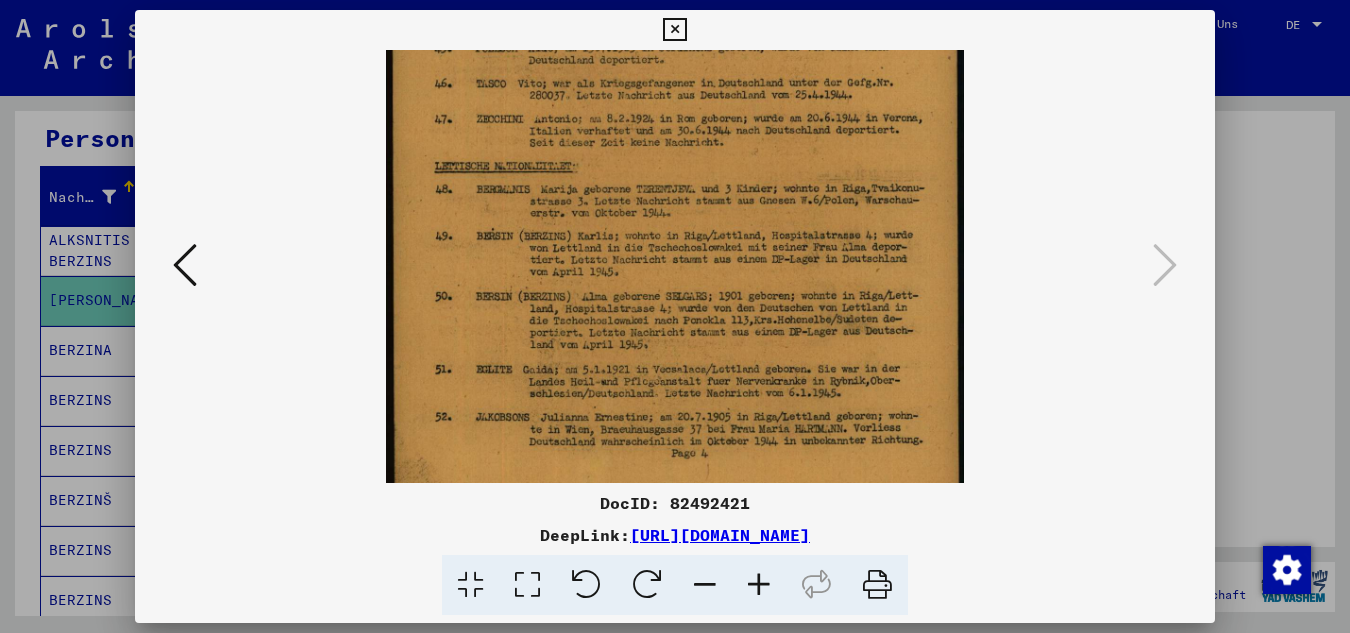 drag, startPoint x: 649, startPoint y: 309, endPoint x: 633, endPoint y: 177, distance: 132.96616 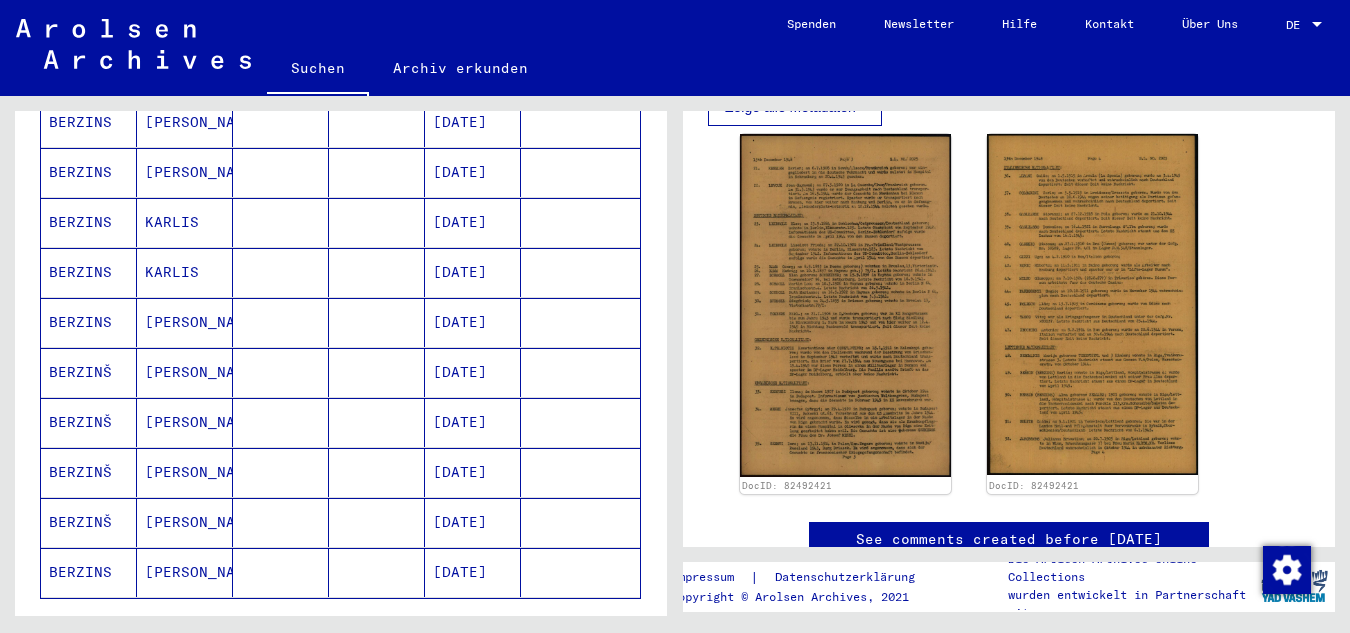 scroll, scrollTop: 1200, scrollLeft: 0, axis: vertical 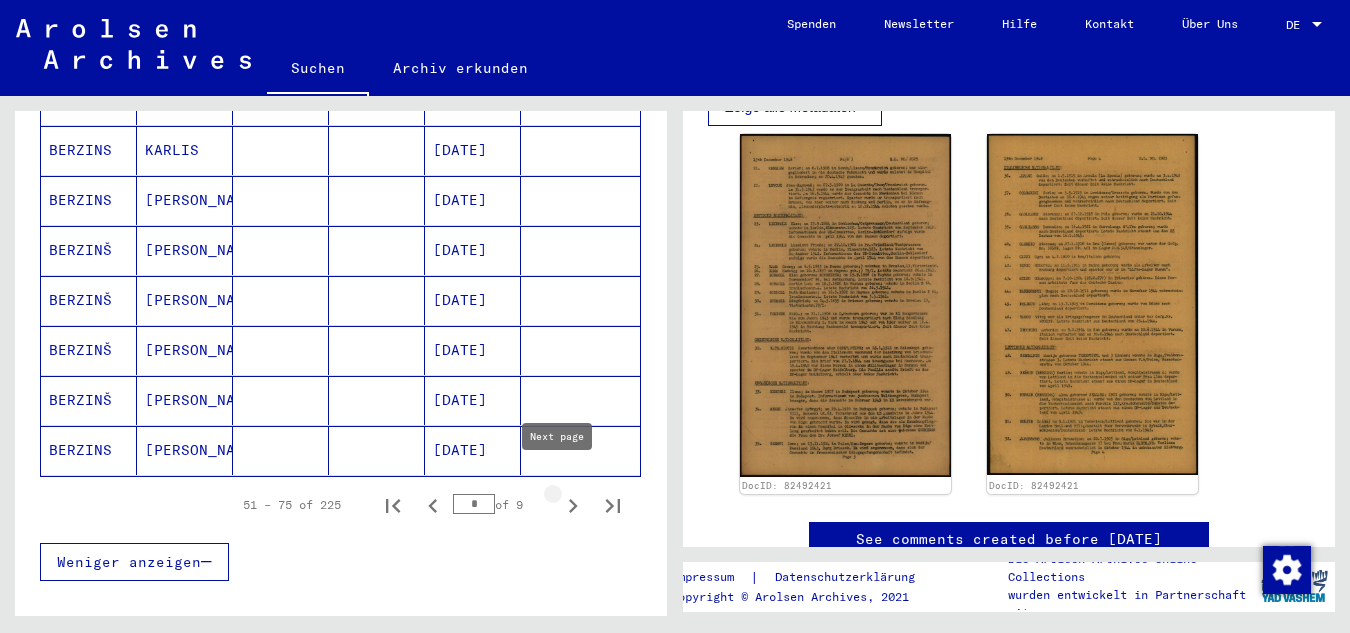 click 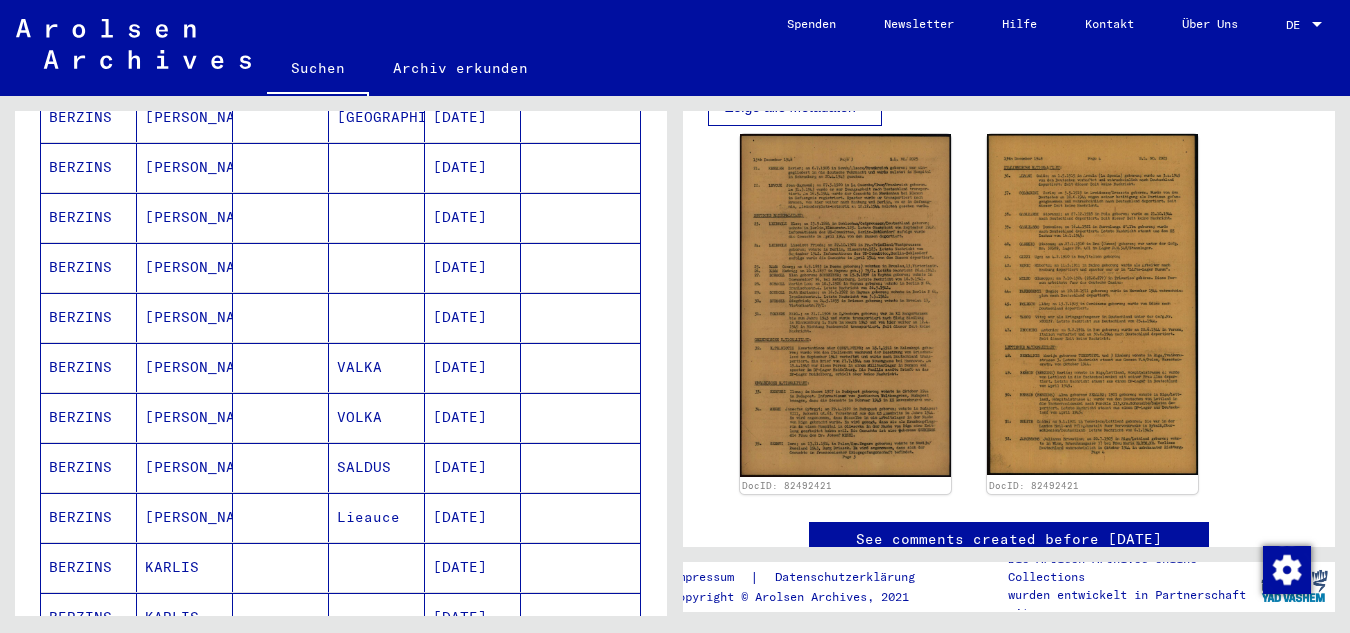 scroll, scrollTop: 800, scrollLeft: 0, axis: vertical 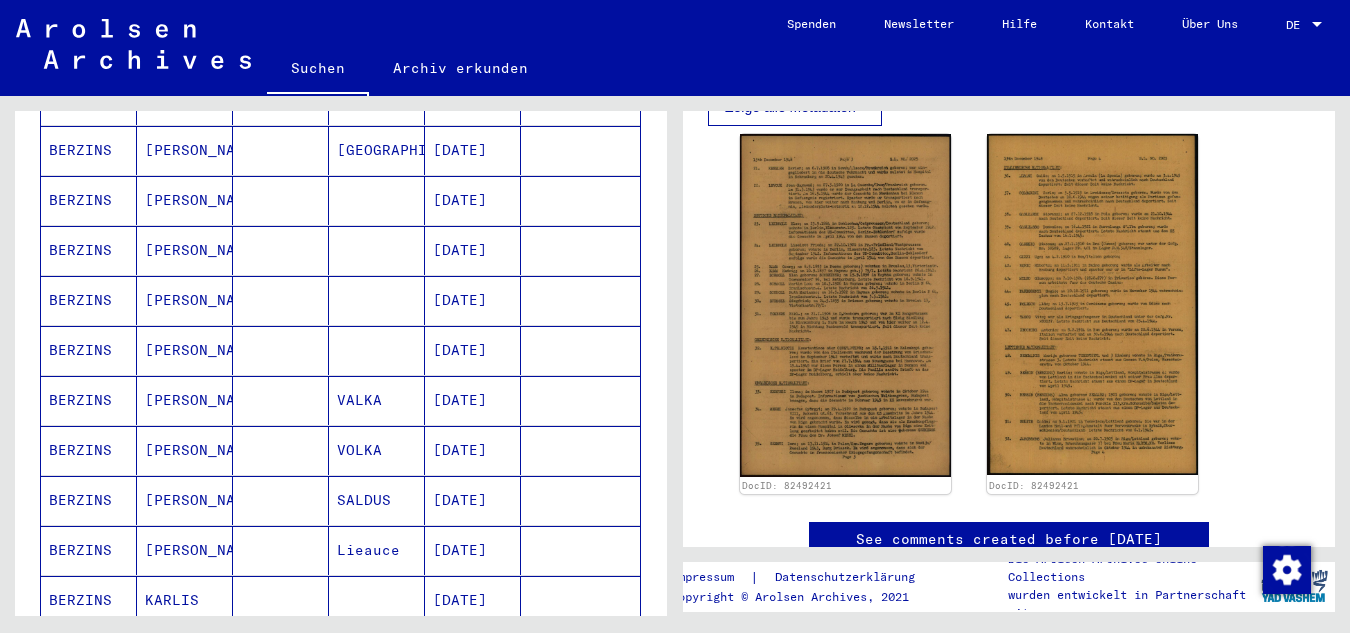 click on "BERZINS" at bounding box center [89, 350] 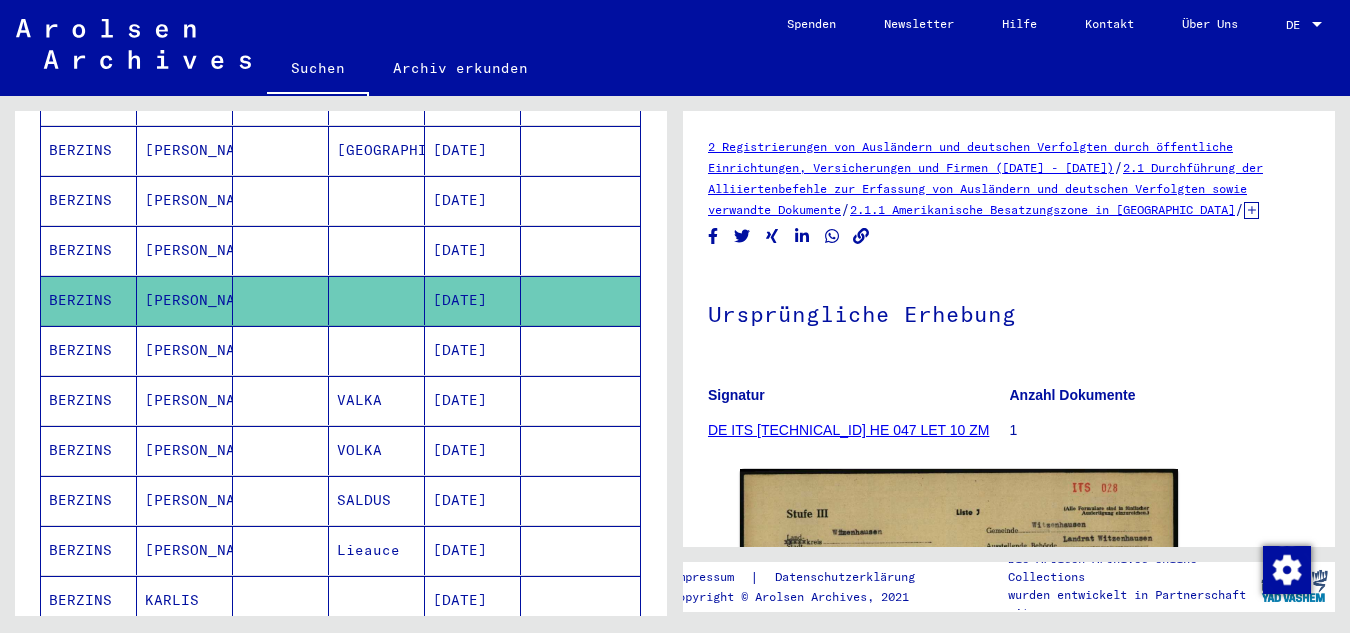 scroll, scrollTop: 0, scrollLeft: 0, axis: both 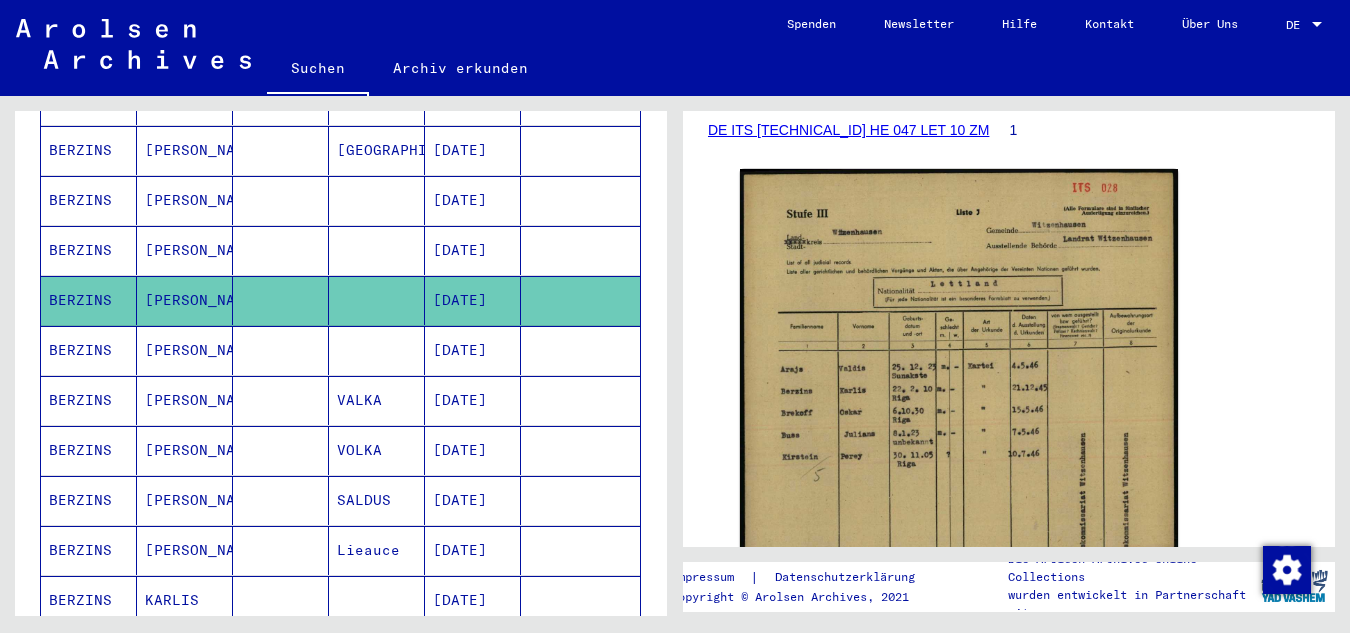 click on "BERZINS" at bounding box center [89, 400] 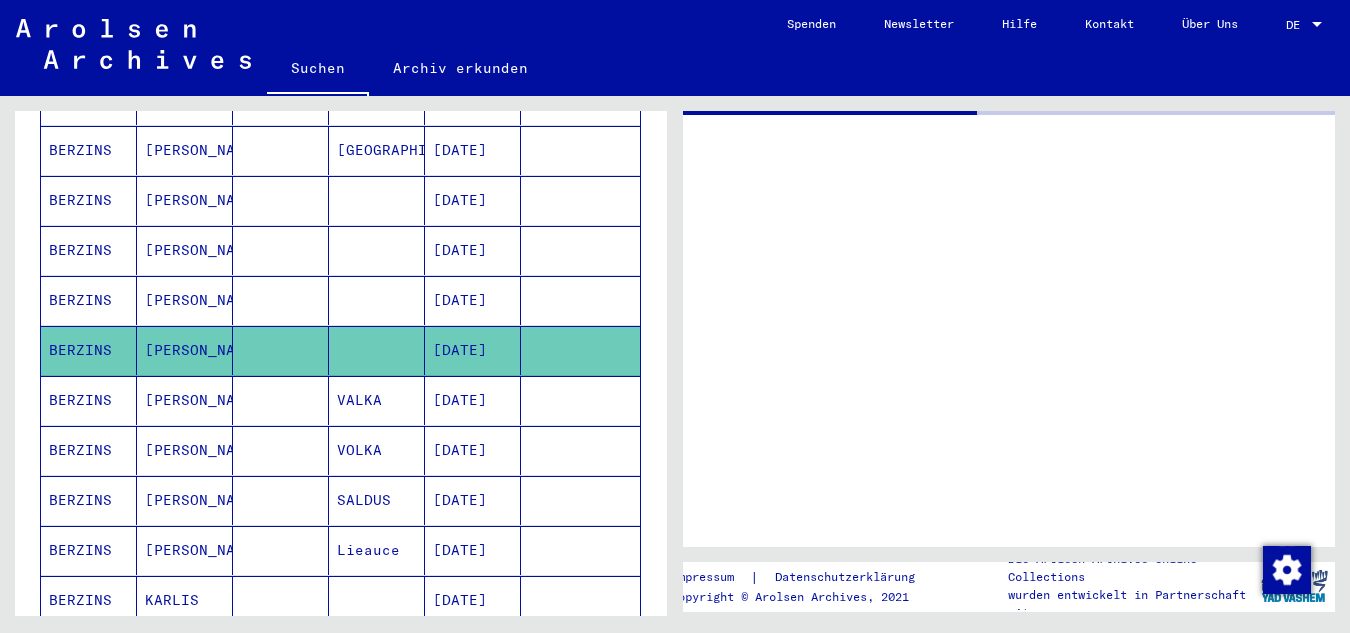 scroll, scrollTop: 0, scrollLeft: 0, axis: both 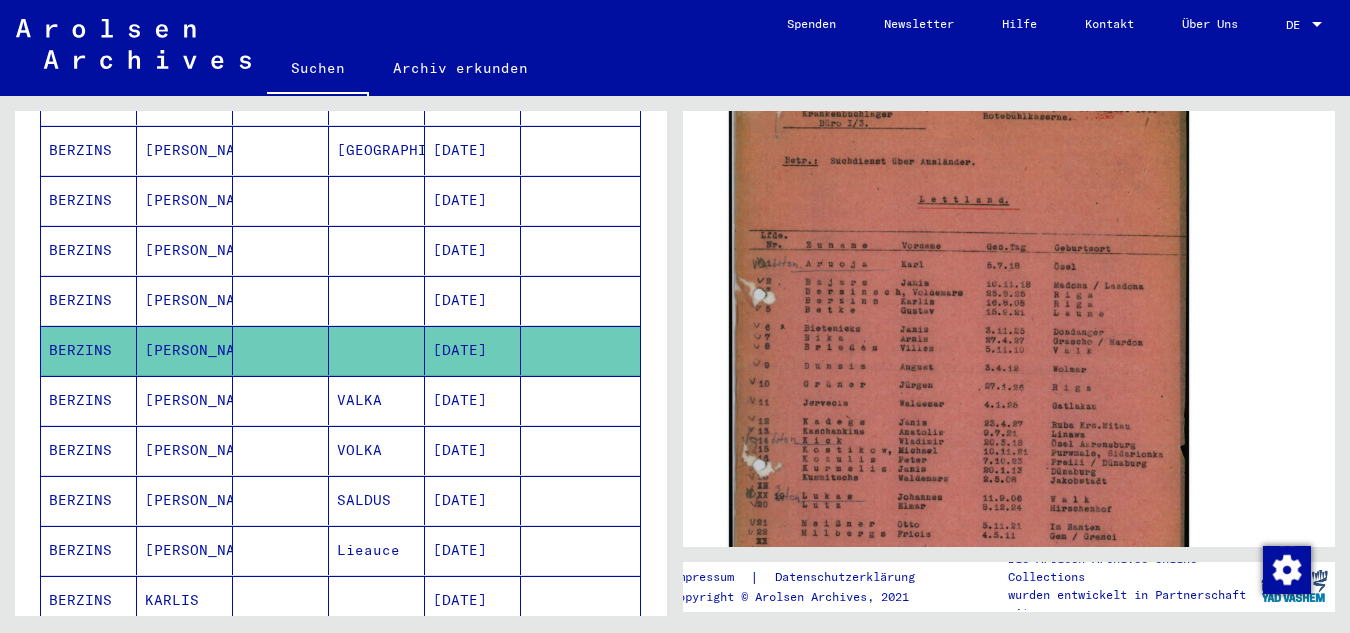 click 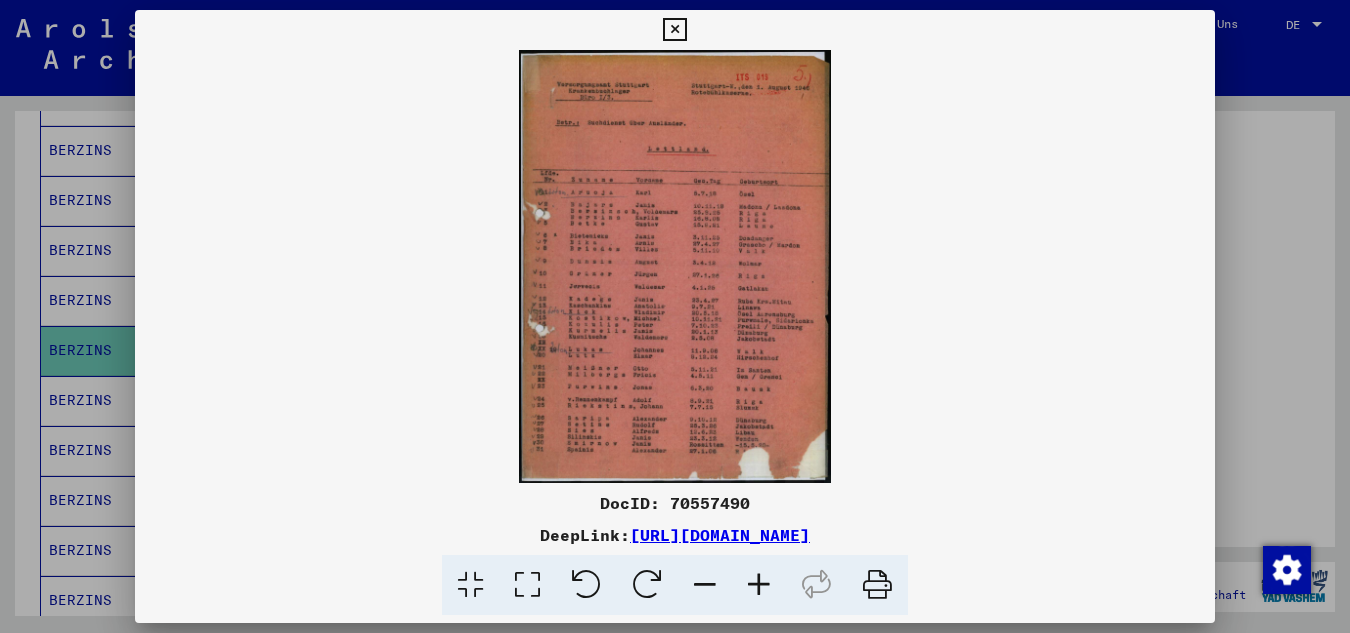 click at bounding box center (759, 585) 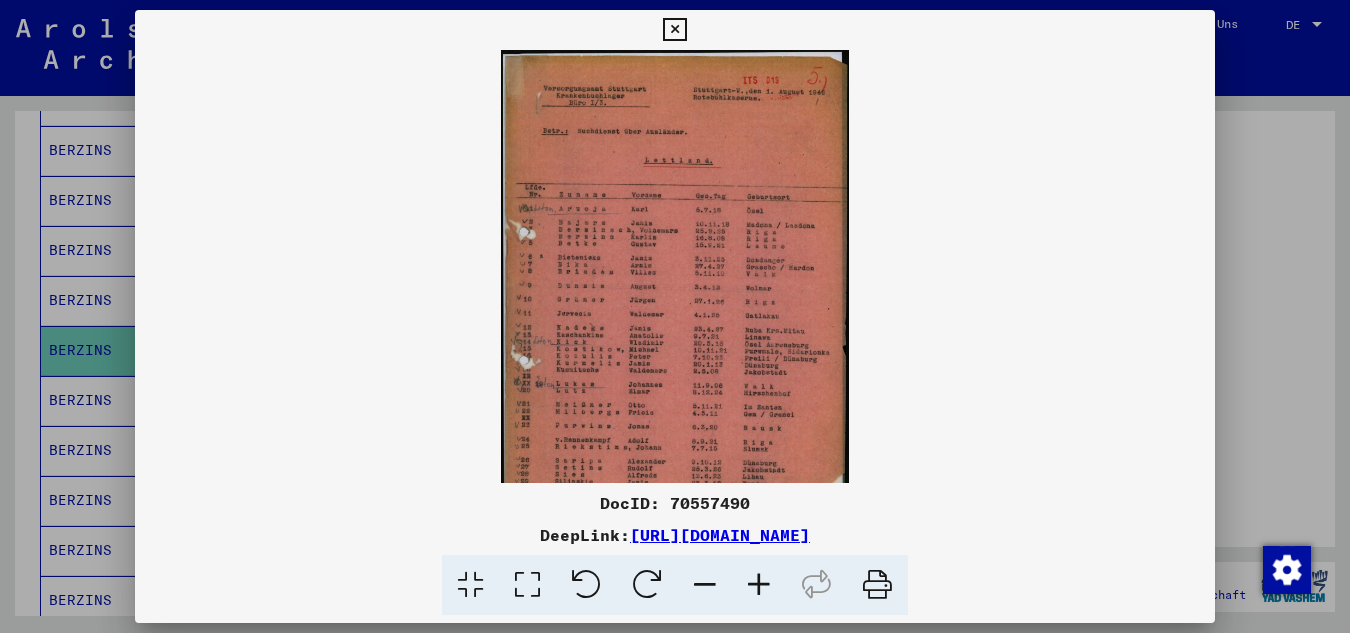 click at bounding box center [759, 585] 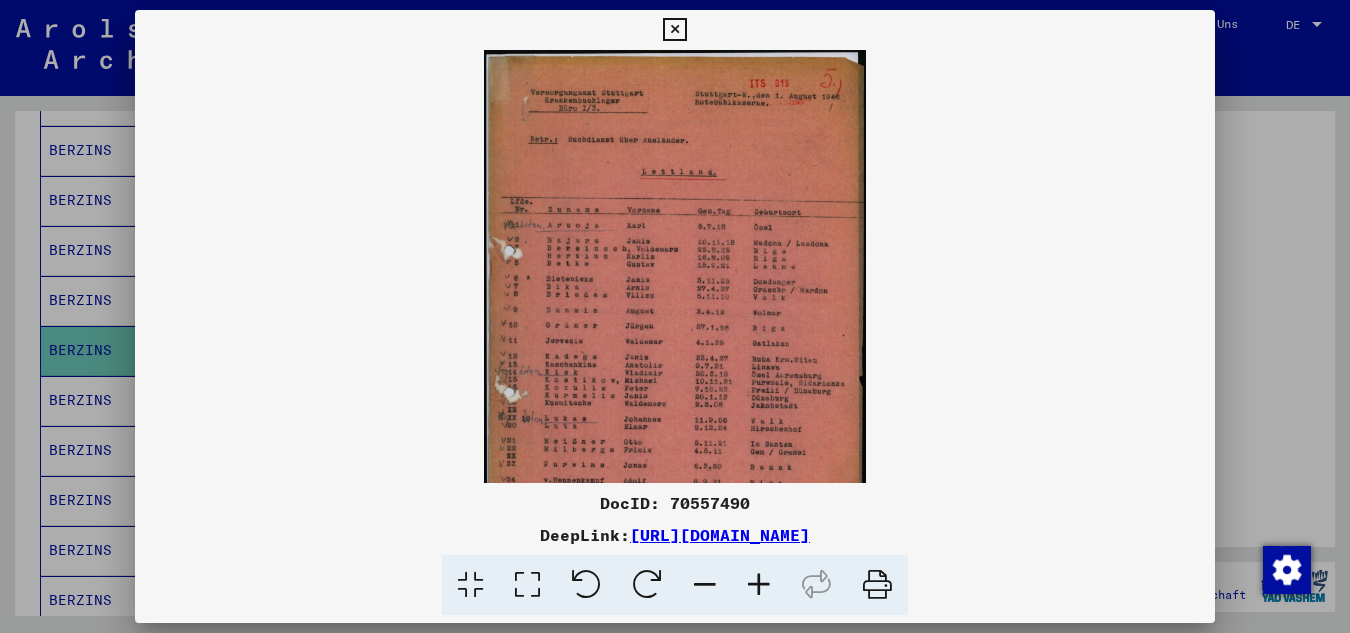 click at bounding box center (759, 585) 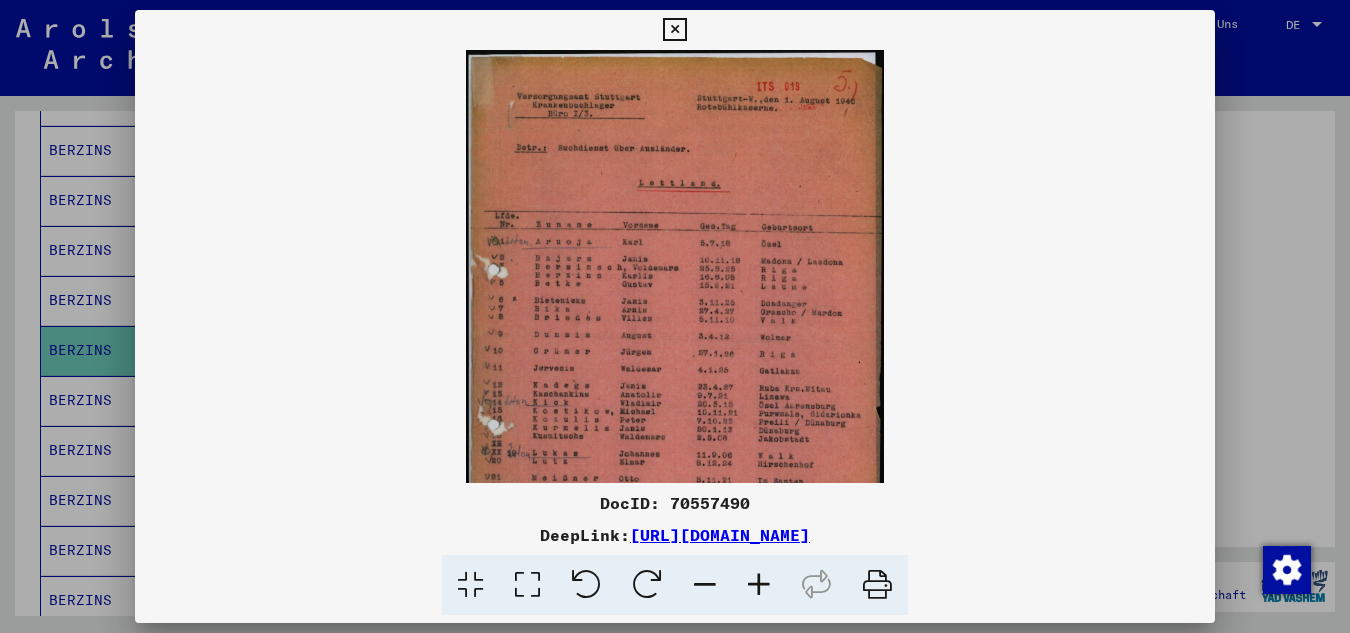 click at bounding box center [759, 585] 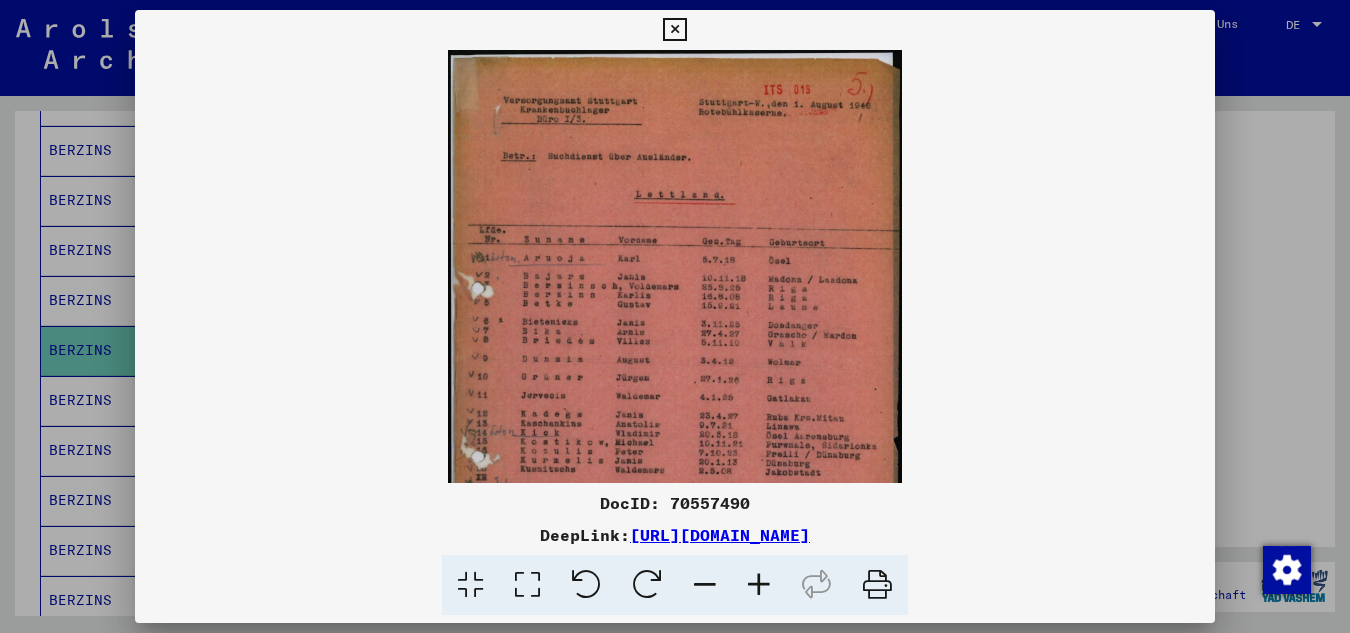 click at bounding box center [759, 585] 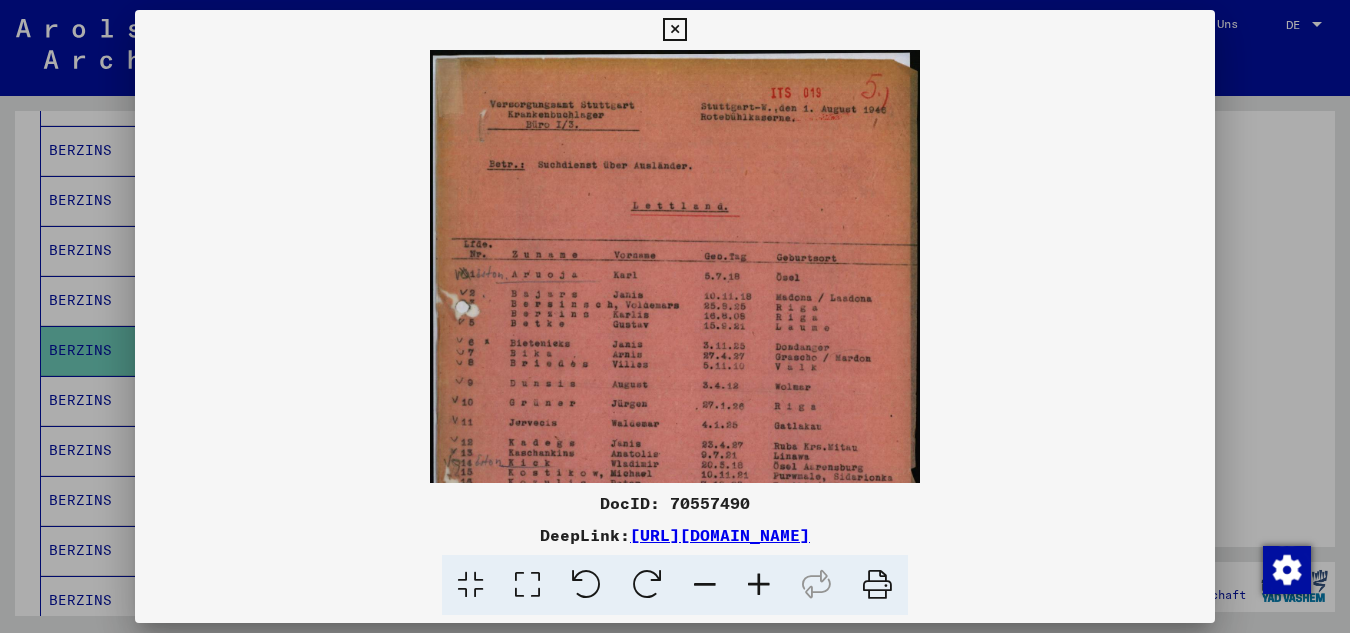click at bounding box center [759, 585] 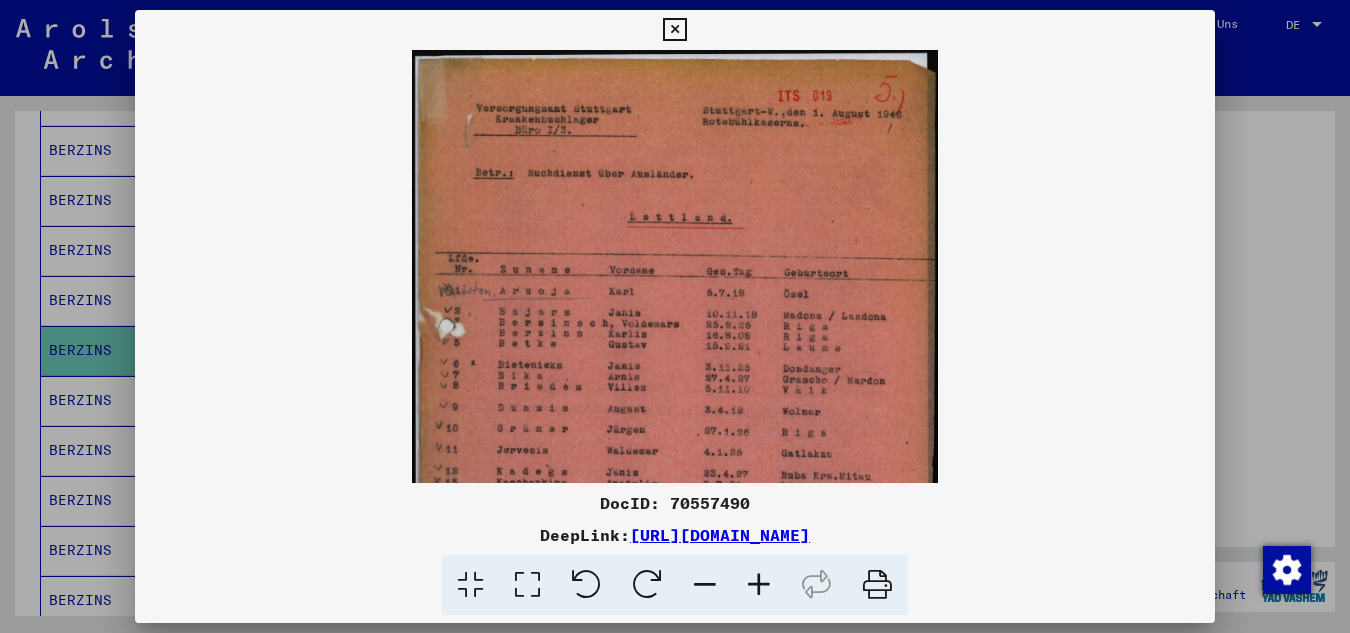 click at bounding box center (759, 585) 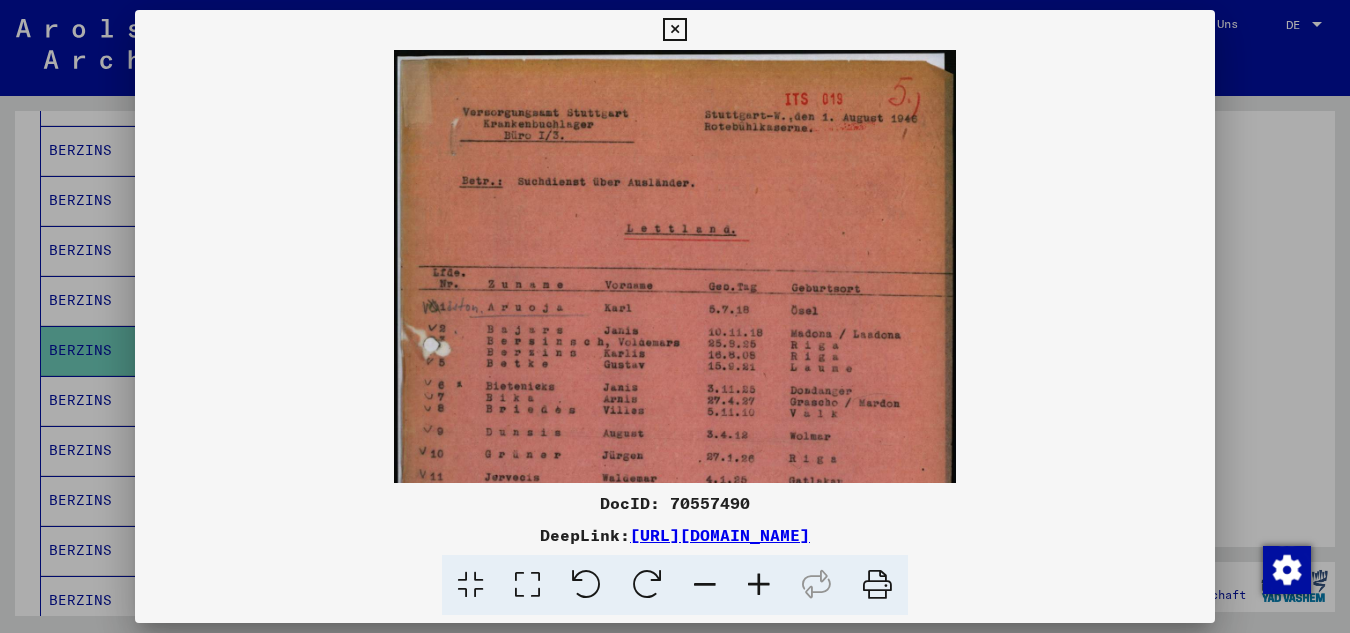 click at bounding box center [759, 585] 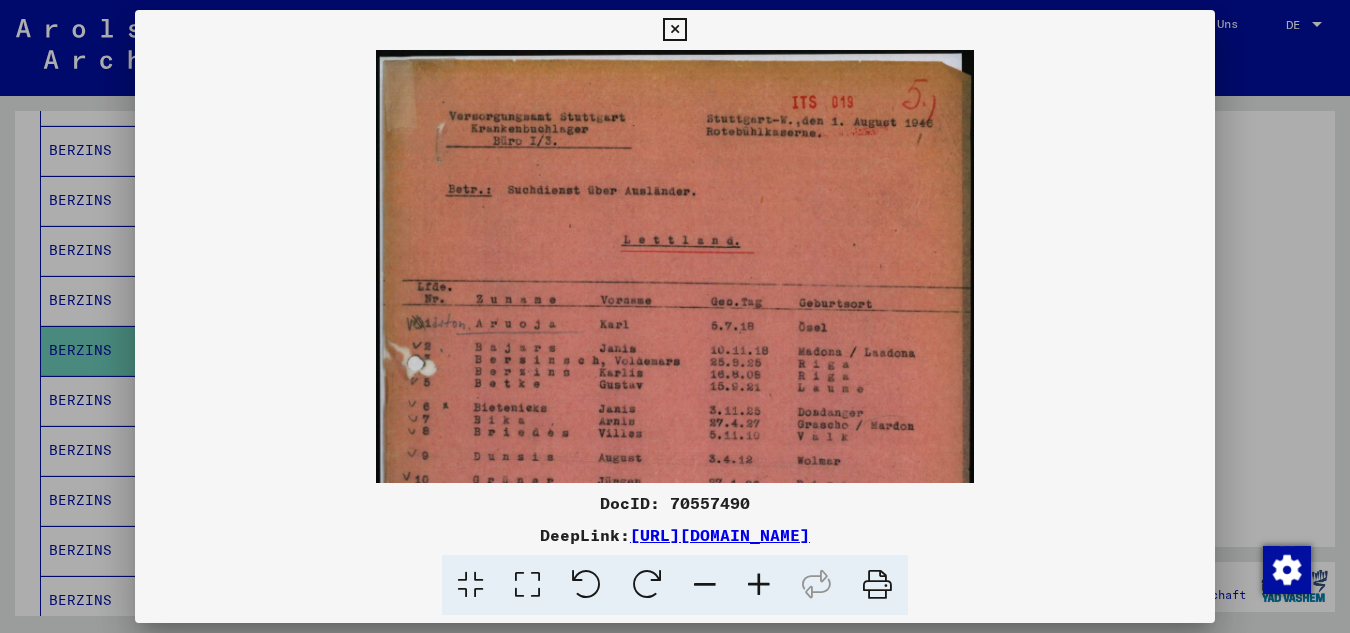click at bounding box center [759, 585] 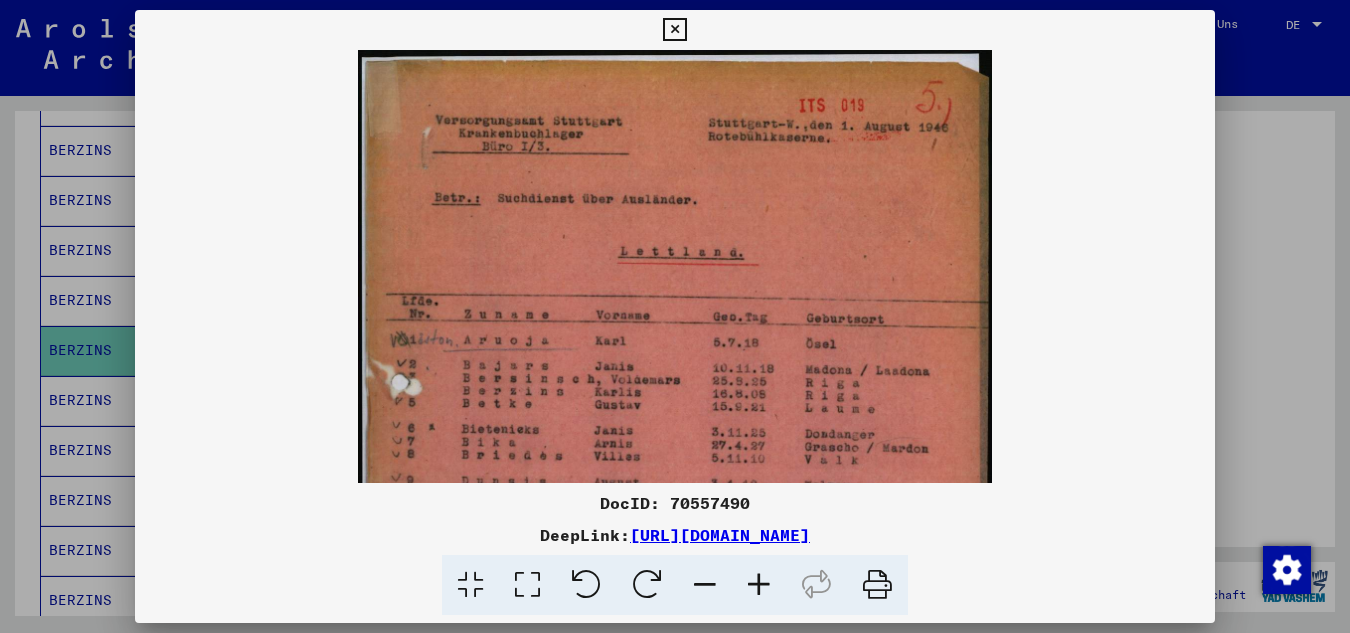 click at bounding box center (759, 585) 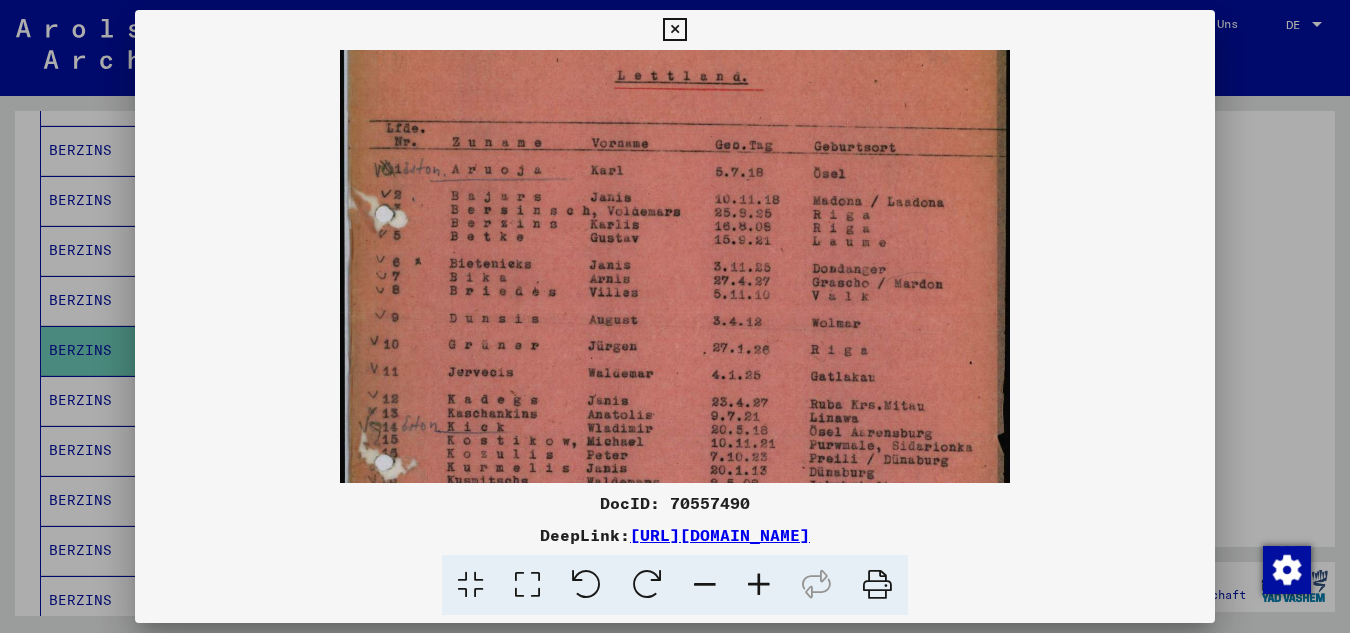drag, startPoint x: 629, startPoint y: 411, endPoint x: 617, endPoint y: 223, distance: 188.38258 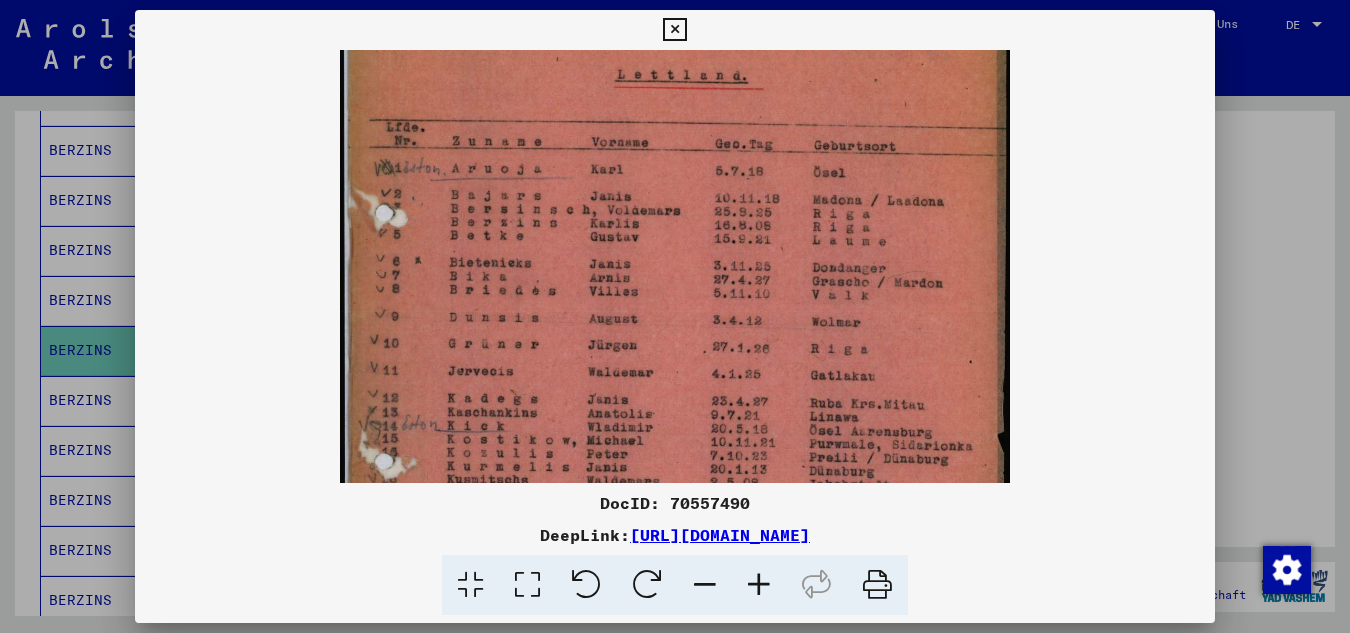 click at bounding box center [674, 30] 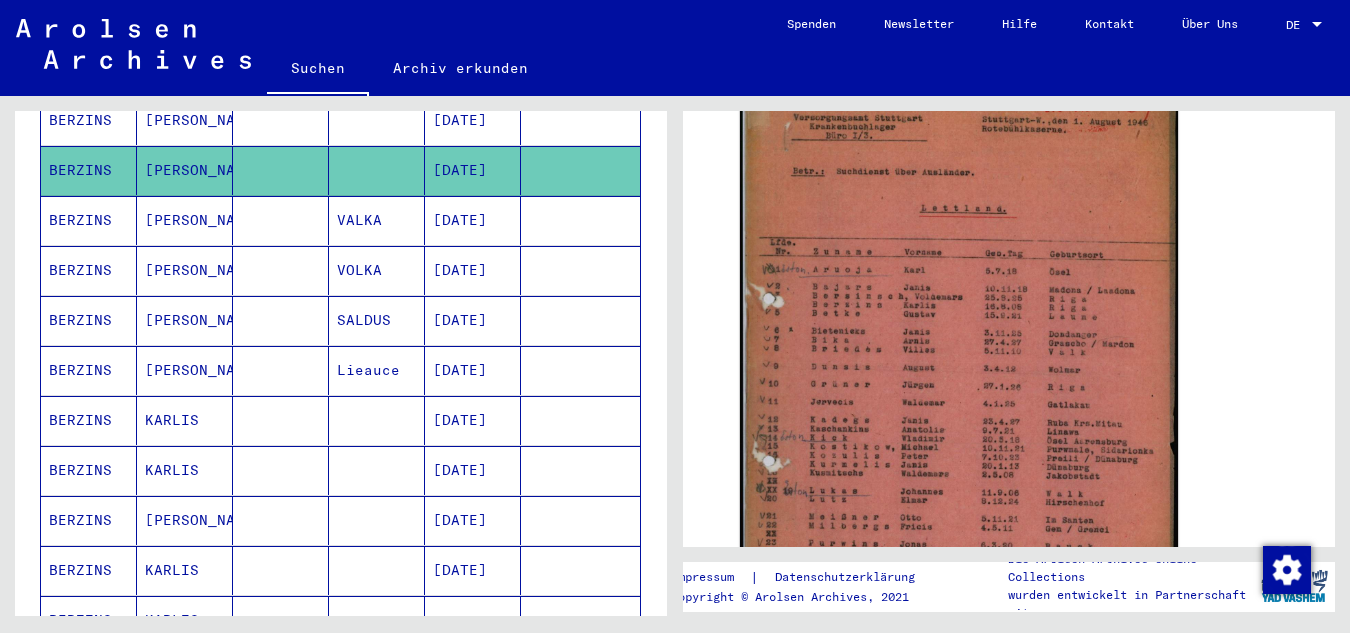 scroll, scrollTop: 1002, scrollLeft: 0, axis: vertical 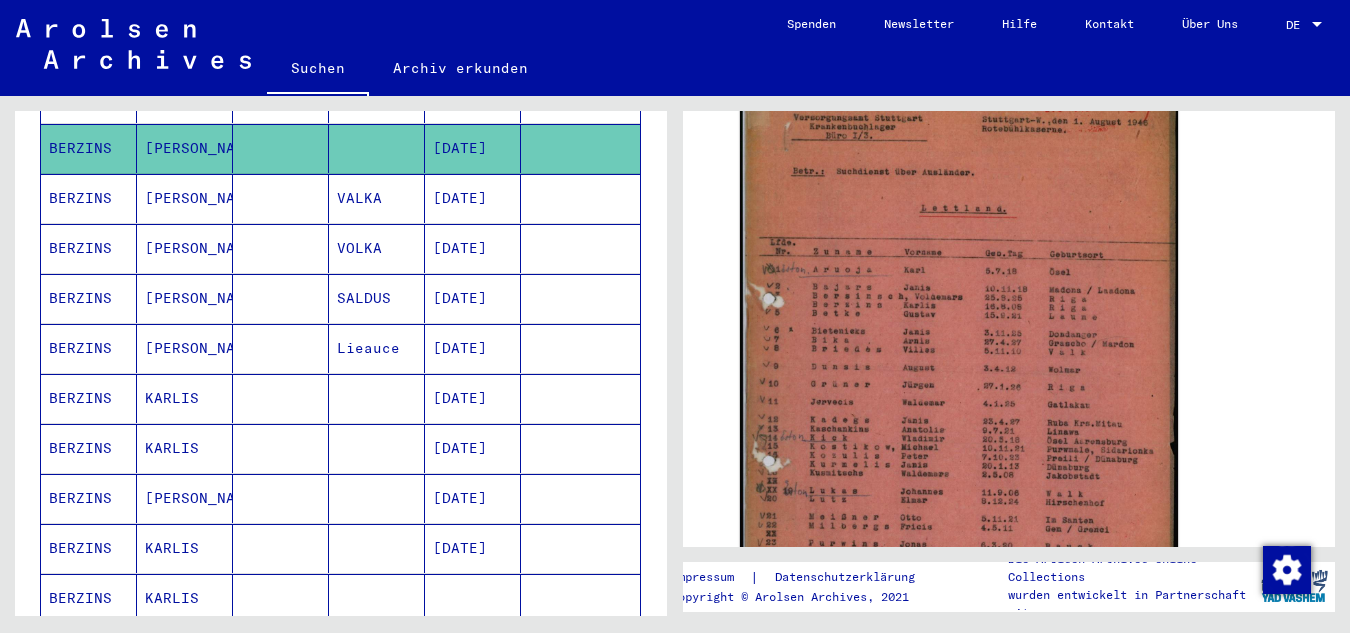 click on "BERZINS" at bounding box center (89, 348) 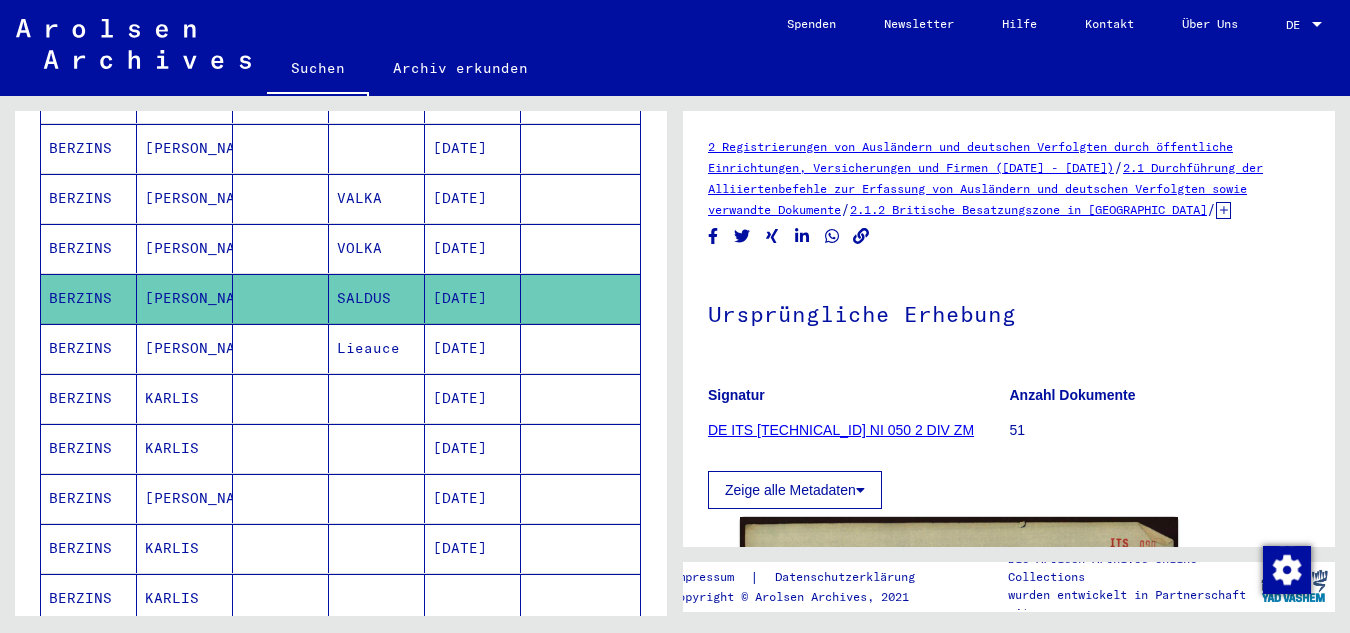 scroll, scrollTop: 0, scrollLeft: 0, axis: both 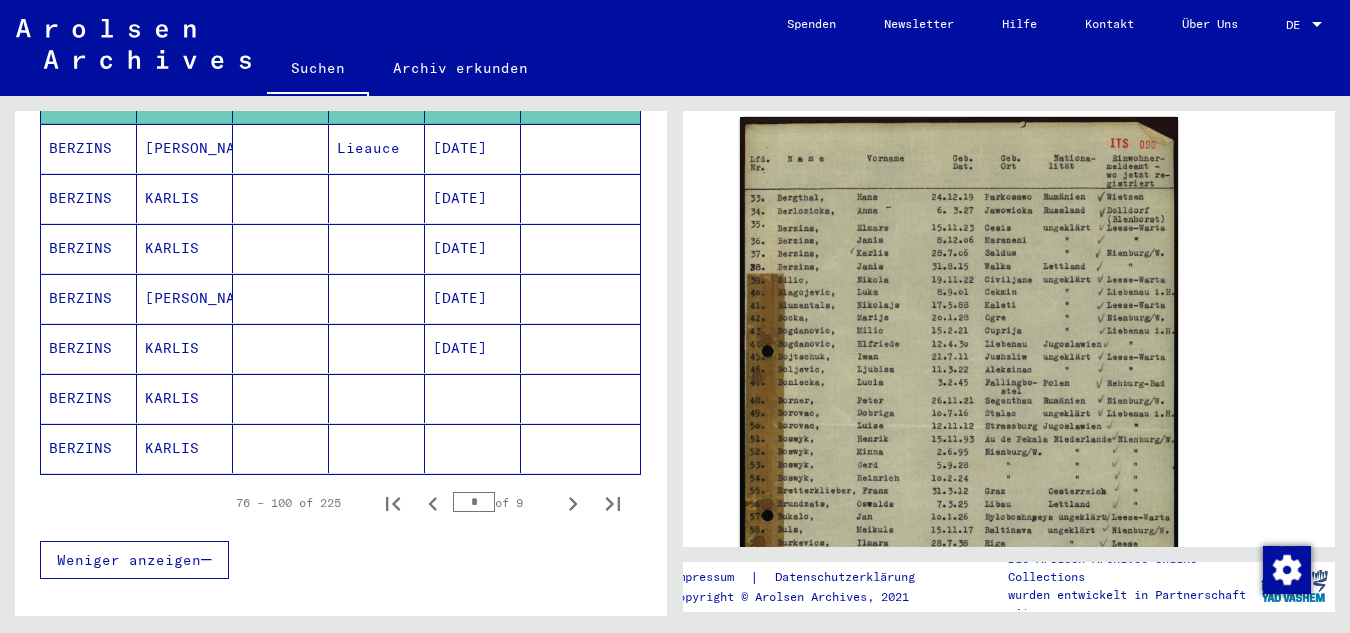 click on "BERZINS" at bounding box center (89, 448) 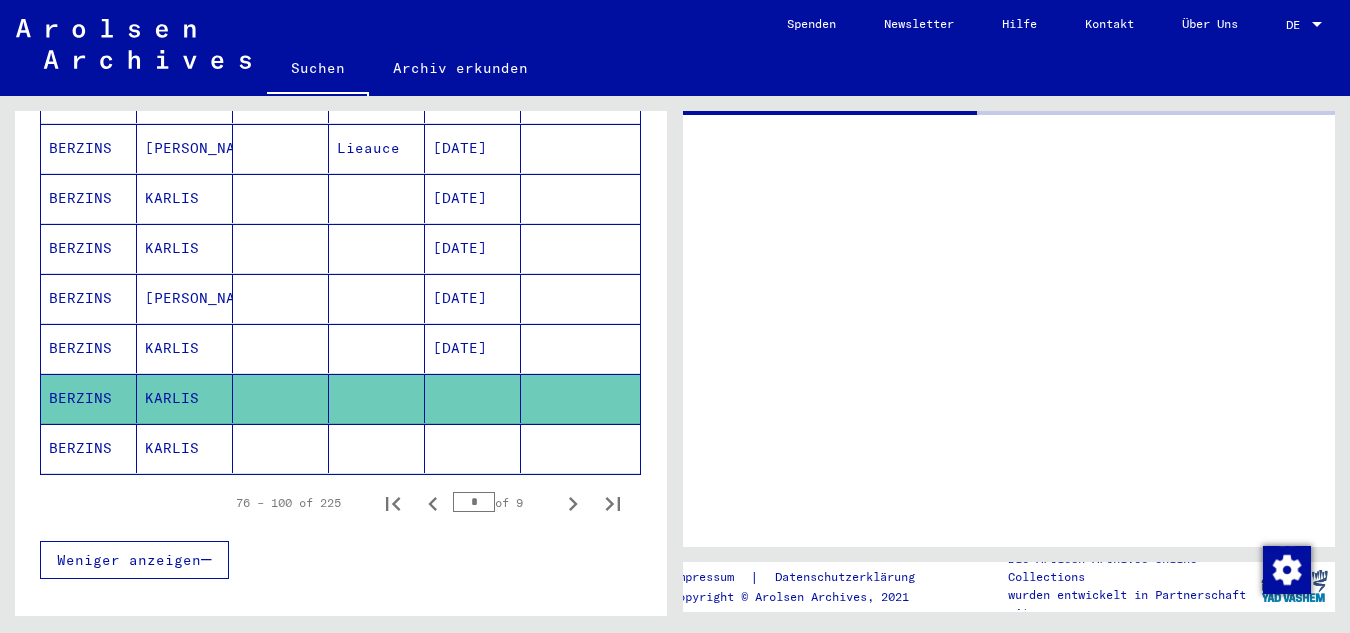 scroll, scrollTop: 0, scrollLeft: 0, axis: both 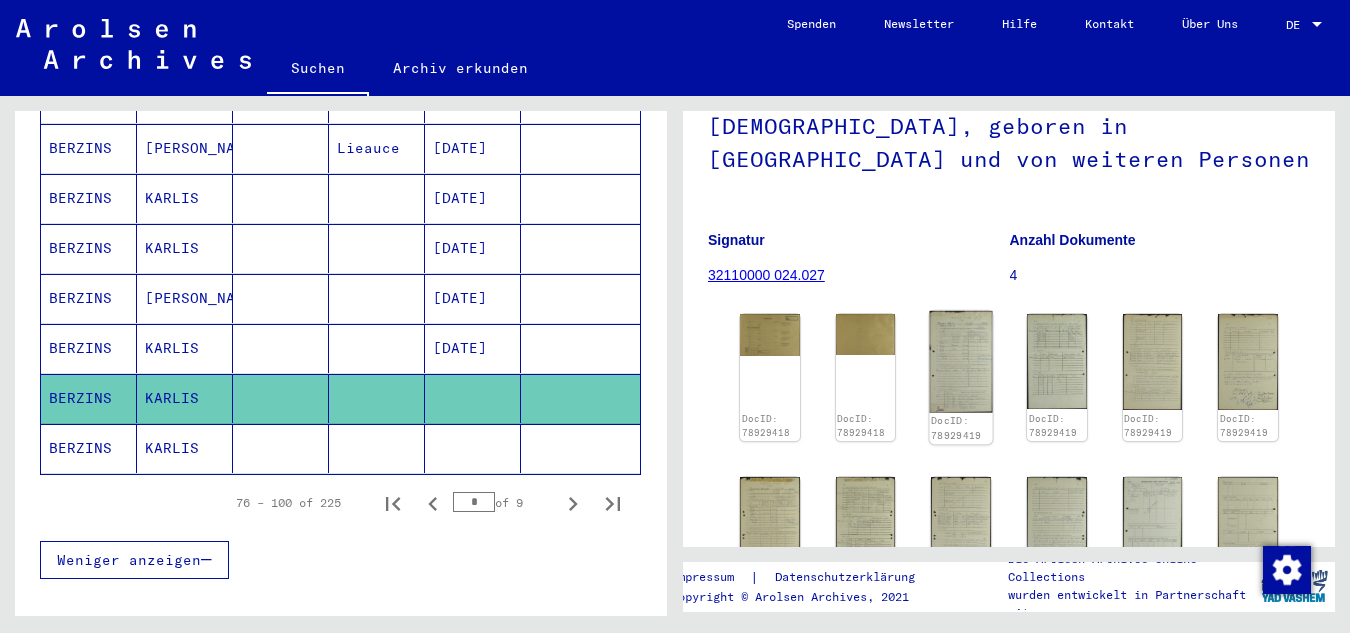 click 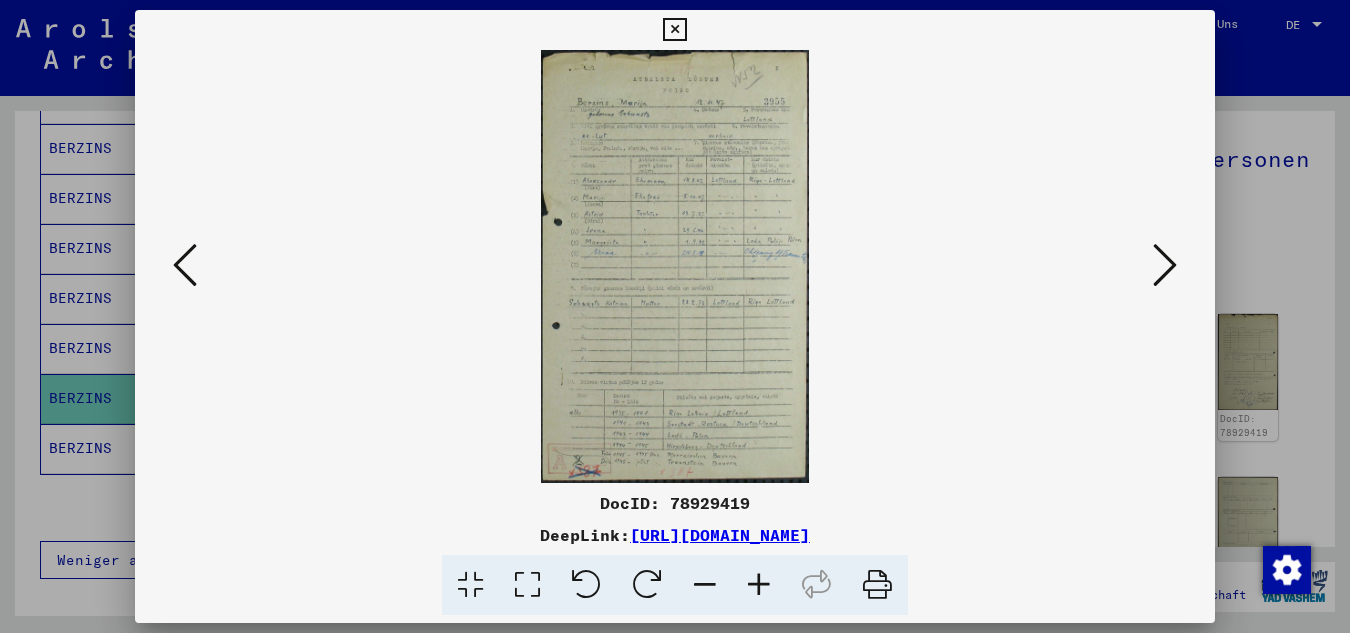 click at bounding box center [759, 585] 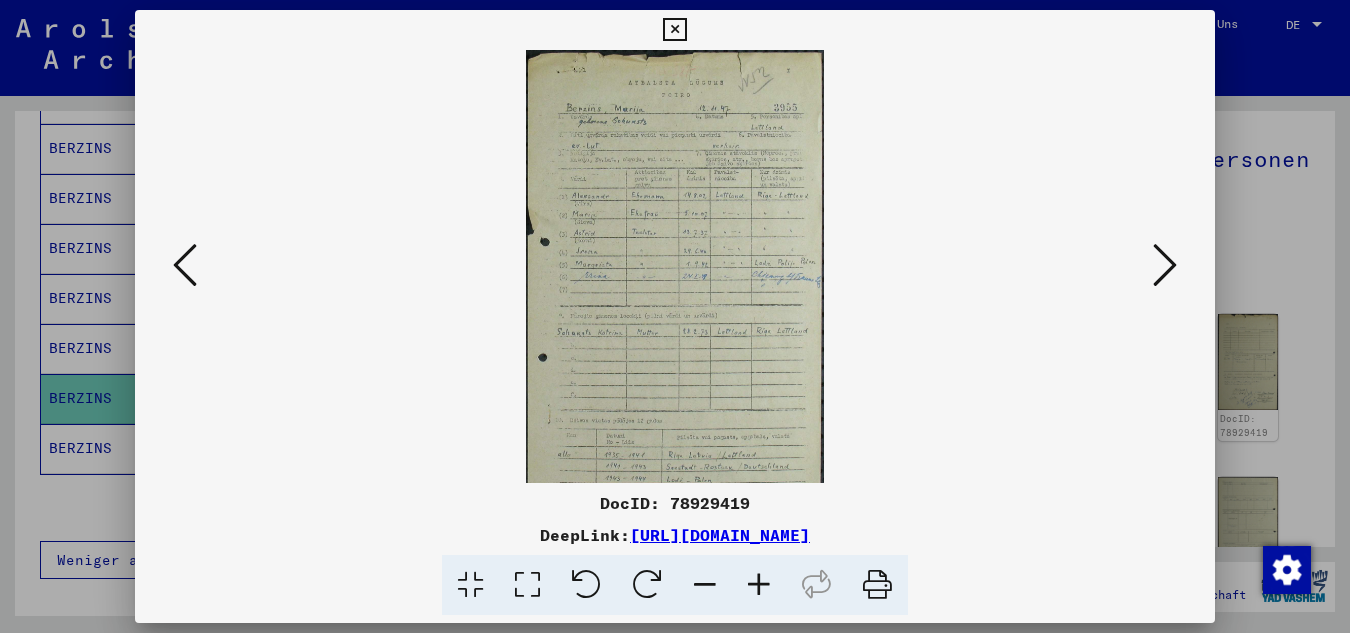 click at bounding box center (759, 585) 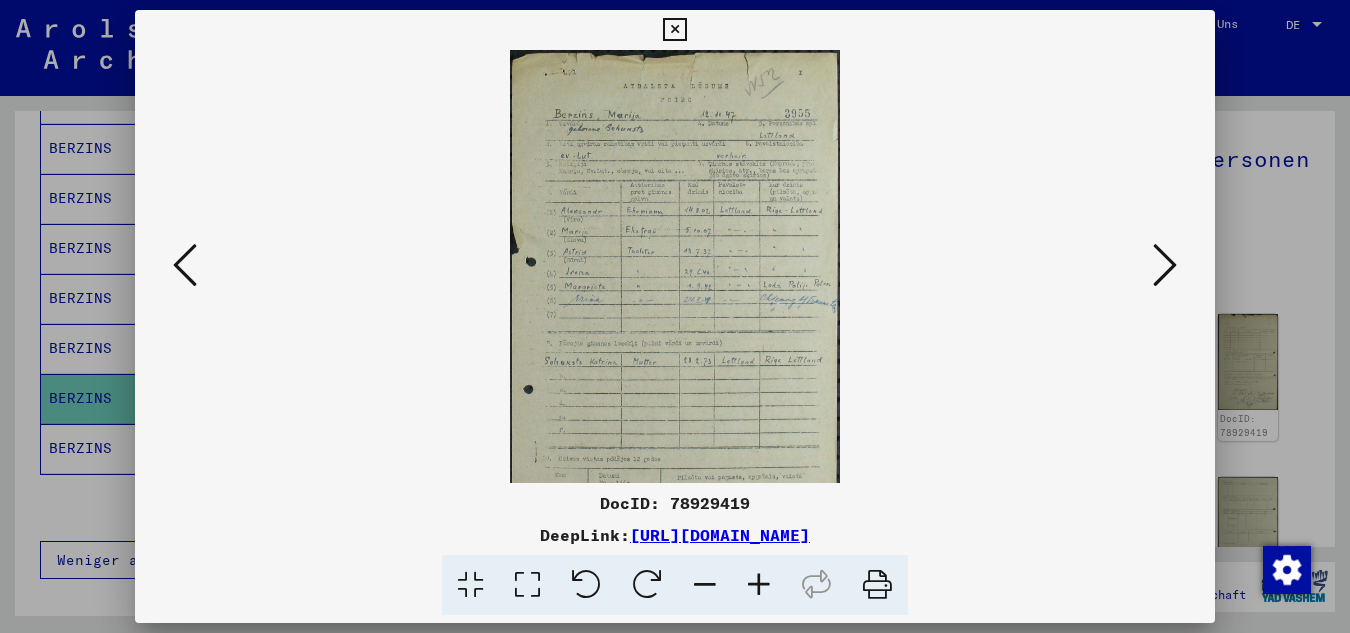 click at bounding box center (759, 585) 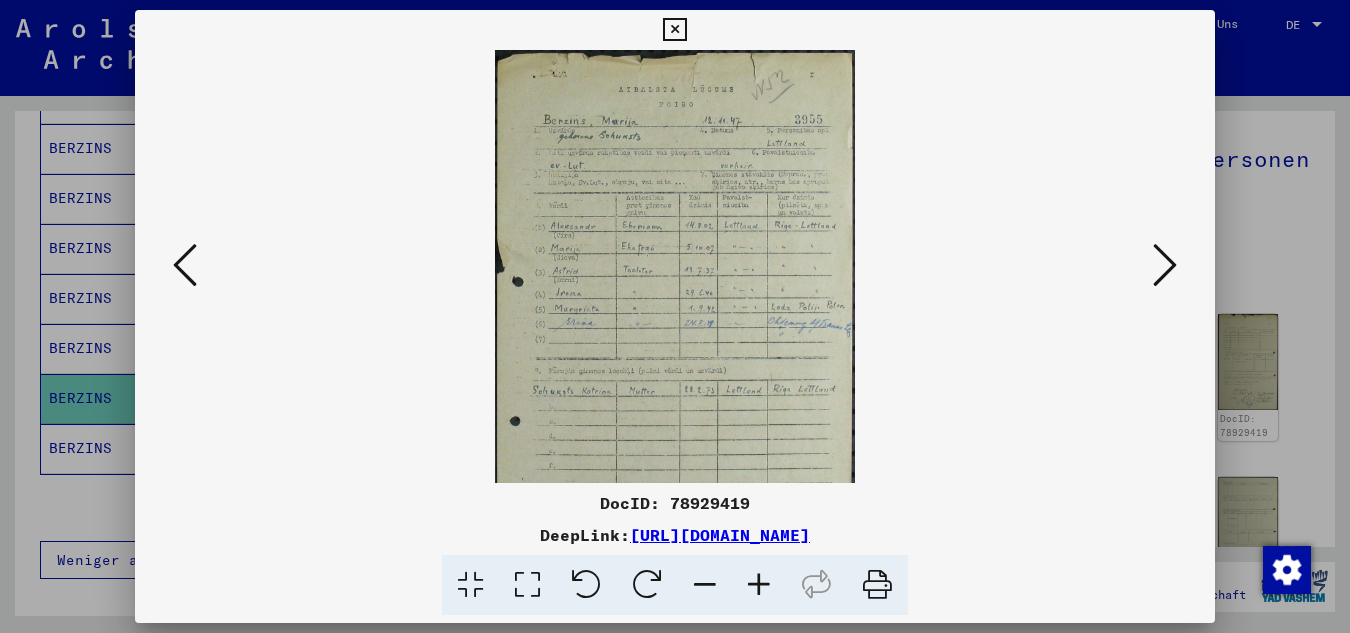 click at bounding box center (759, 585) 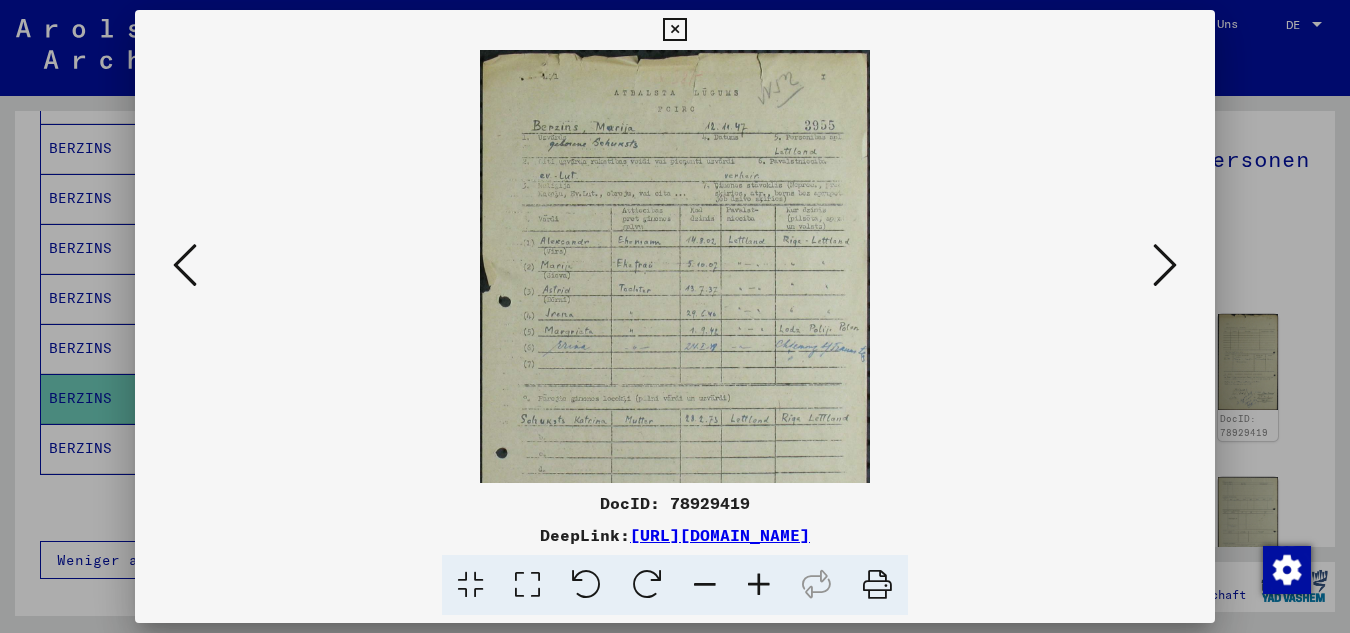 click at bounding box center [759, 585] 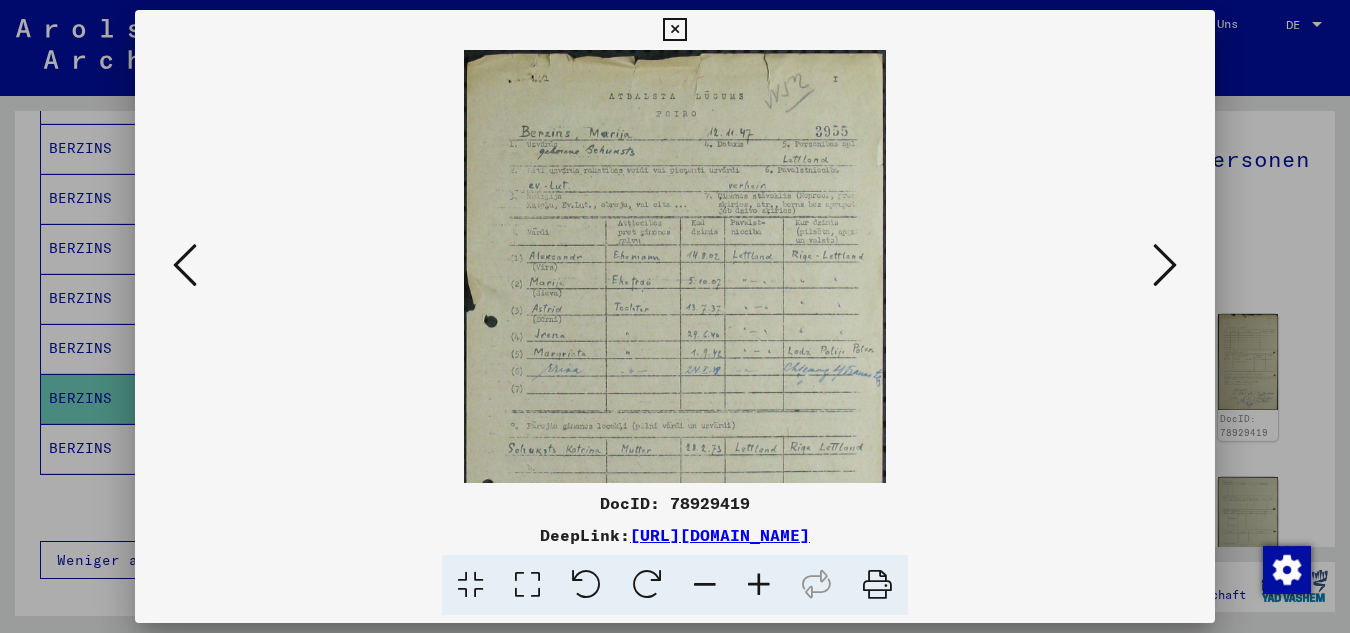 click at bounding box center [759, 585] 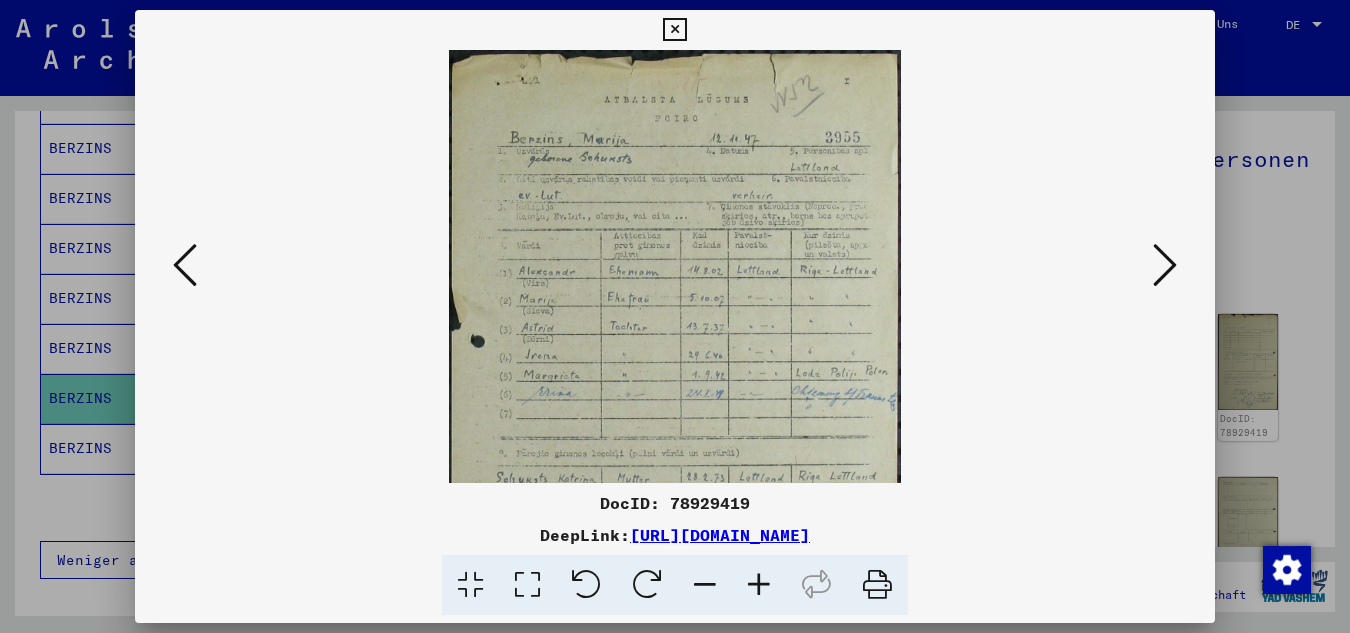 click at bounding box center (759, 585) 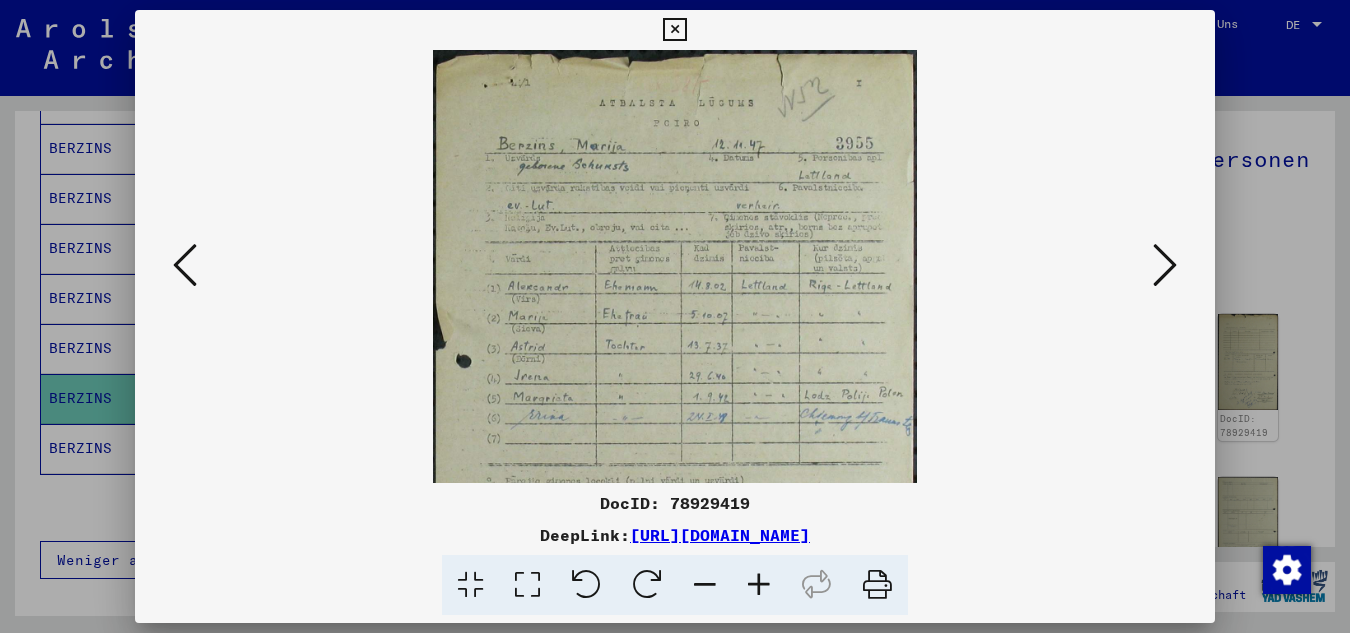 click at bounding box center [674, 30] 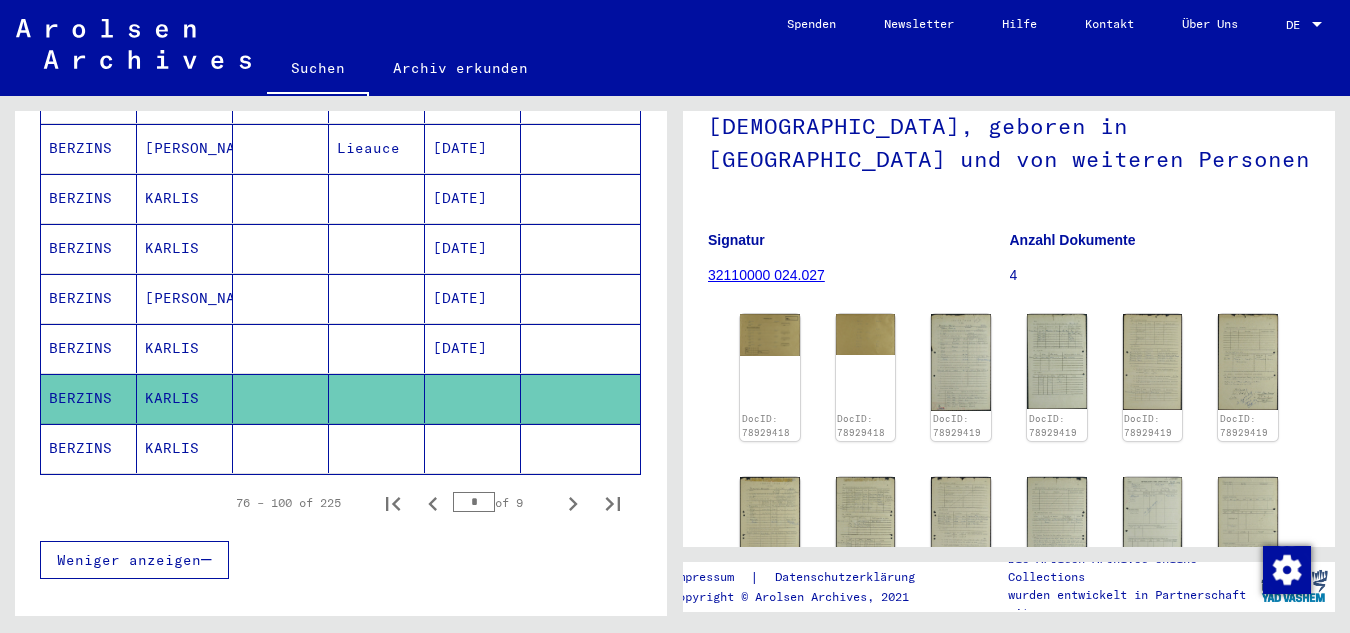 click on "BERZINS" 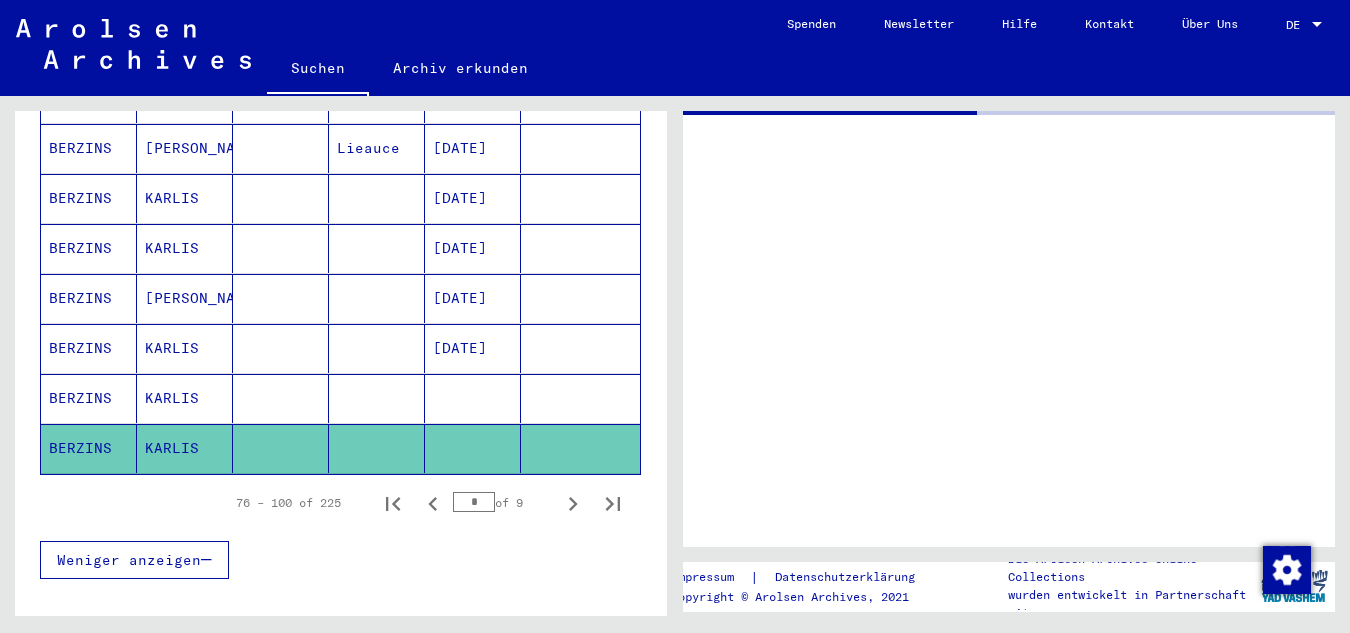 scroll, scrollTop: 0, scrollLeft: 0, axis: both 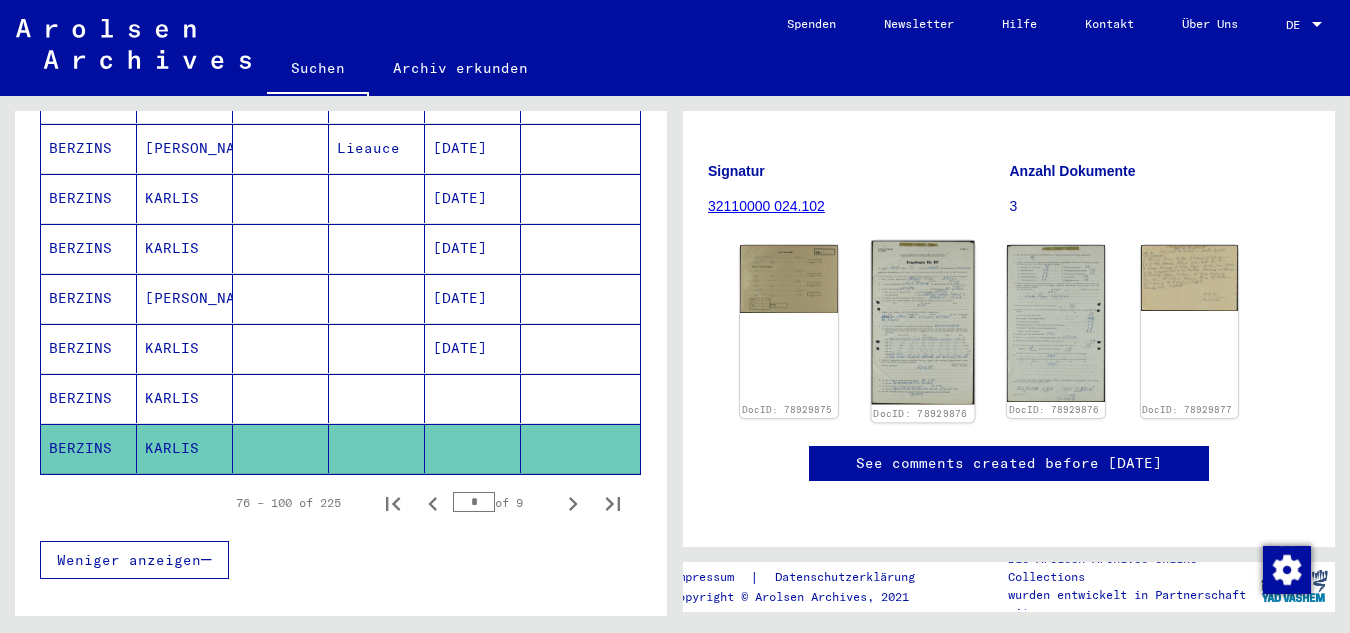 click 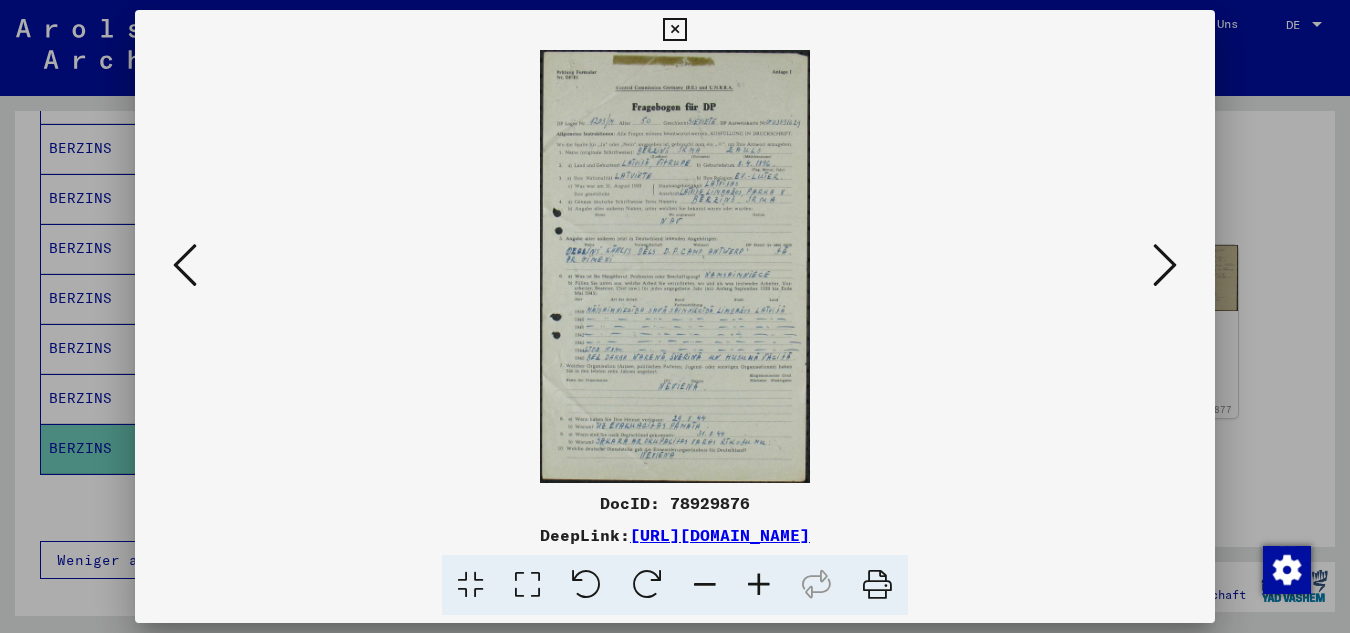 click at bounding box center [759, 585] 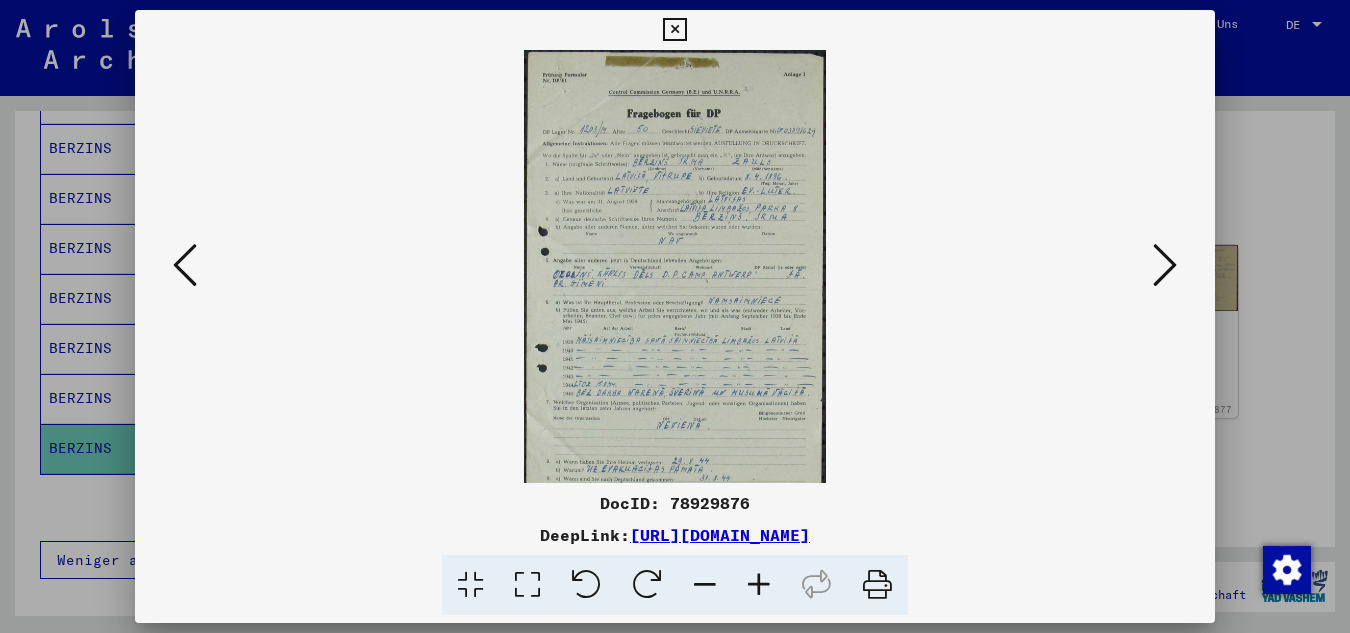 click at bounding box center (759, 585) 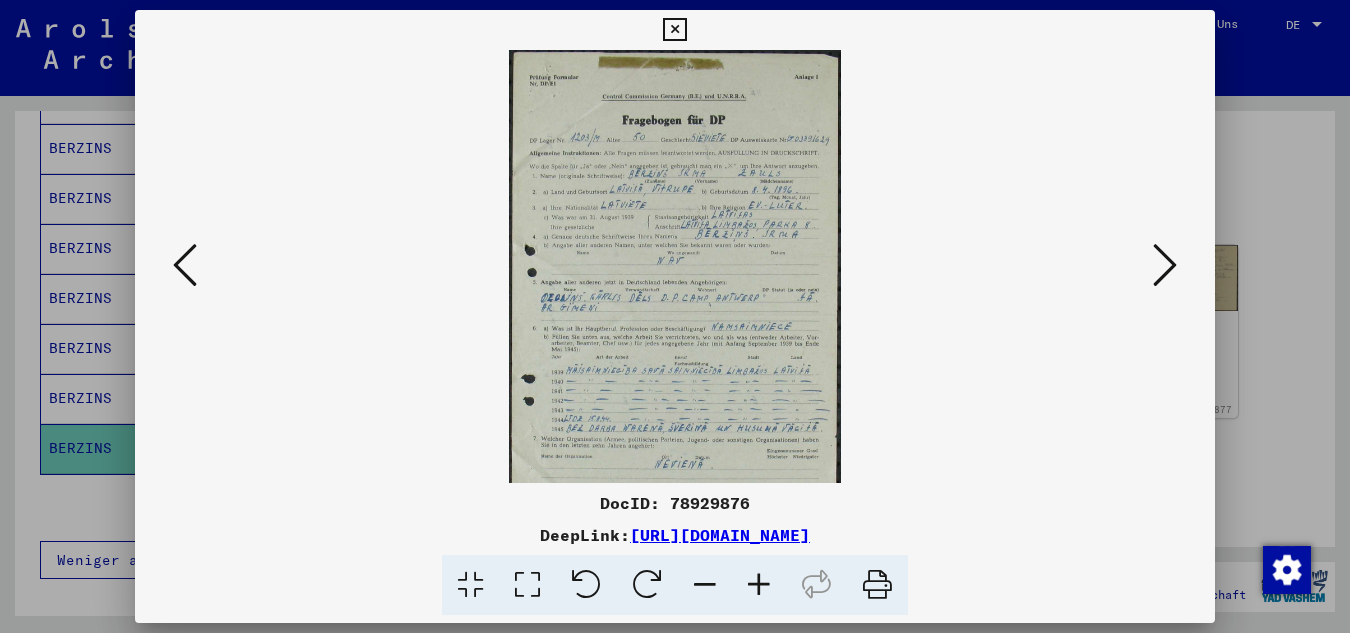 click at bounding box center [759, 585] 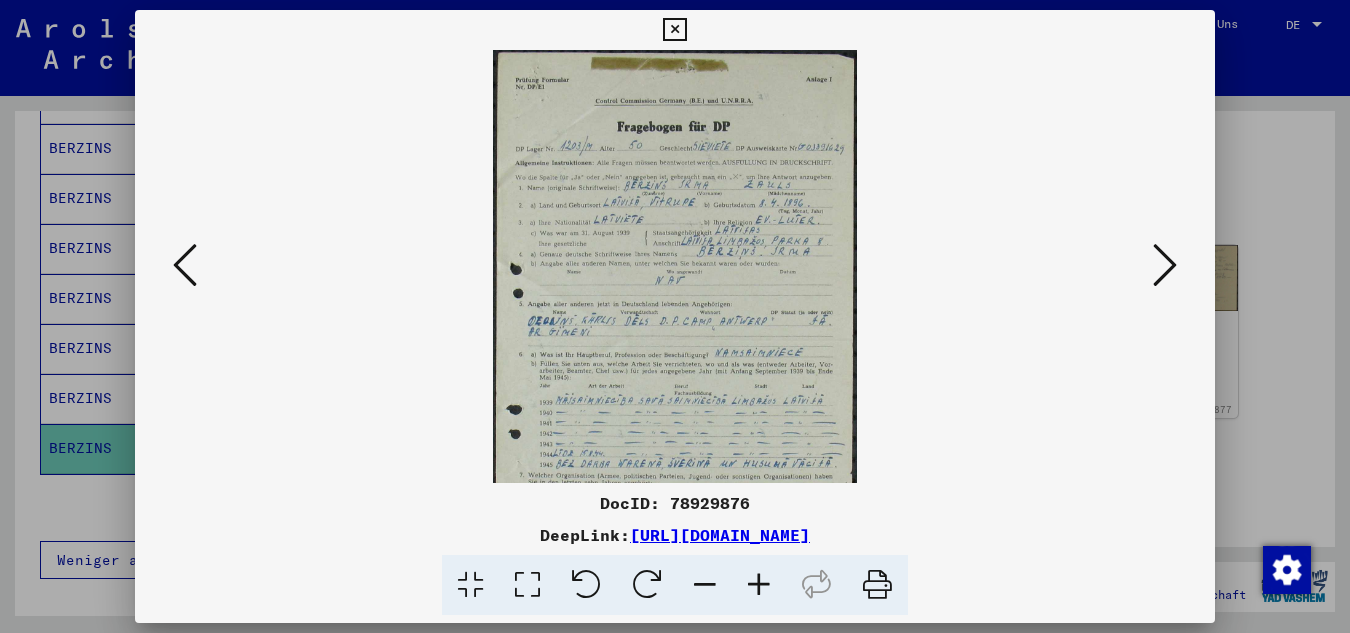 click at bounding box center [759, 585] 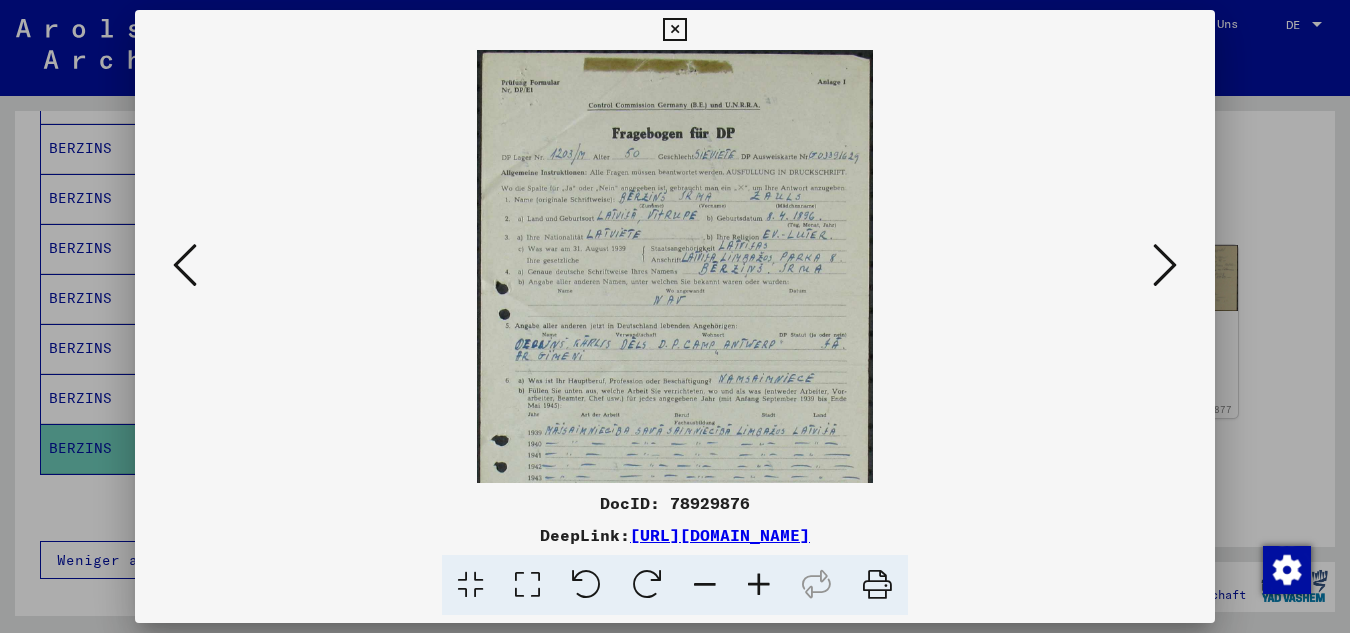 click at bounding box center [759, 585] 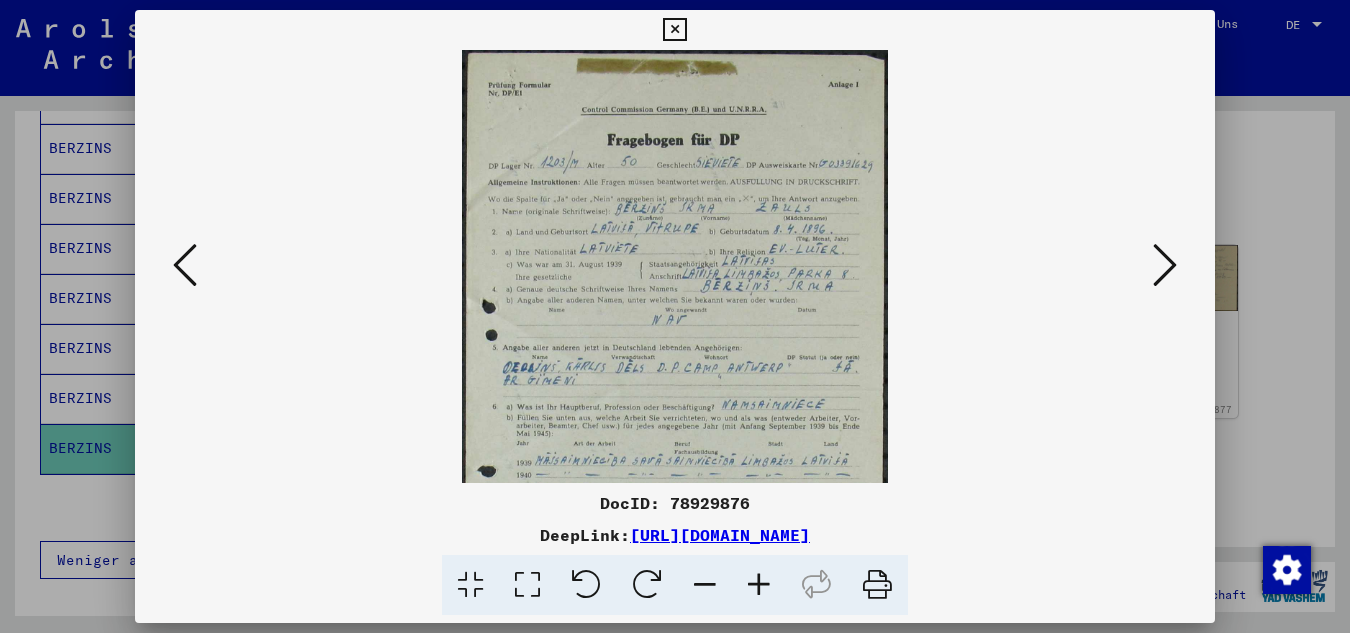 click at bounding box center [759, 585] 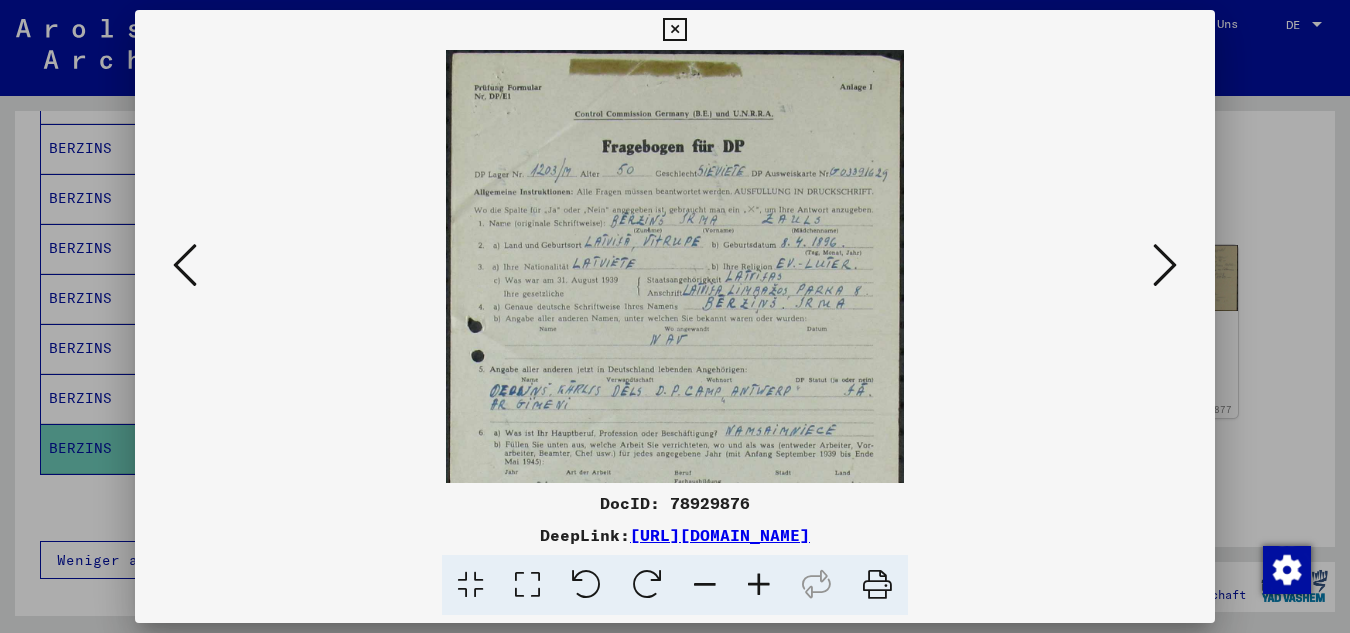 click at bounding box center (759, 585) 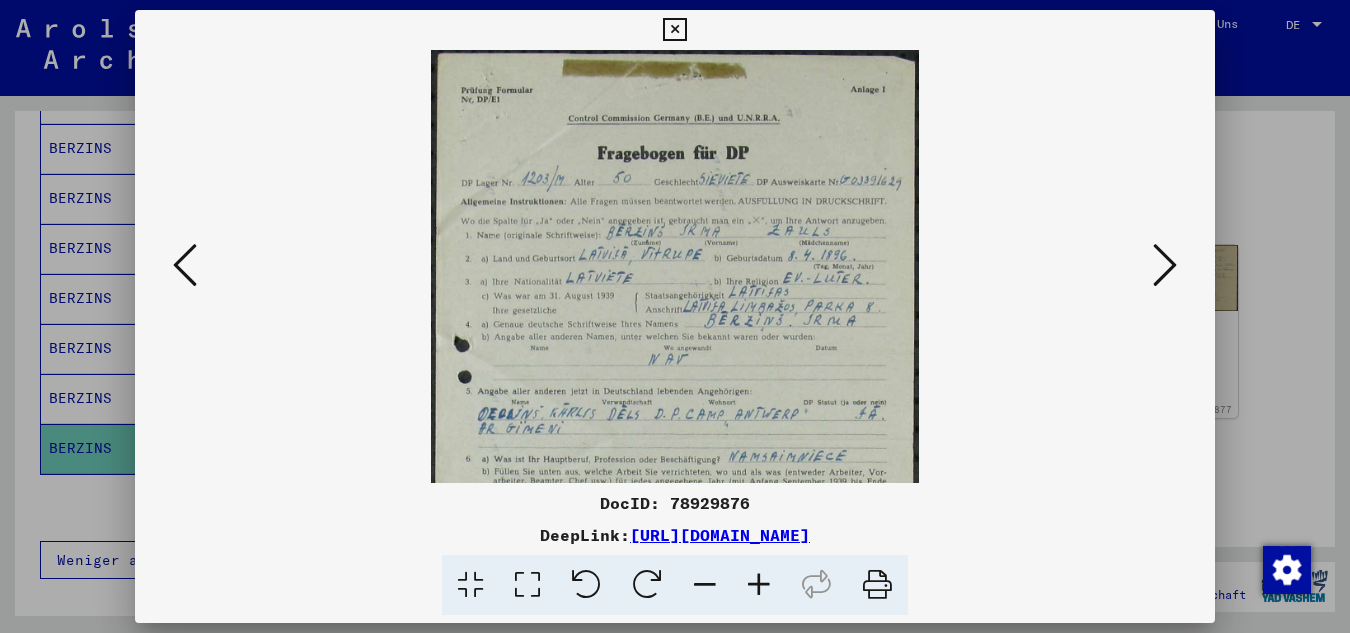 click at bounding box center (674, 30) 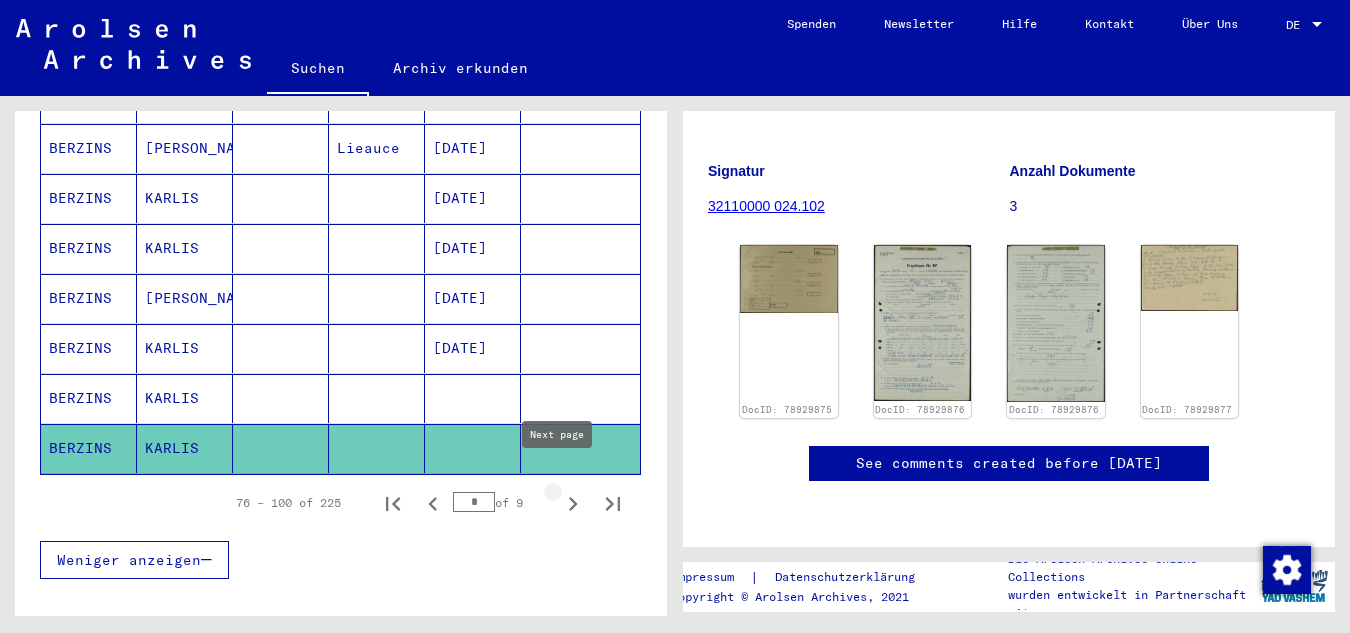 click 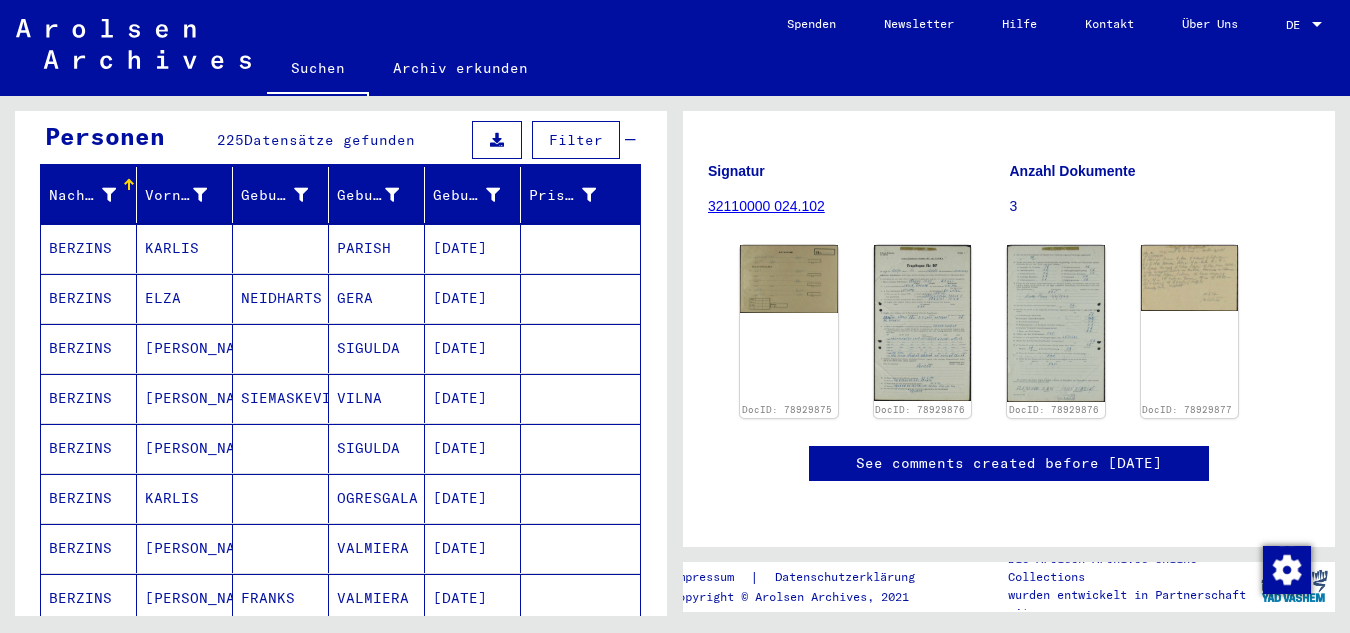 scroll, scrollTop: 302, scrollLeft: 0, axis: vertical 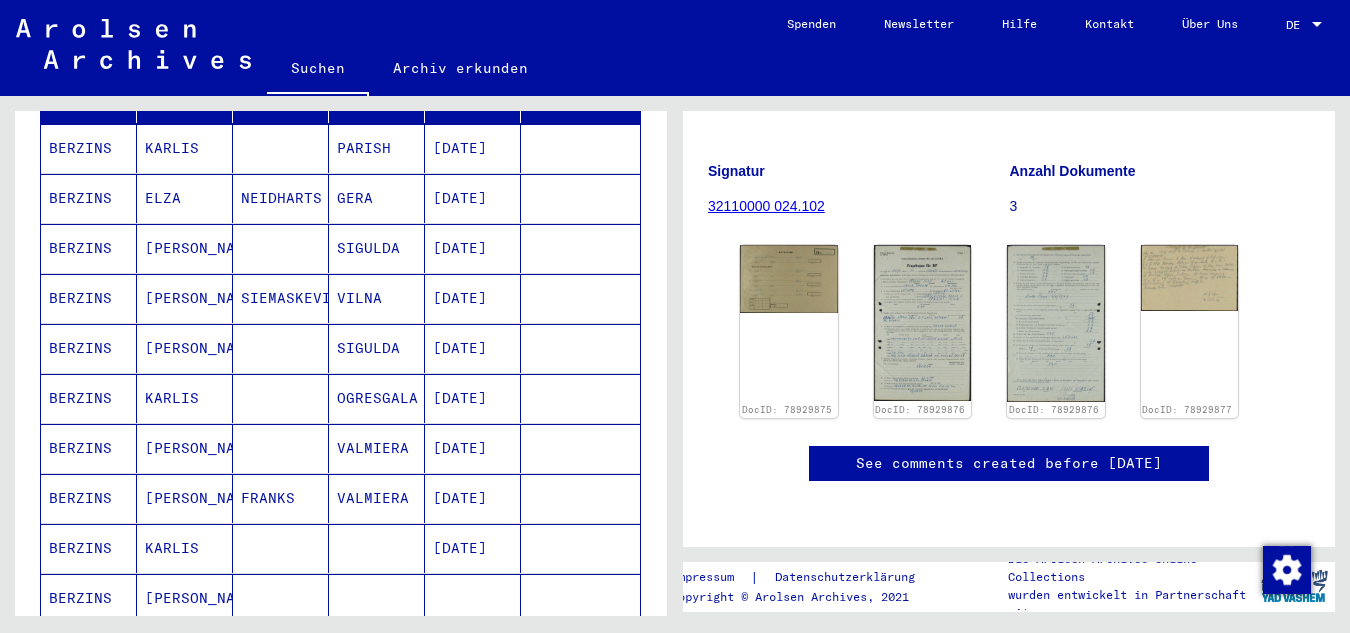 click on "BERZINS" at bounding box center (89, 448) 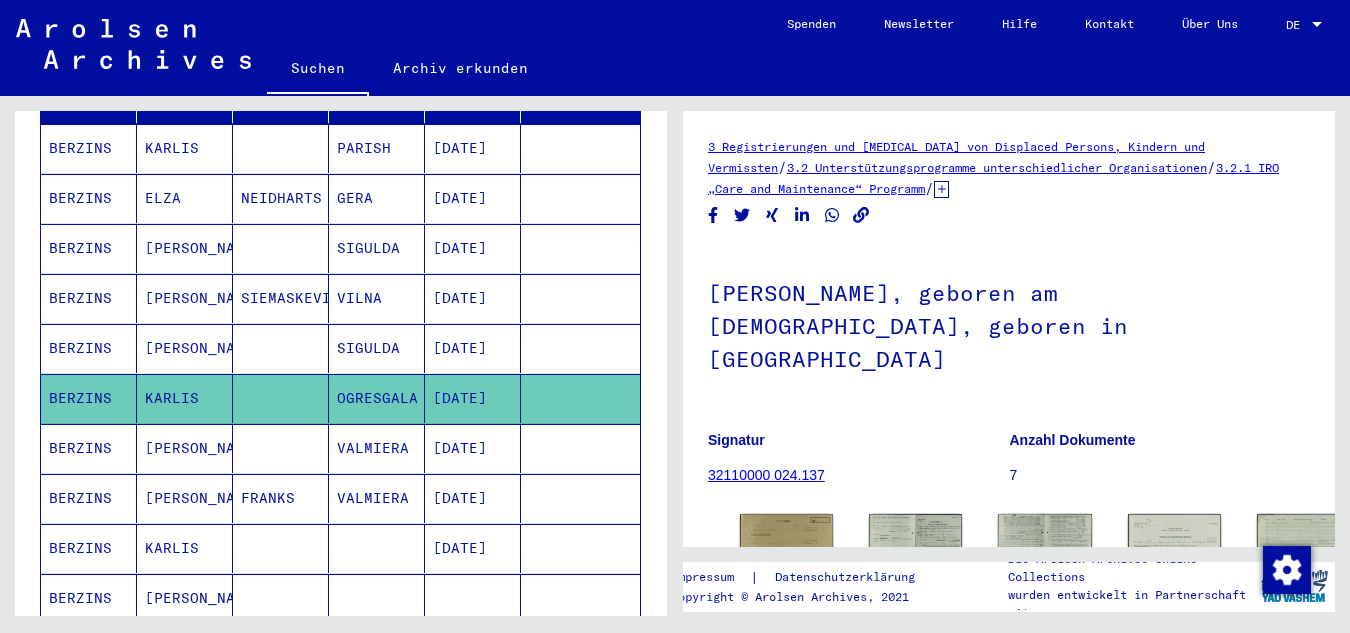 scroll, scrollTop: 0, scrollLeft: 0, axis: both 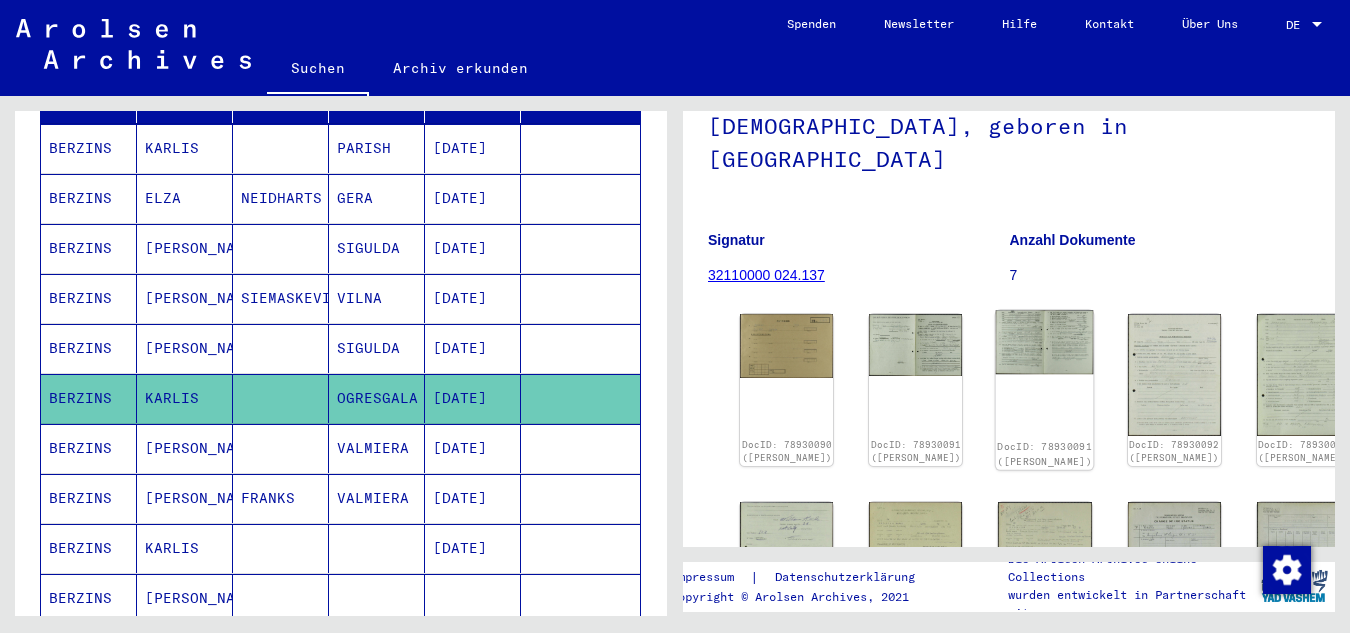 click 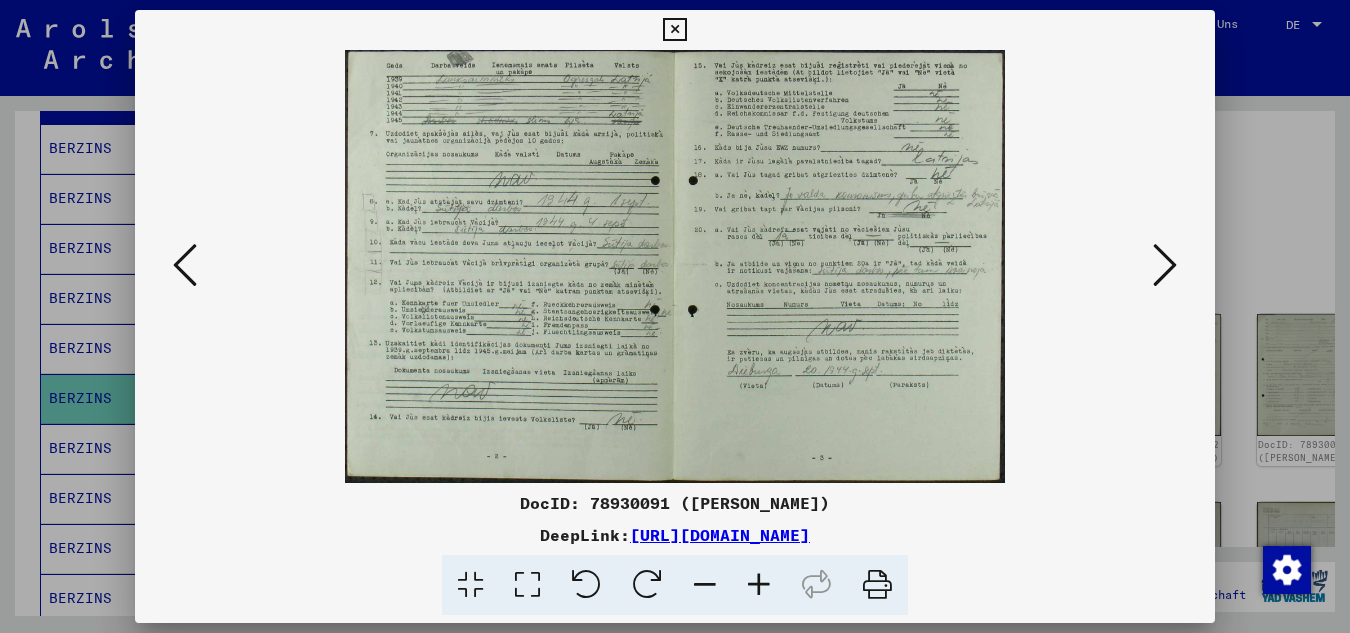 click at bounding box center (759, 585) 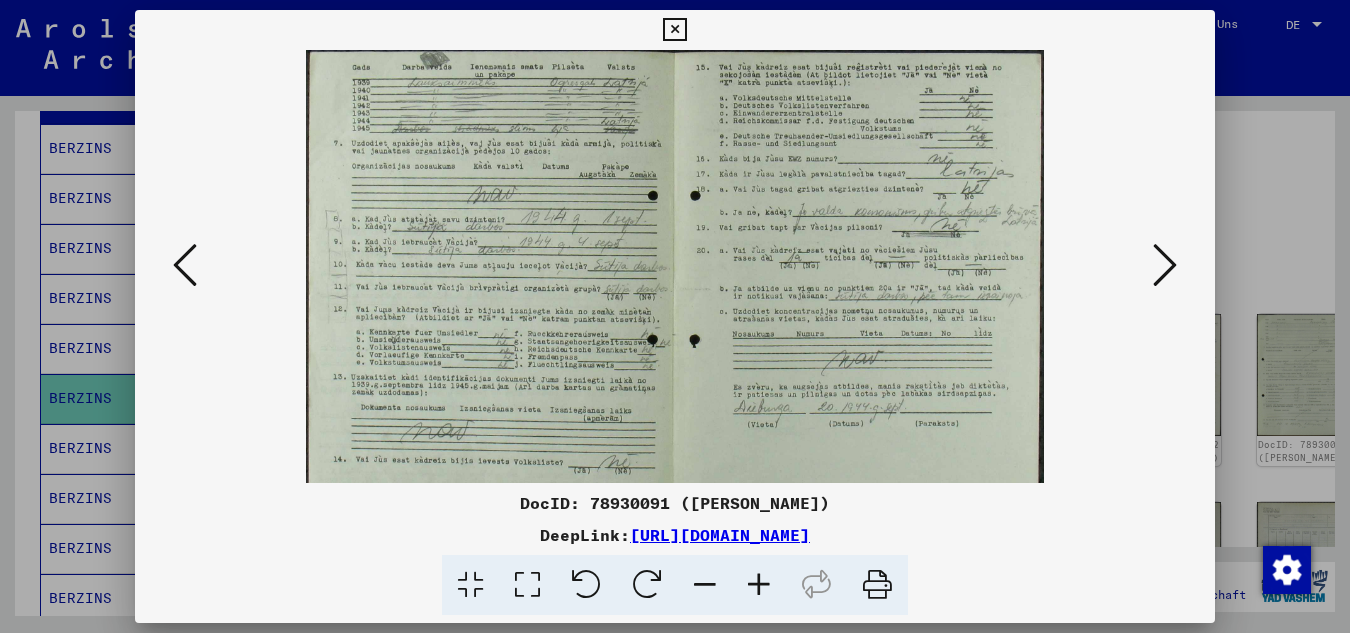 click at bounding box center (759, 585) 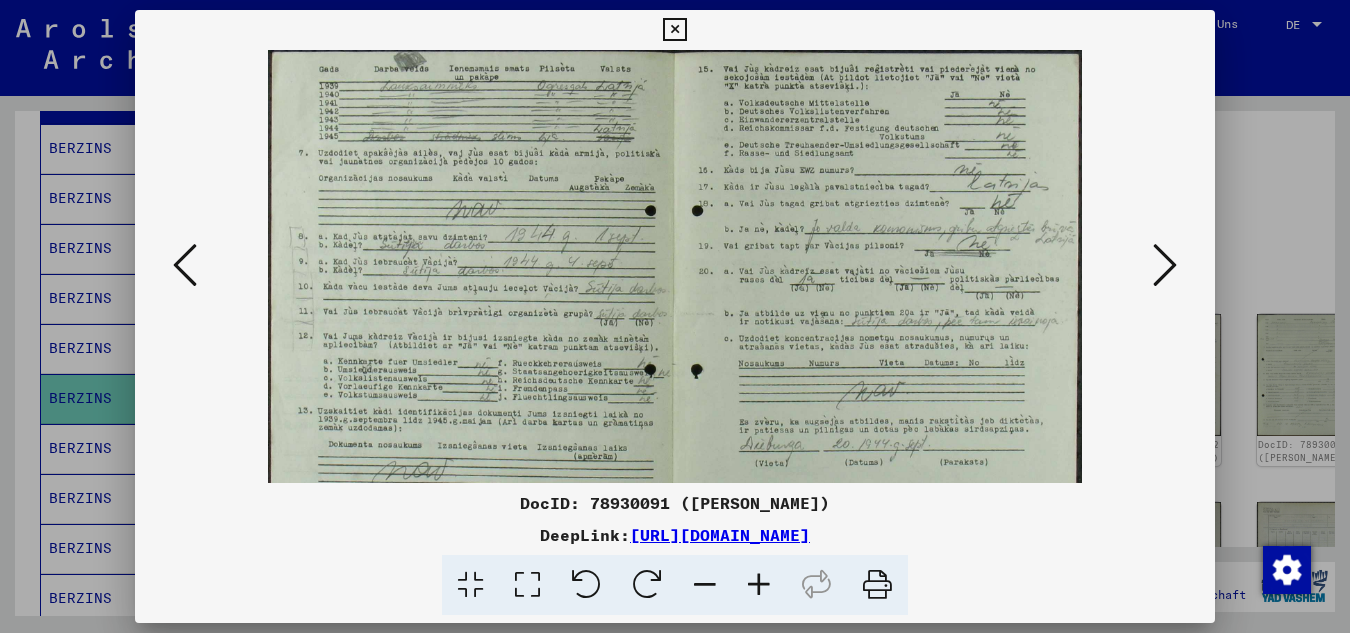 click at bounding box center (759, 585) 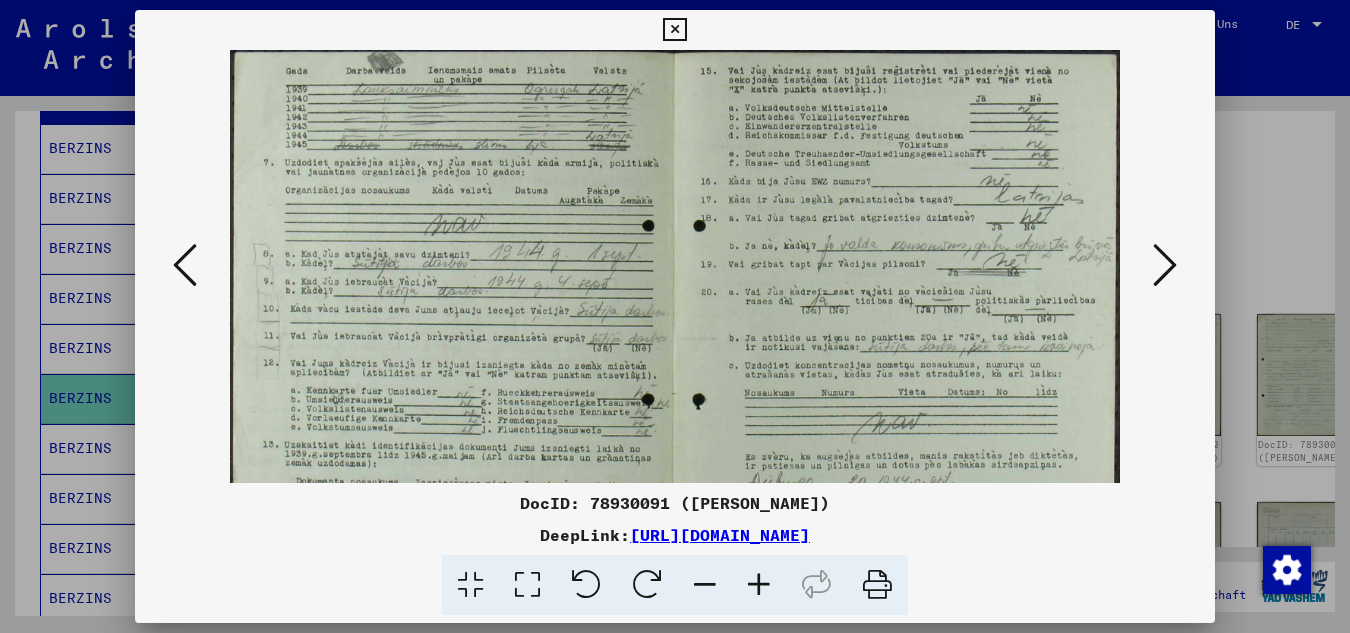 click at bounding box center [759, 585] 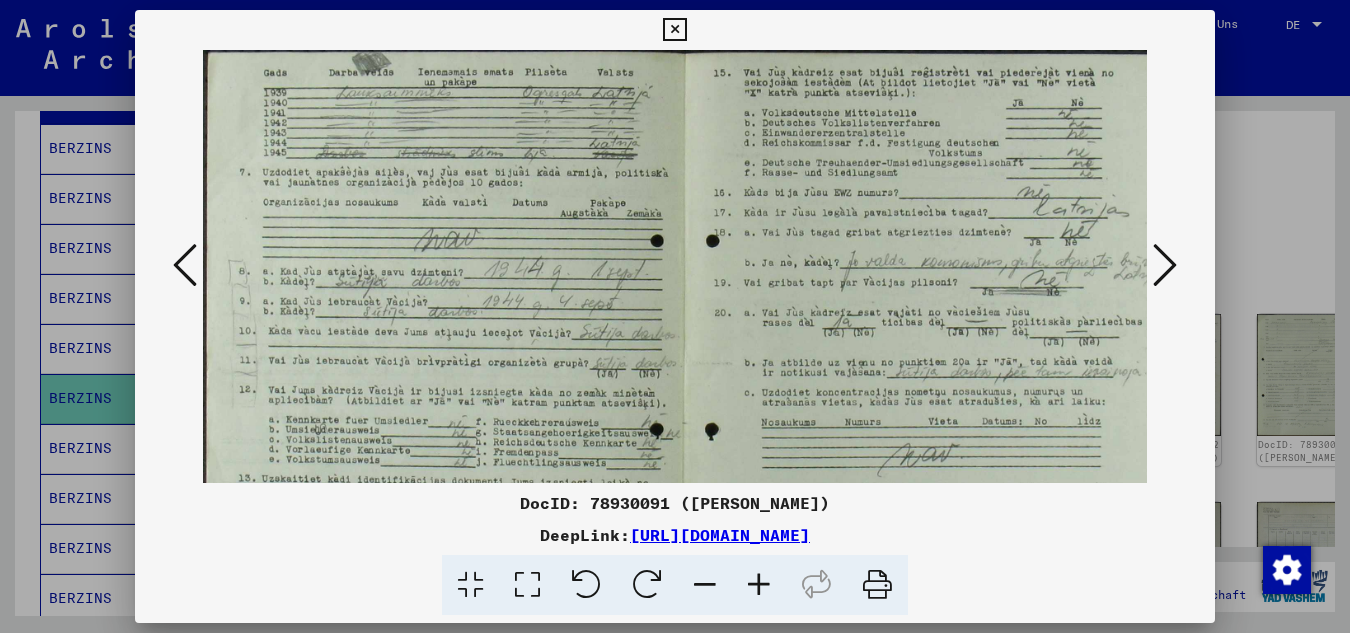 click at bounding box center [759, 585] 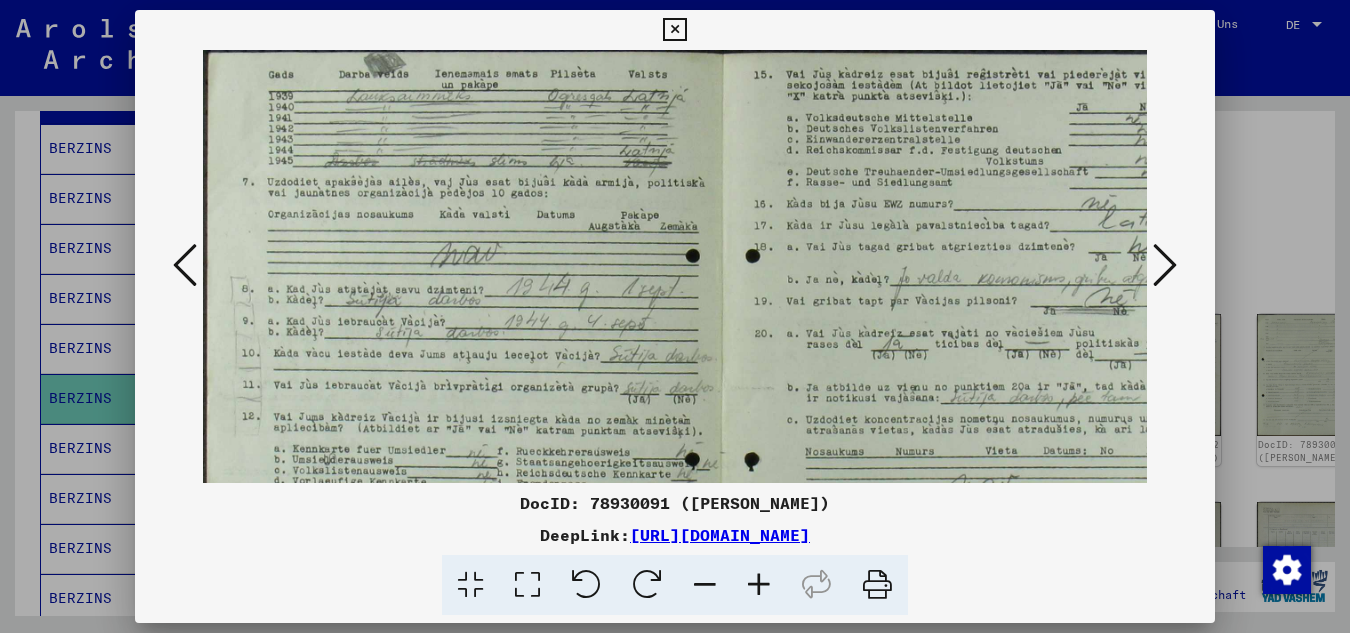 click at bounding box center (185, 265) 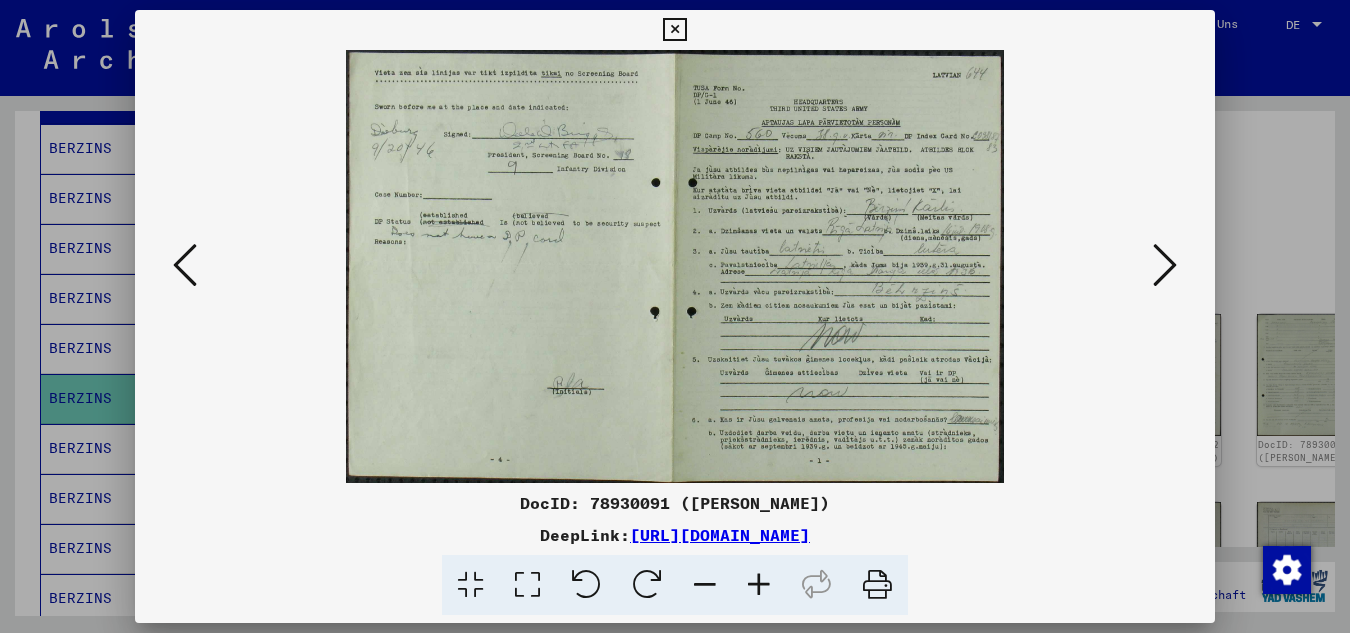 click at bounding box center (759, 585) 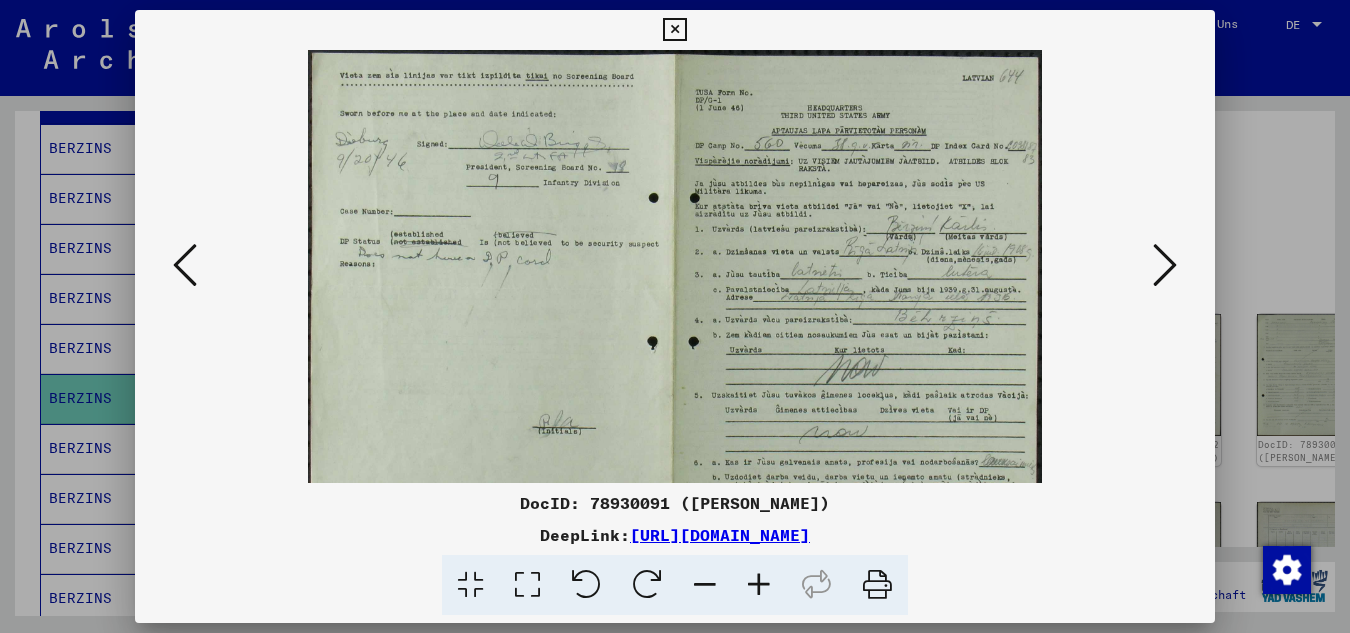 click at bounding box center [759, 585] 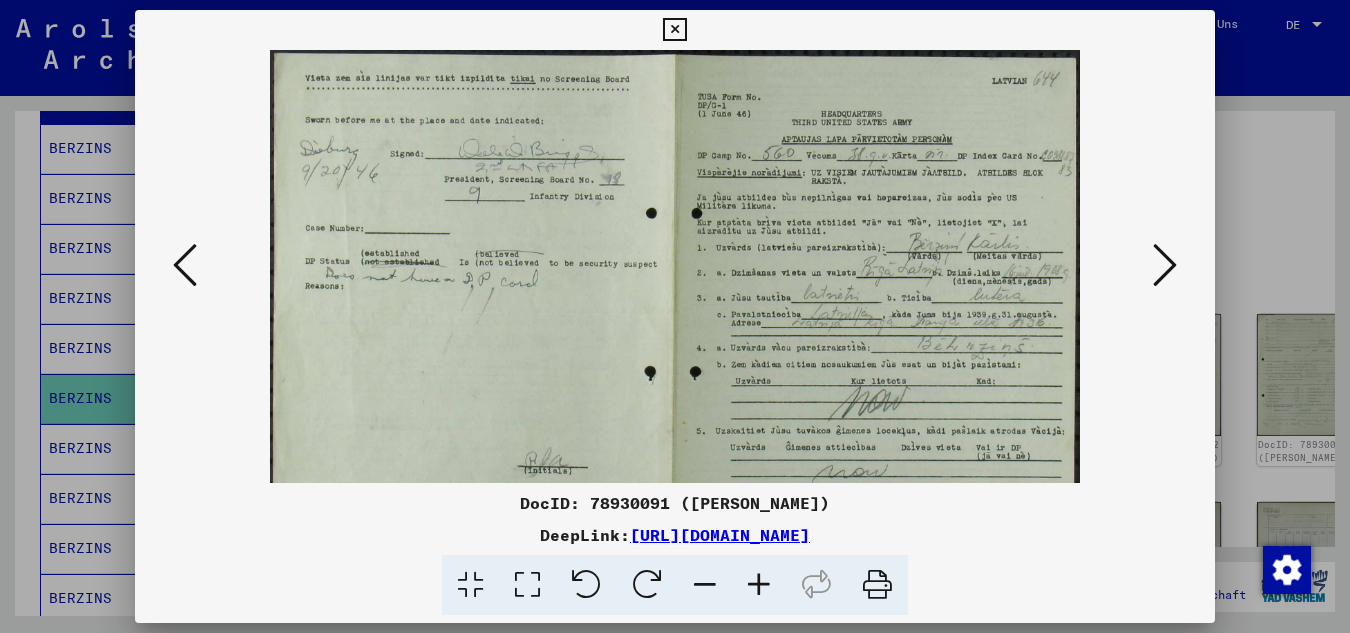 click at bounding box center (759, 585) 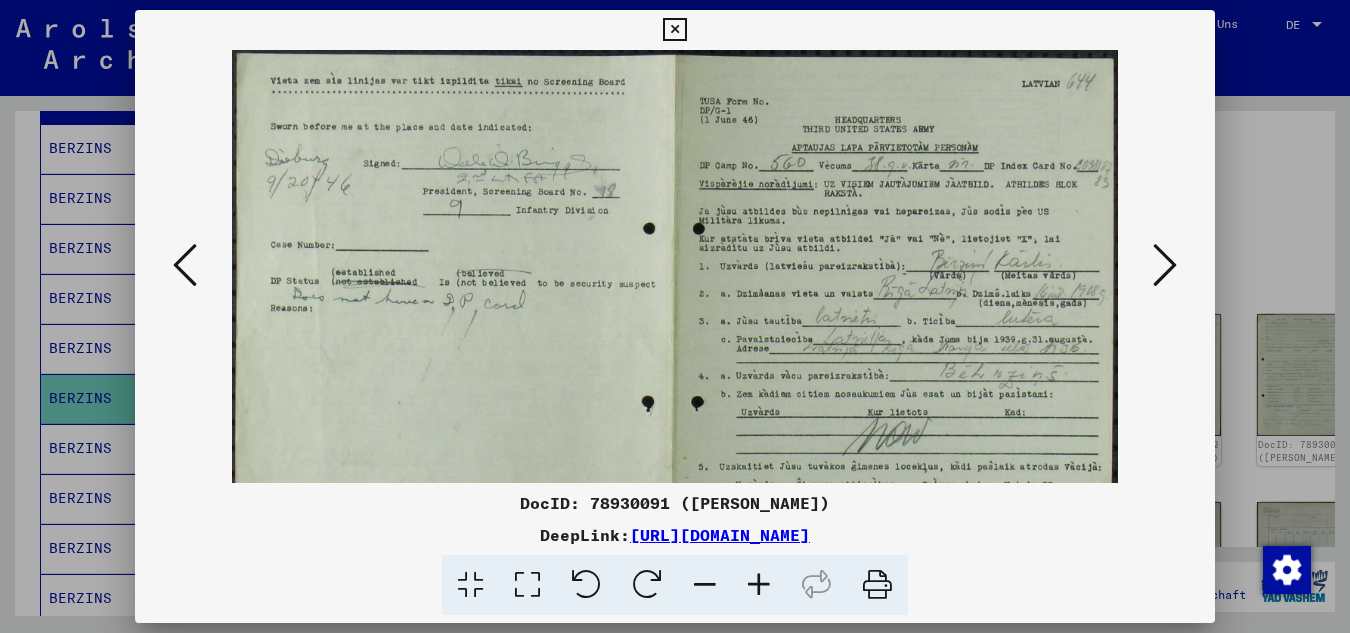 click at bounding box center [759, 585] 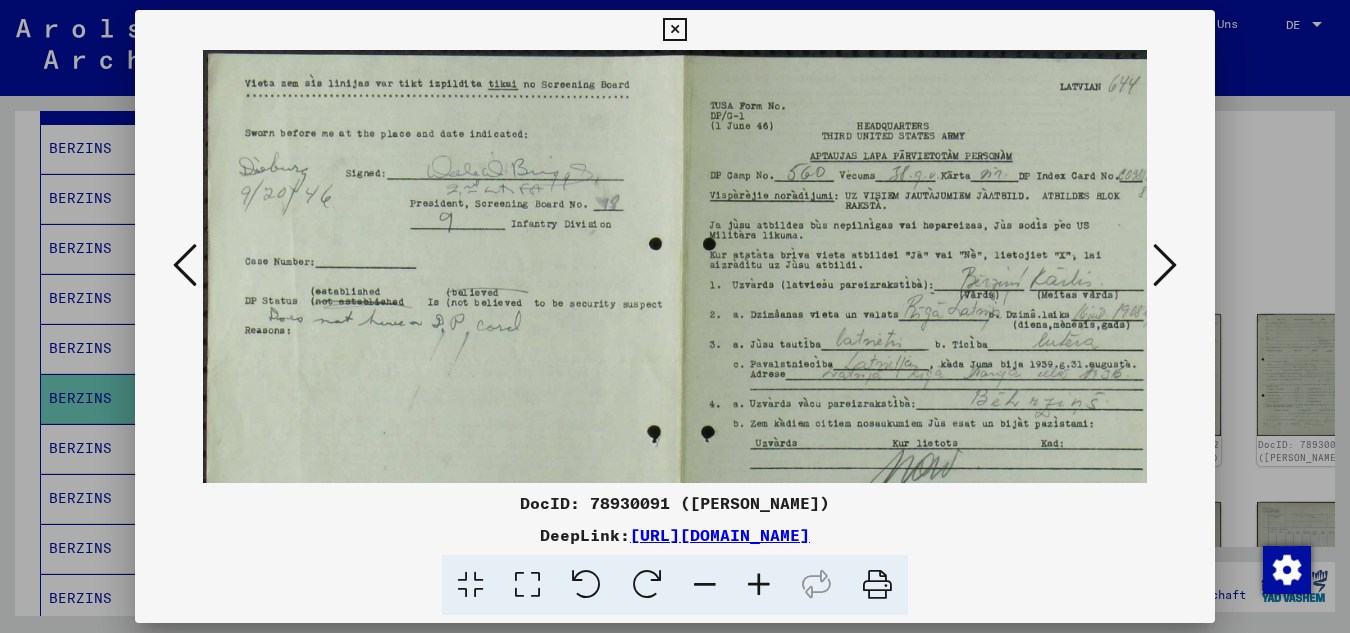 click at bounding box center (759, 585) 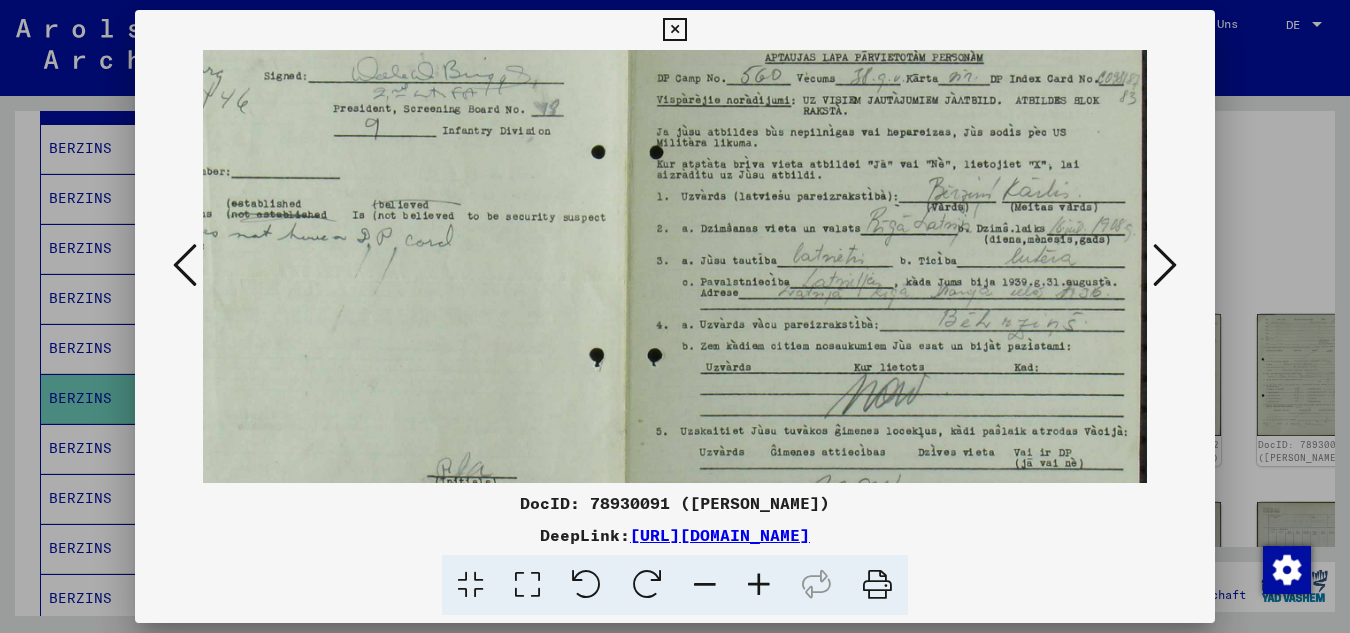 scroll, scrollTop: 113, scrollLeft: 93, axis: both 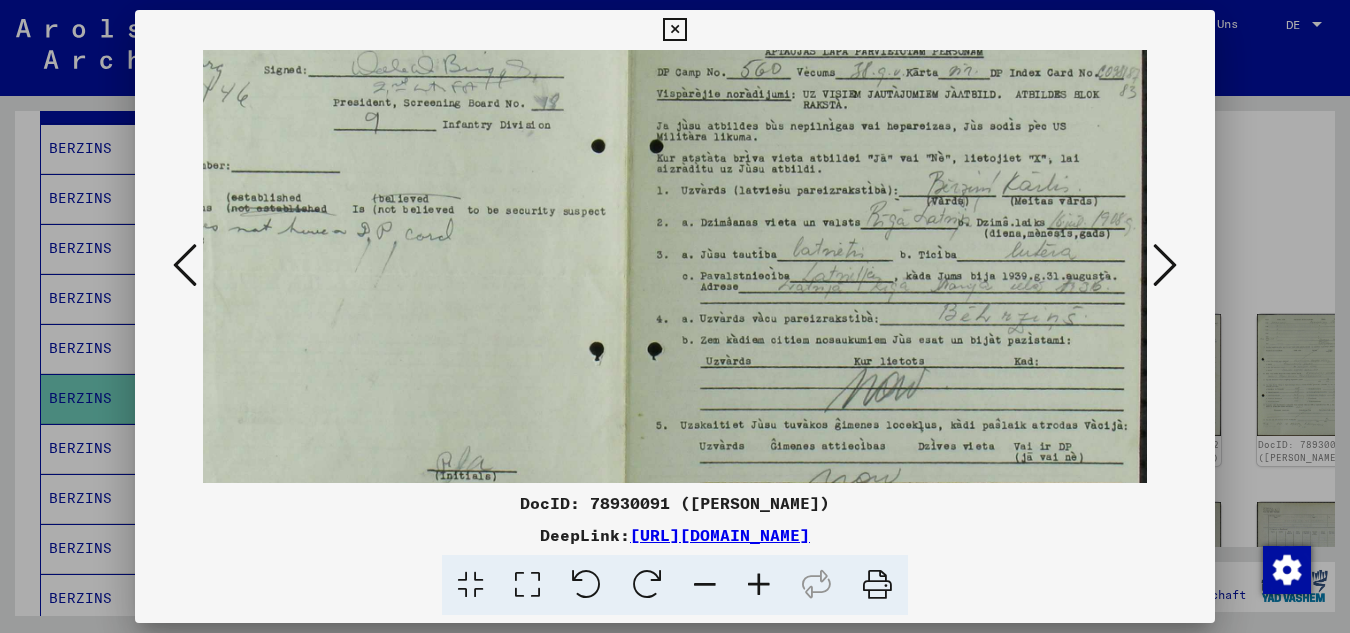 drag, startPoint x: 842, startPoint y: 356, endPoint x: 437, endPoint y: 255, distance: 417.40387 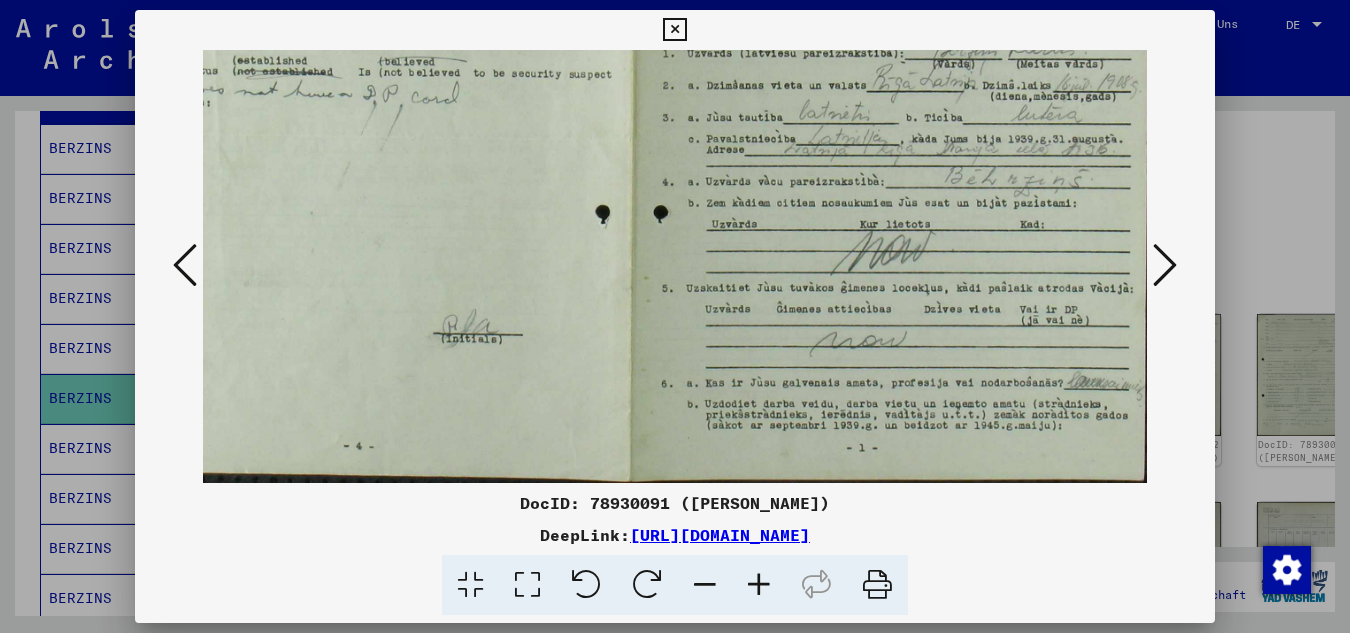 scroll, scrollTop: 250, scrollLeft: 88, axis: both 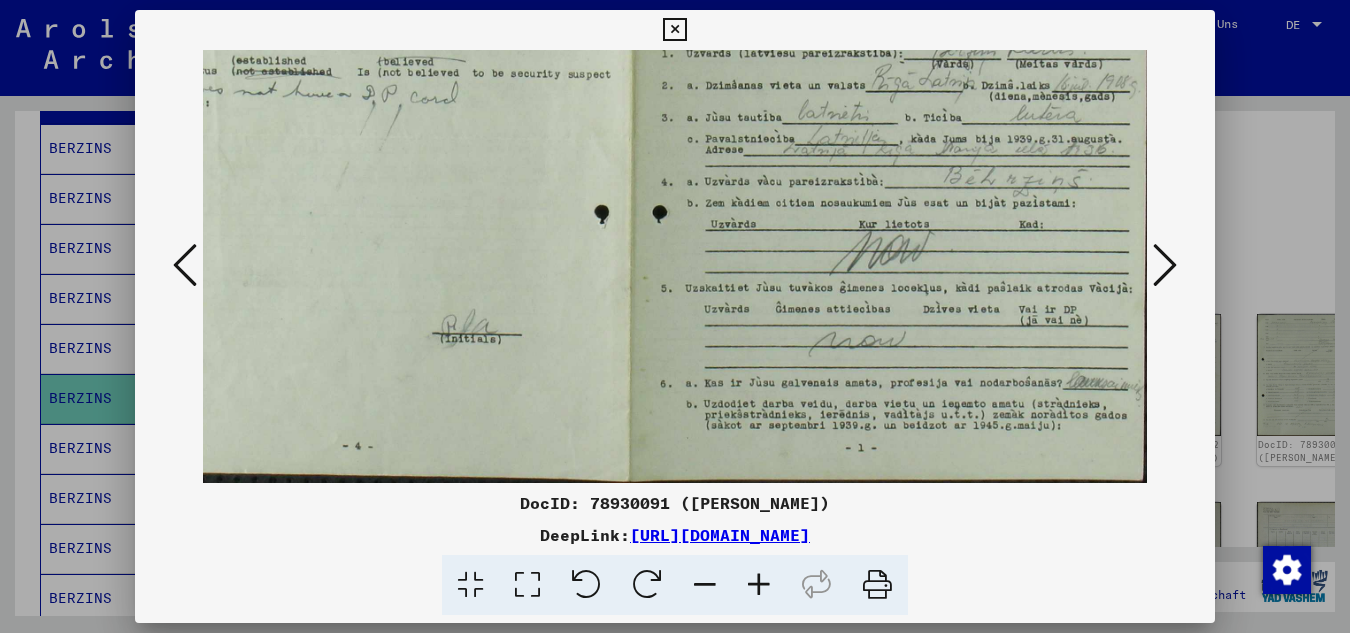 drag, startPoint x: 765, startPoint y: 380, endPoint x: 770, endPoint y: 208, distance: 172.07266 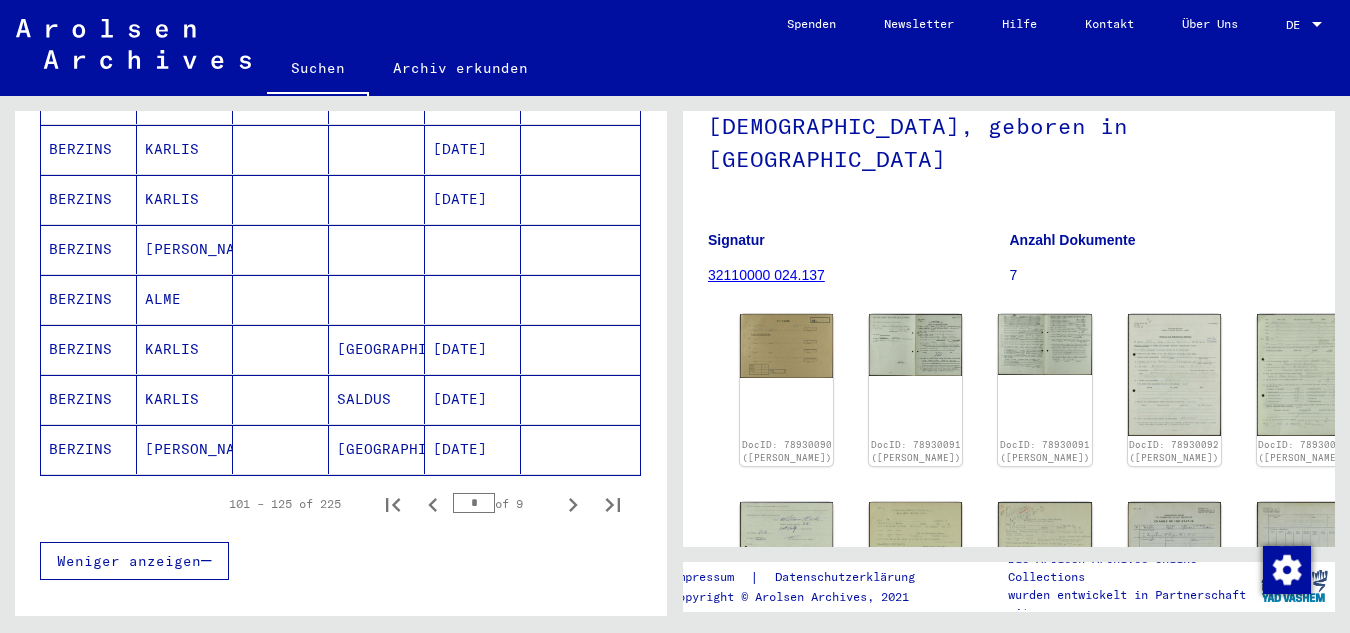 scroll, scrollTop: 1202, scrollLeft: 0, axis: vertical 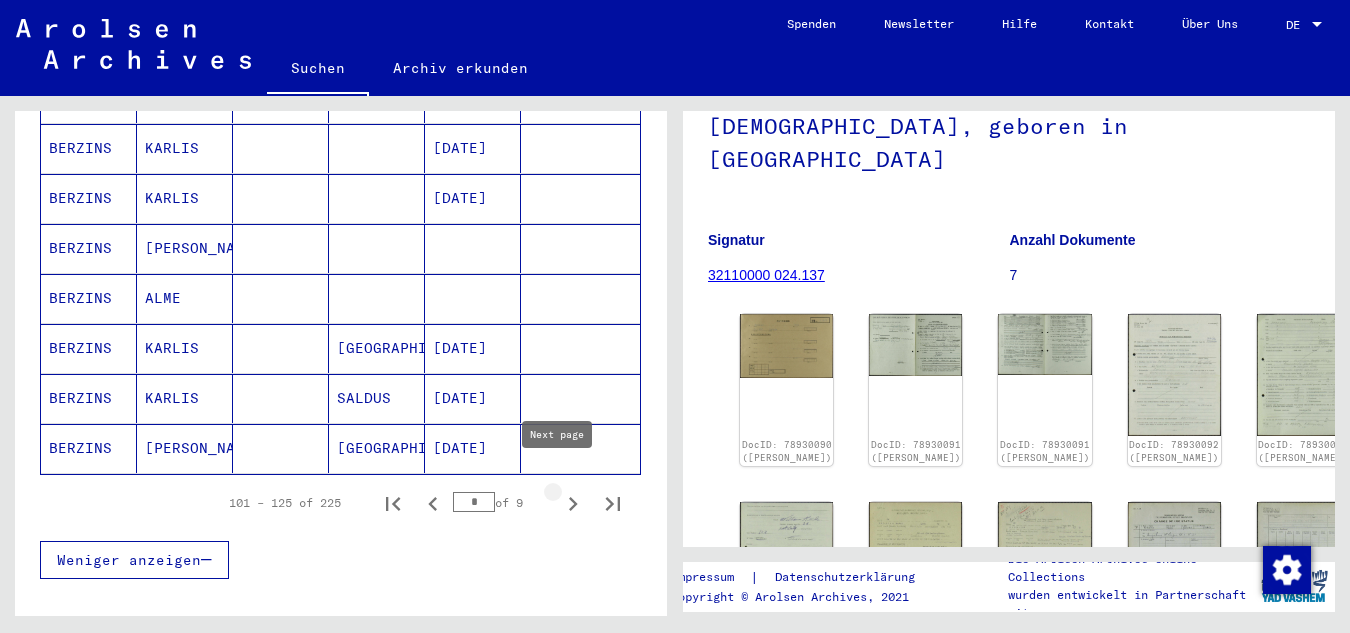 click 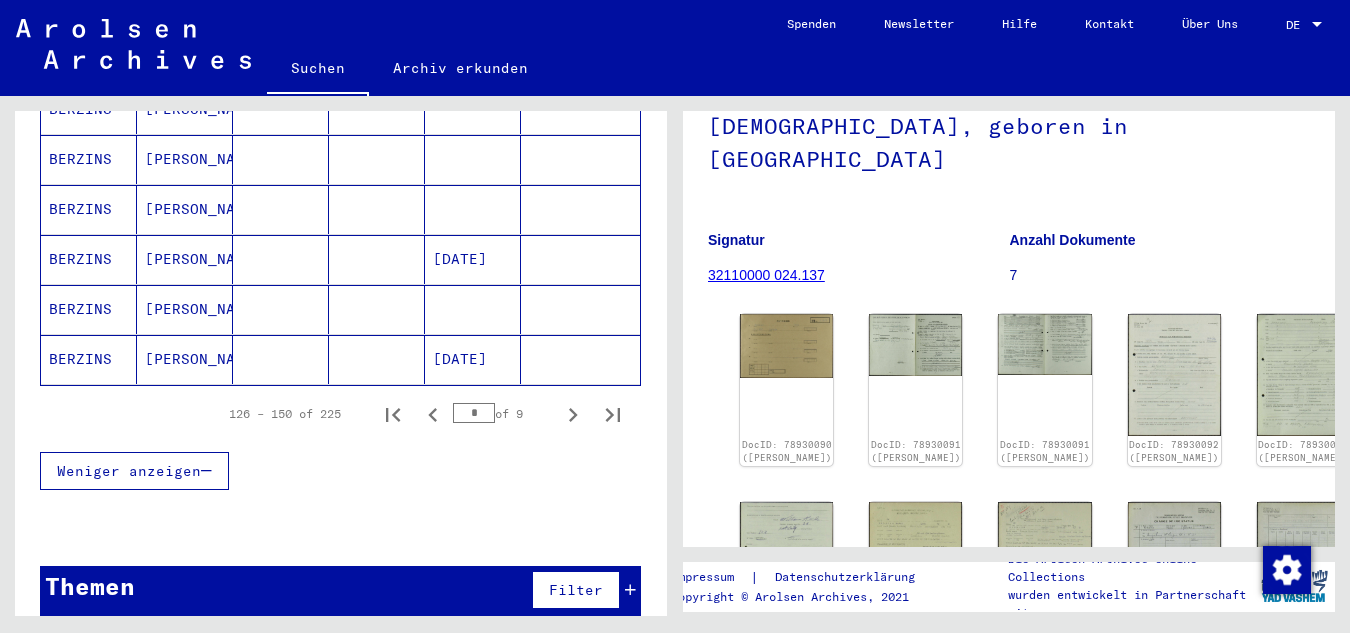 scroll, scrollTop: 1293, scrollLeft: 0, axis: vertical 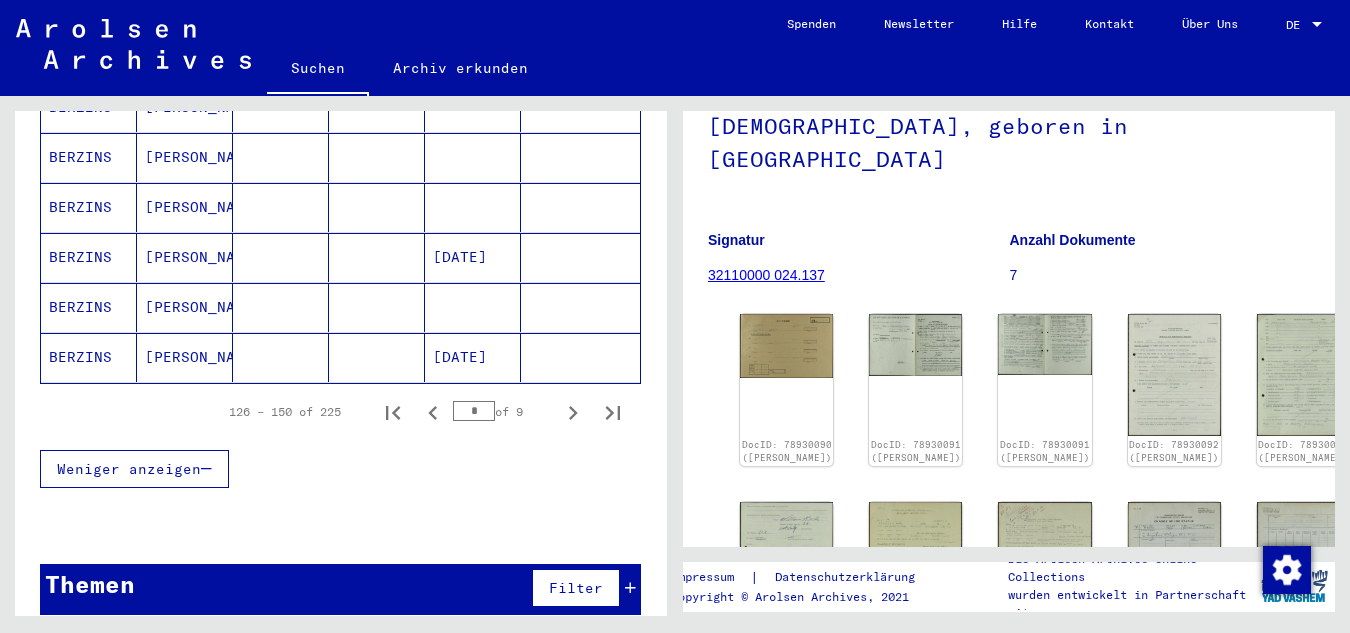 click on "BERZINS" 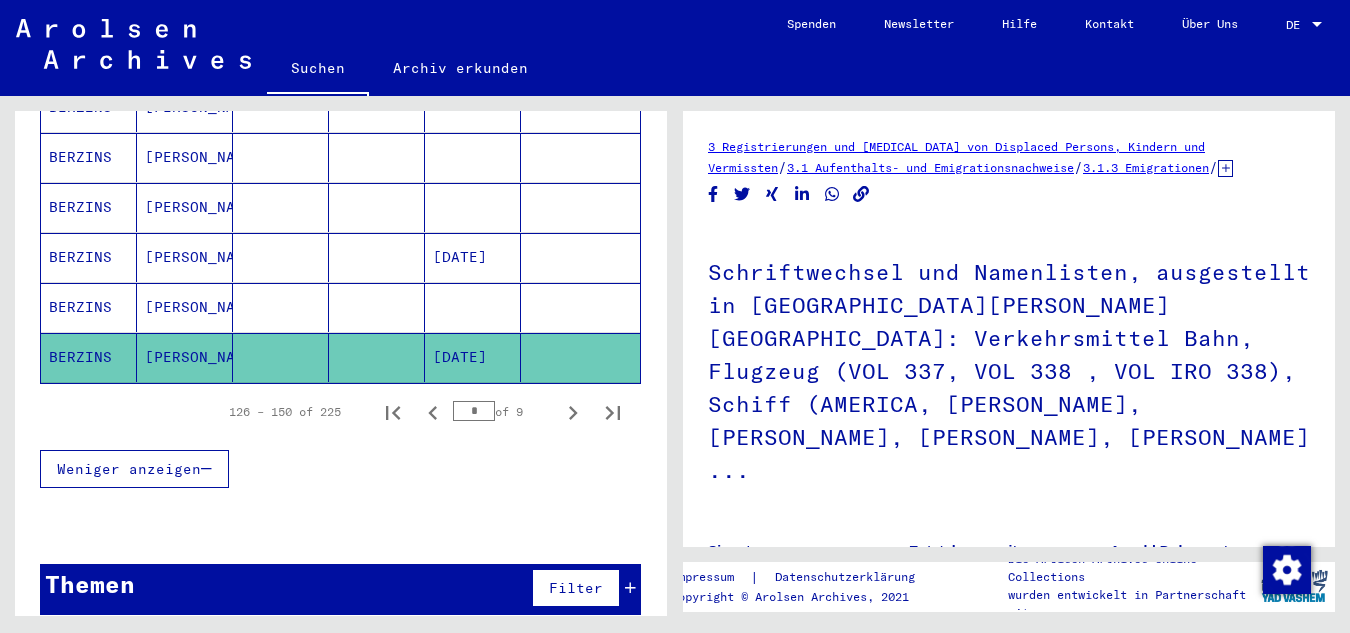 scroll, scrollTop: 0, scrollLeft: 0, axis: both 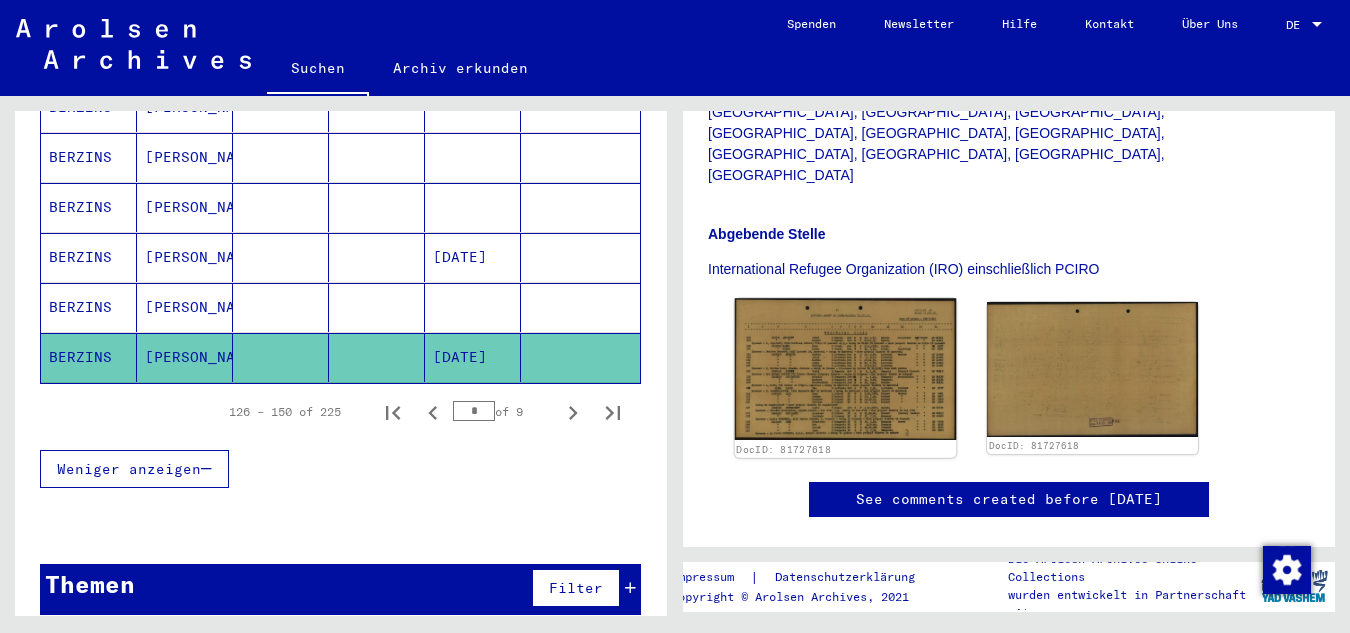 click 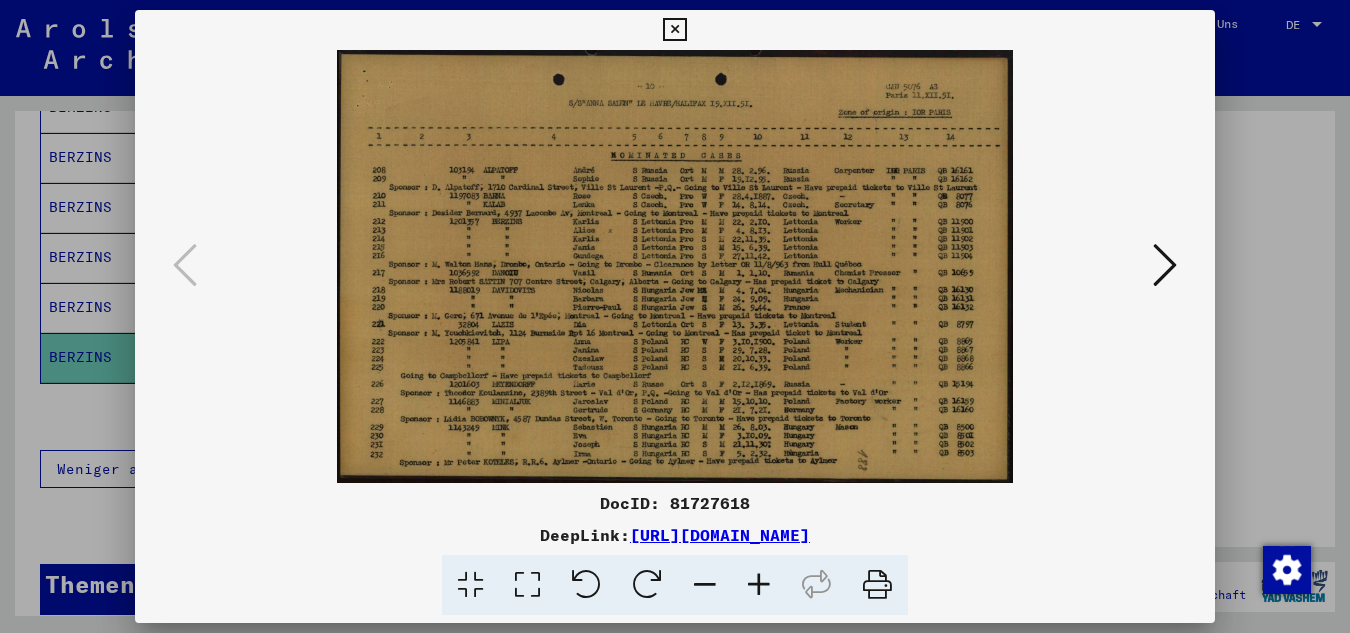 click at bounding box center [759, 585] 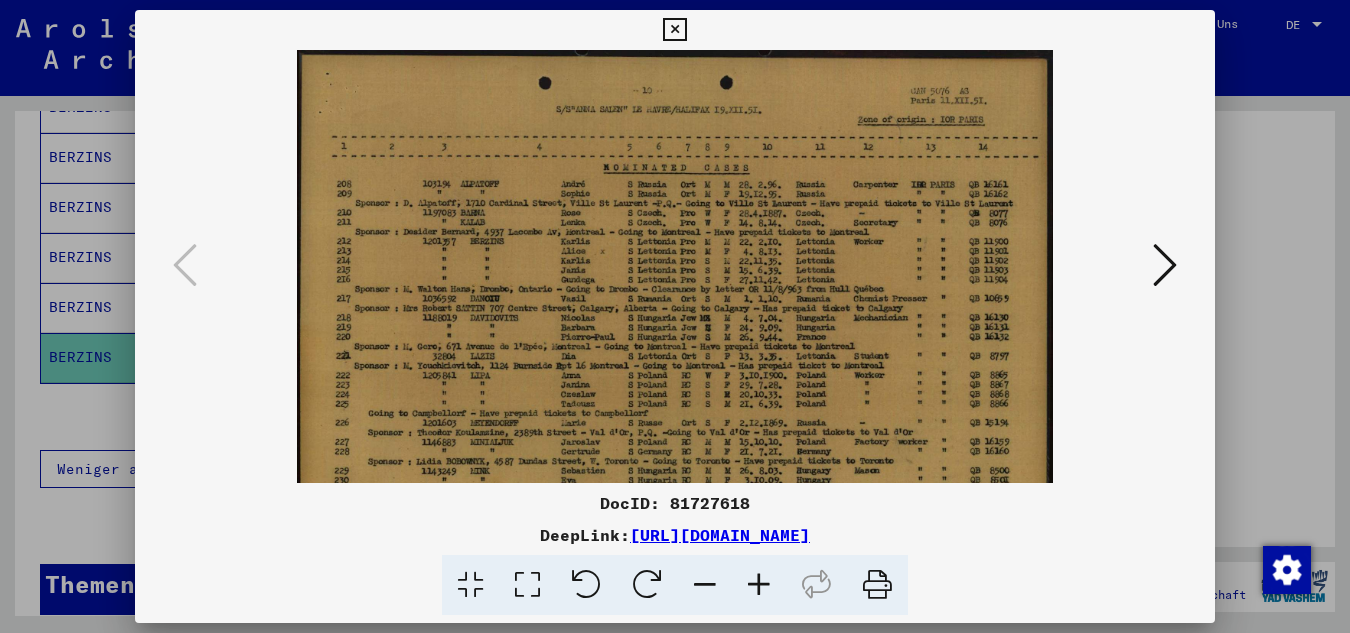 click at bounding box center [759, 585] 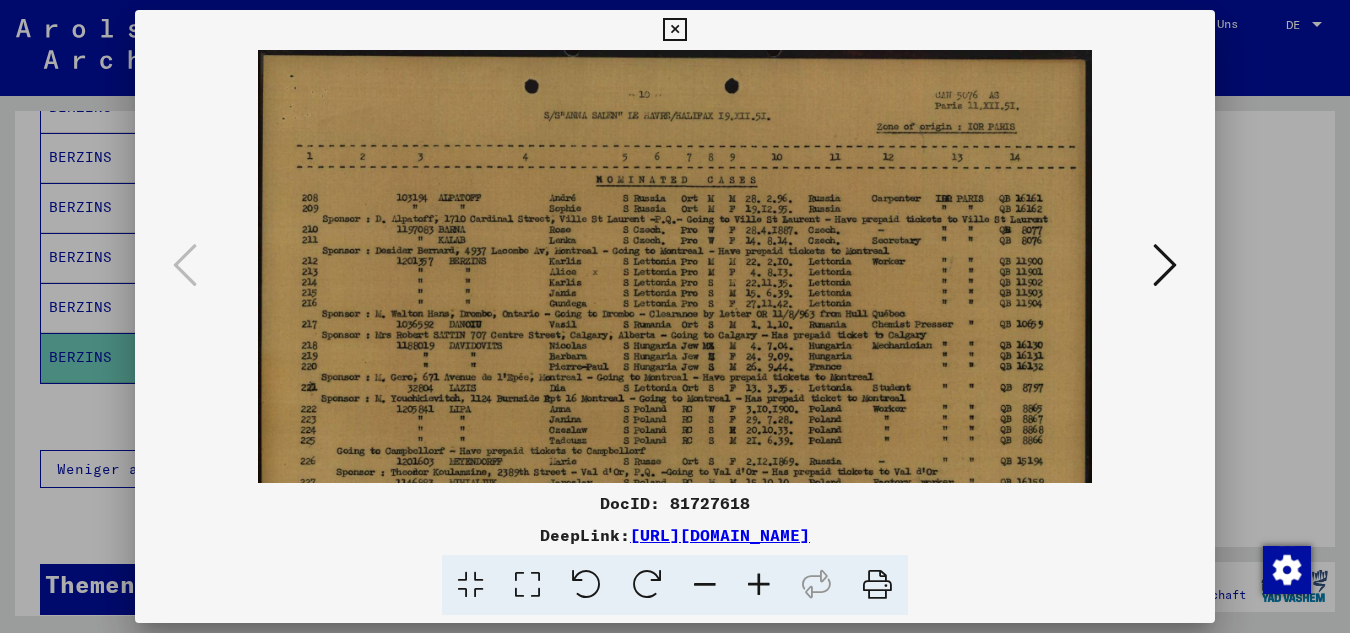 click at bounding box center (759, 585) 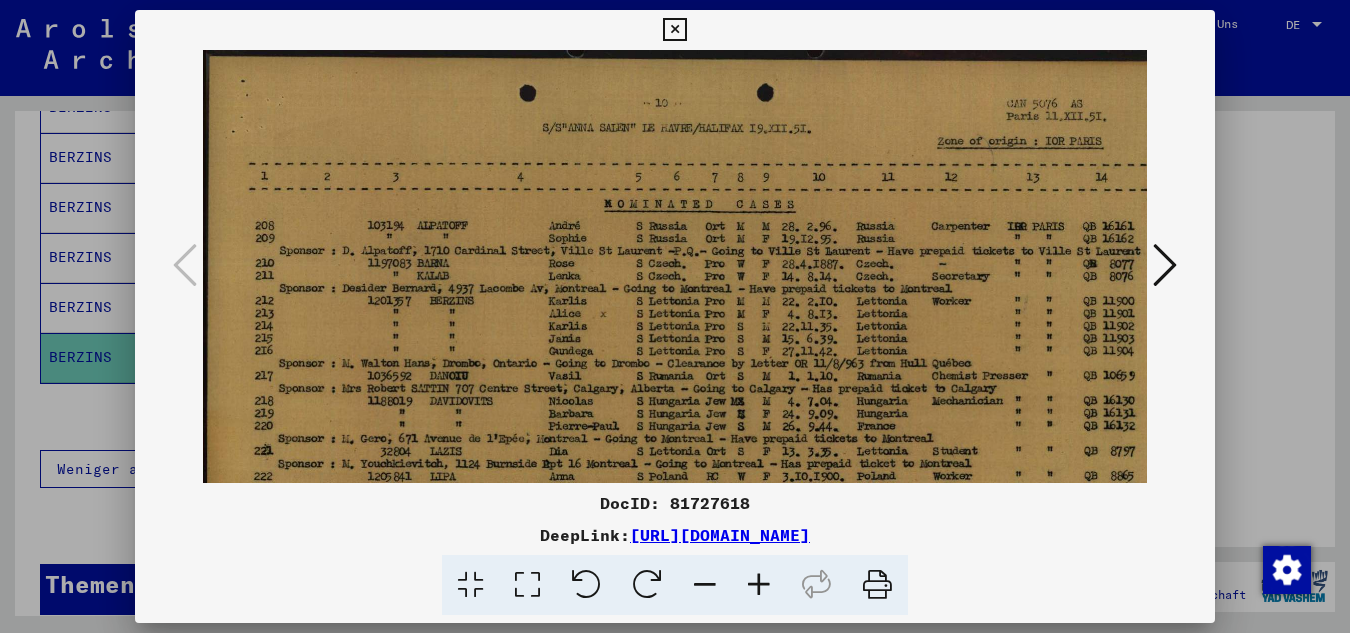 click at bounding box center [759, 585] 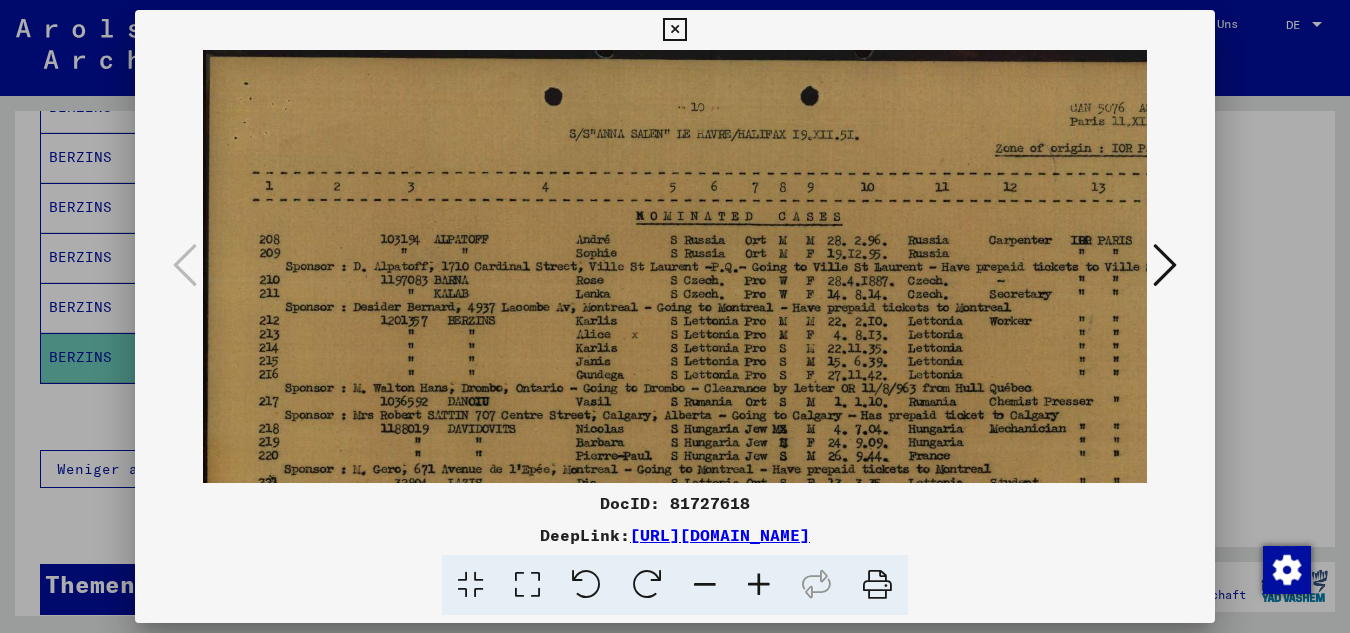 click at bounding box center [759, 585] 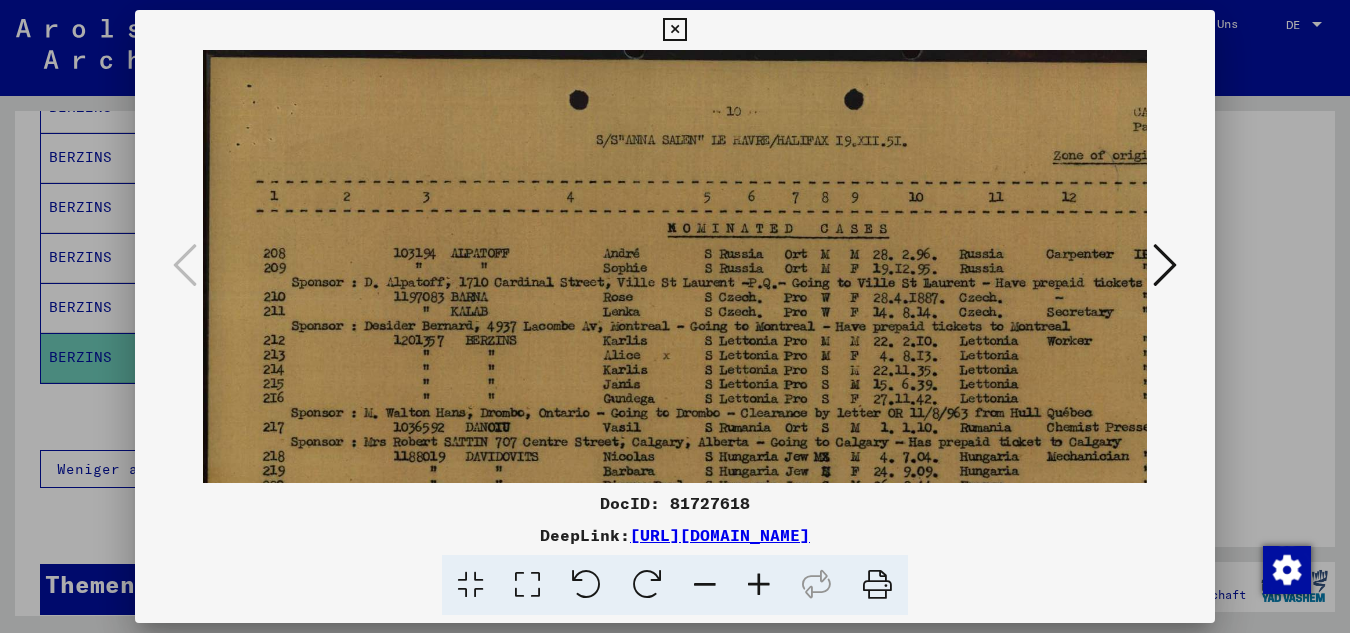 click at bounding box center (759, 585) 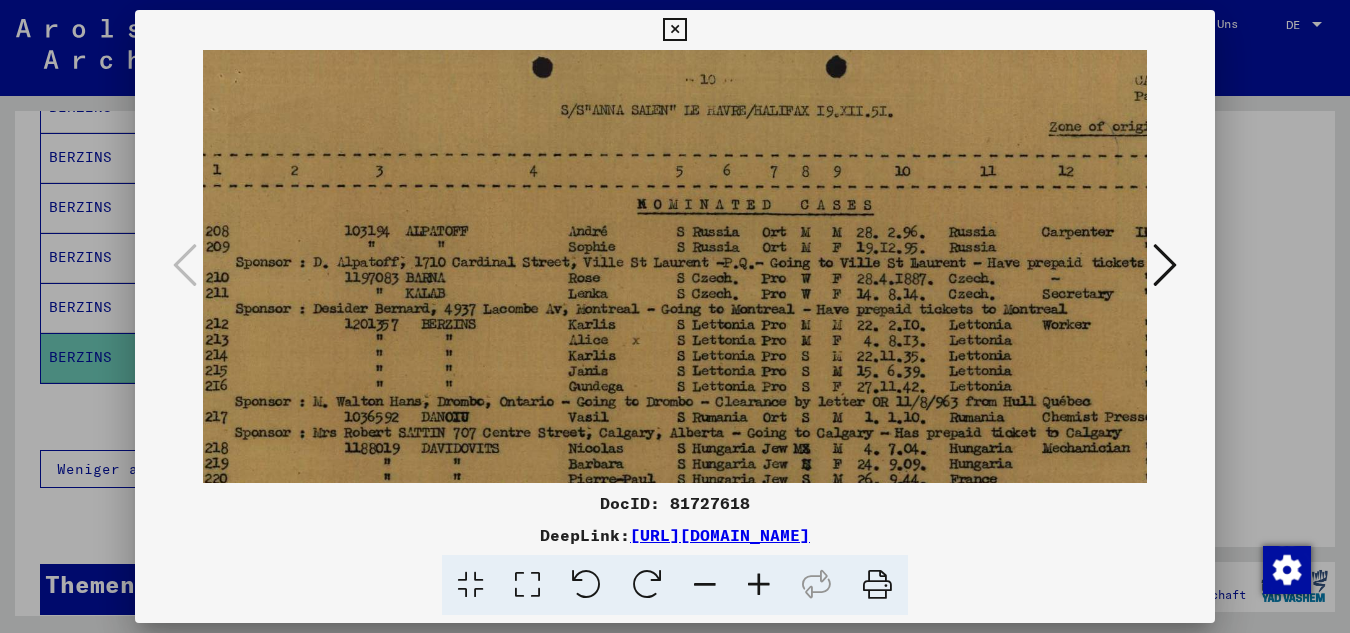 scroll, scrollTop: 36, scrollLeft: 60, axis: both 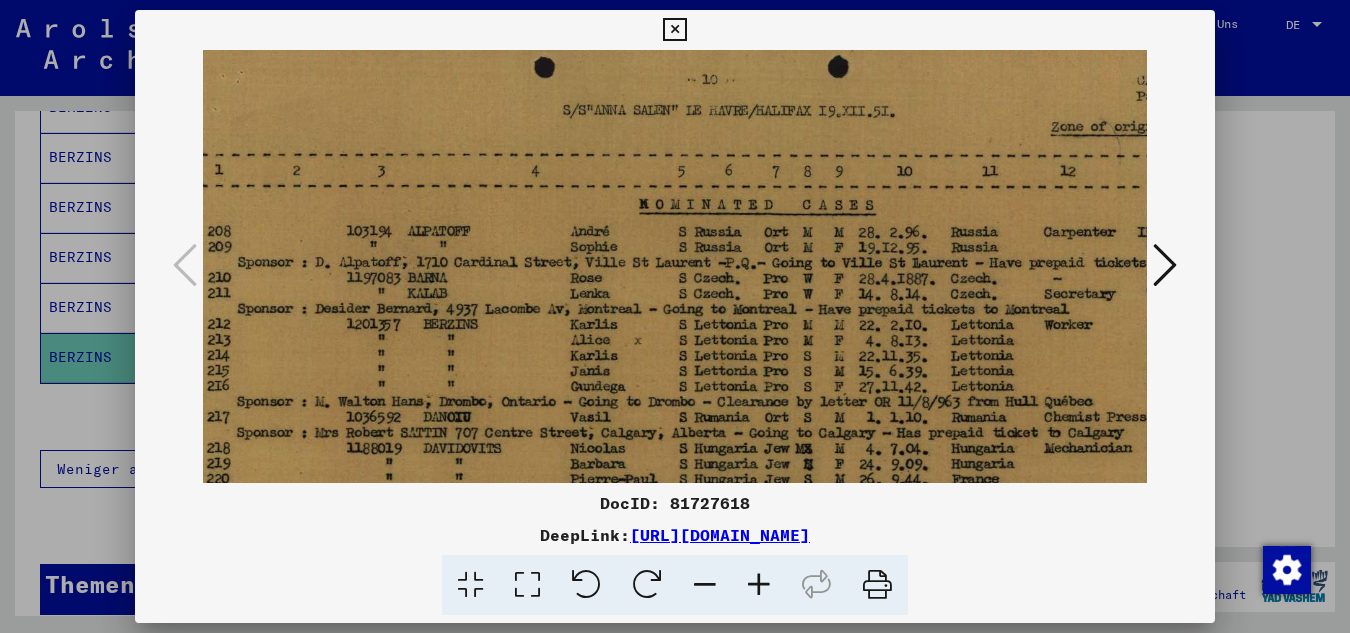 drag, startPoint x: 705, startPoint y: 390, endPoint x: 645, endPoint y: 354, distance: 69.97142 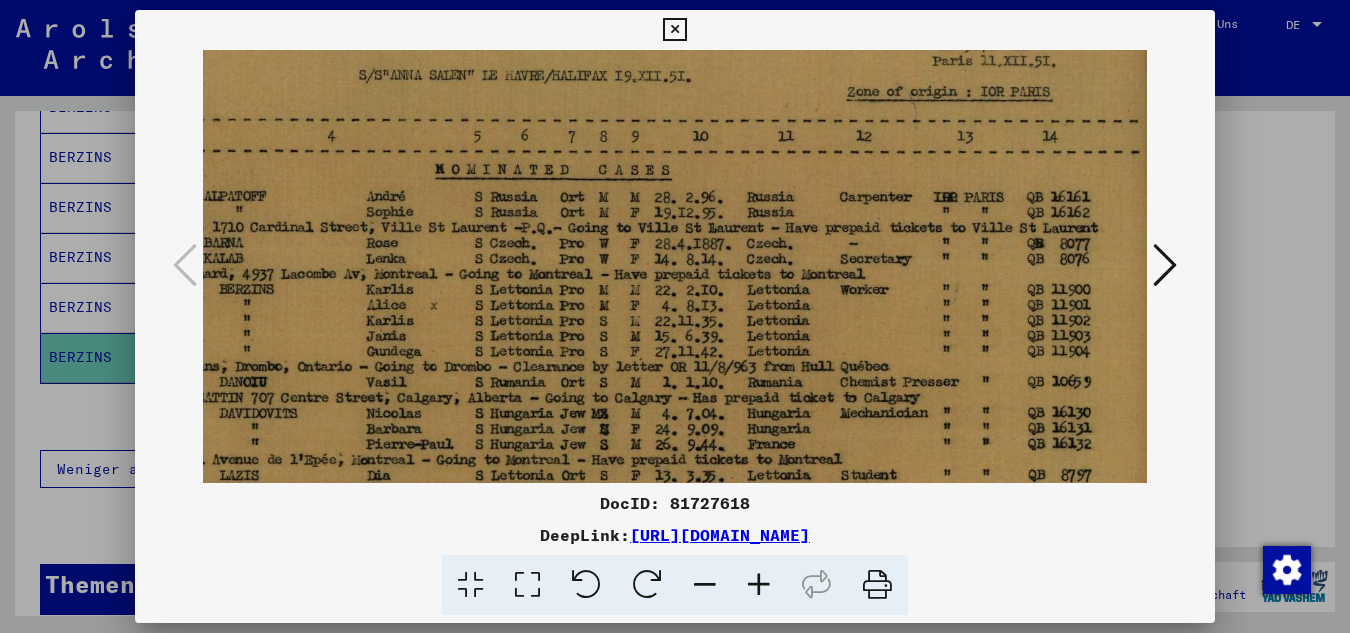 scroll, scrollTop: 77, scrollLeft: 280, axis: both 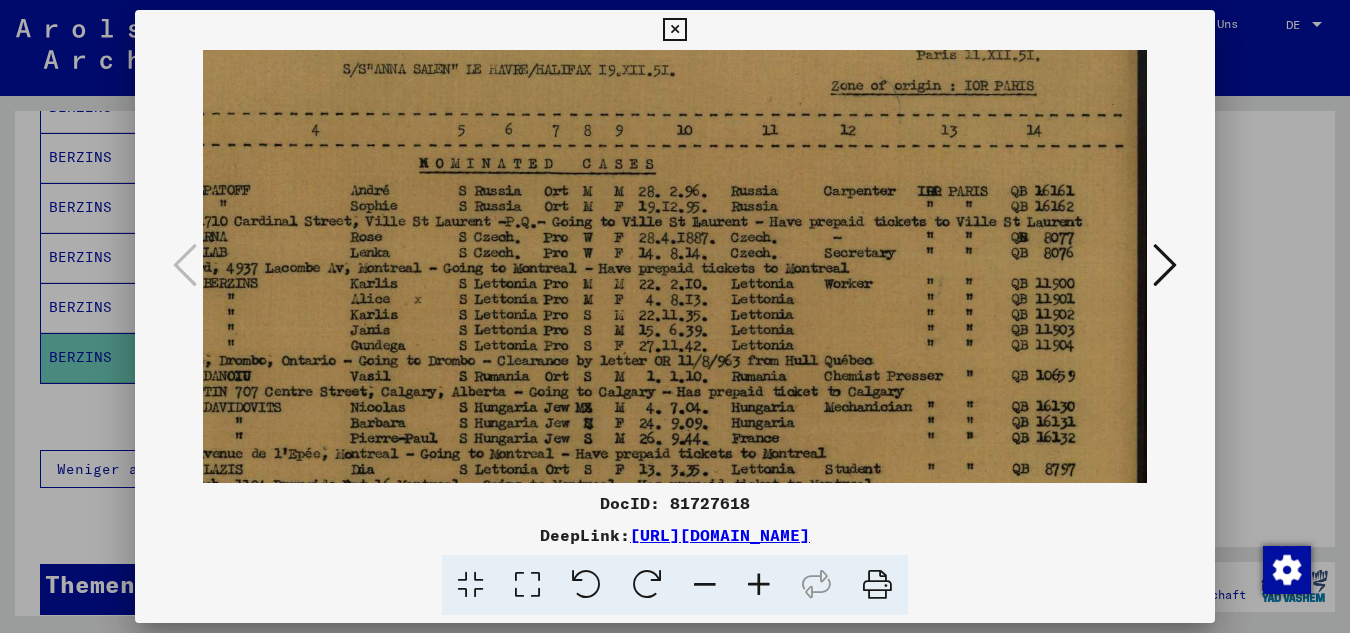 drag, startPoint x: 649, startPoint y: 372, endPoint x: 422, endPoint y: 331, distance: 230.67293 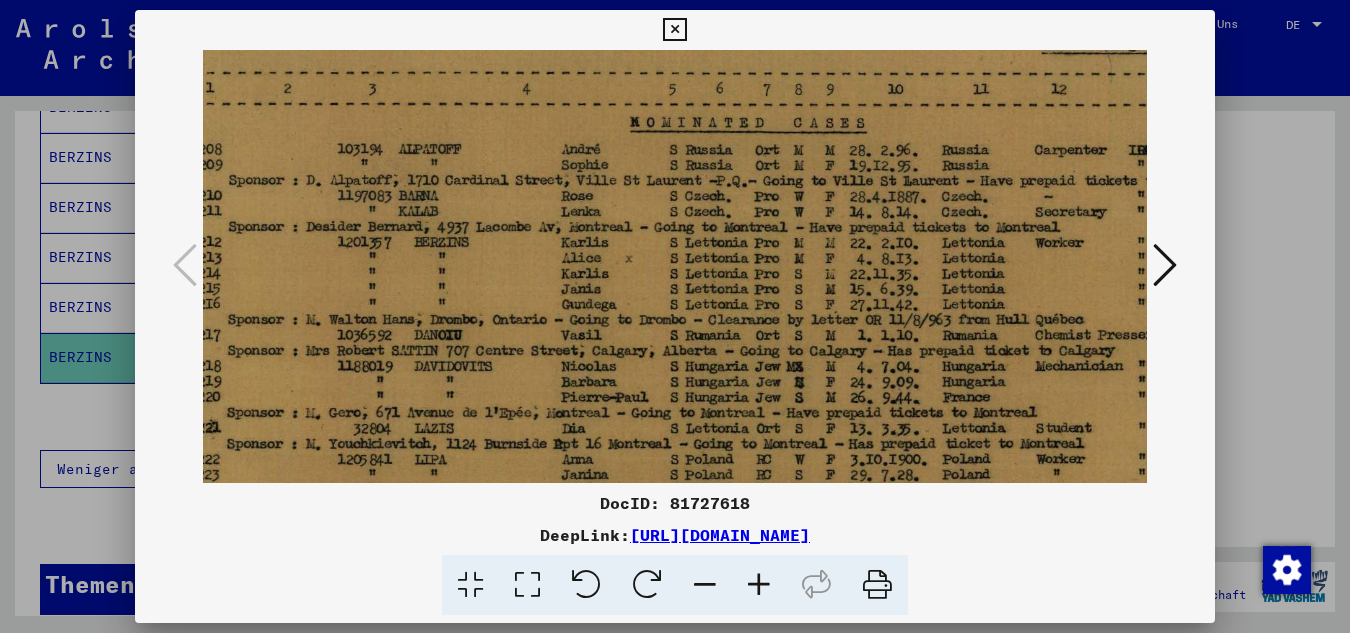 scroll, scrollTop: 99, scrollLeft: 40, axis: both 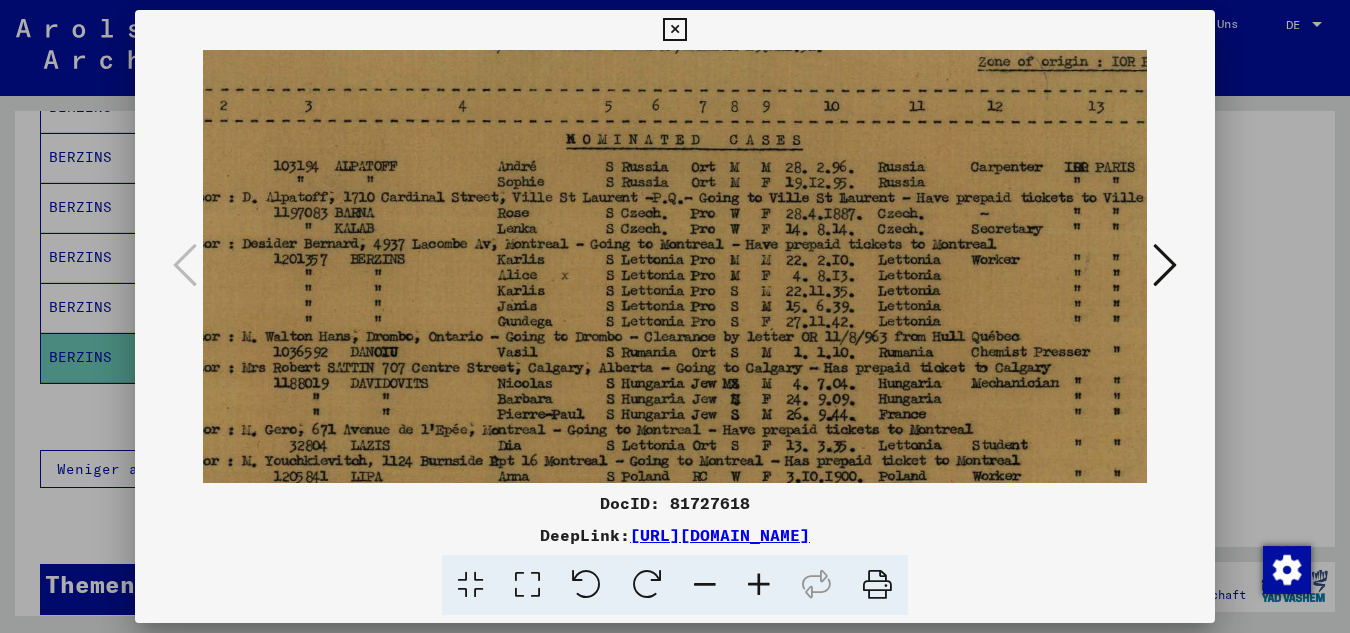 drag, startPoint x: 636, startPoint y: 321, endPoint x: 782, endPoint y: 297, distance: 147.95946 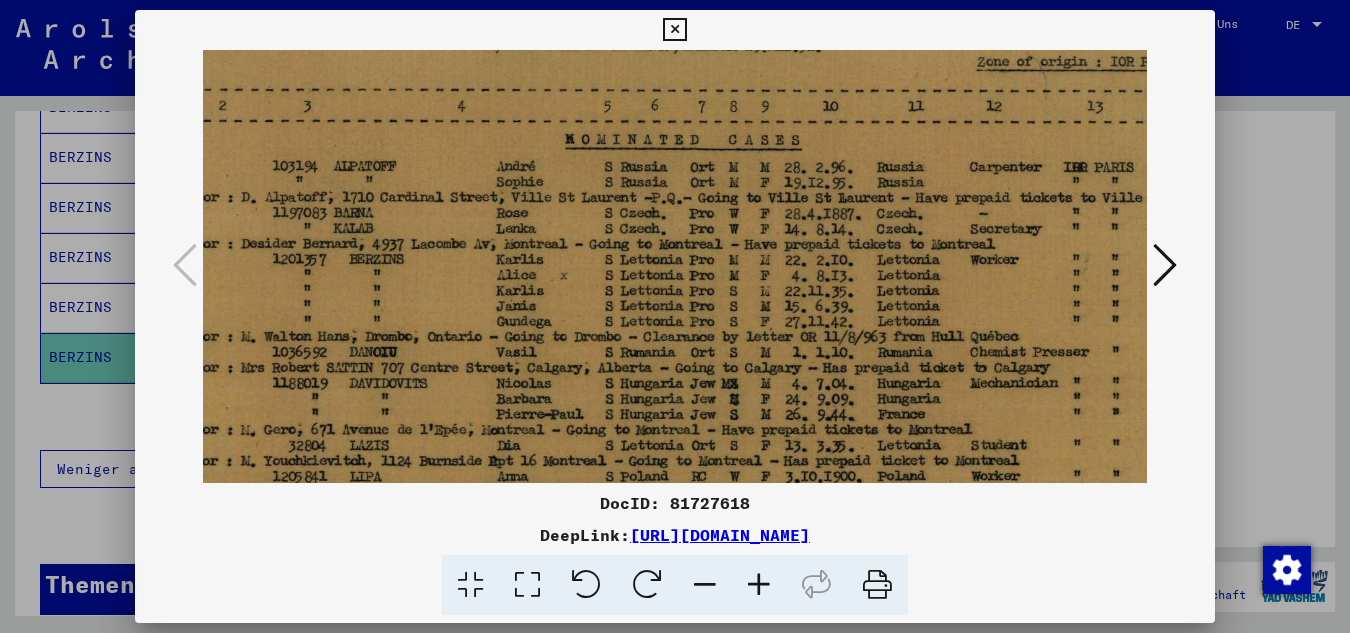 click at bounding box center [675, 316] 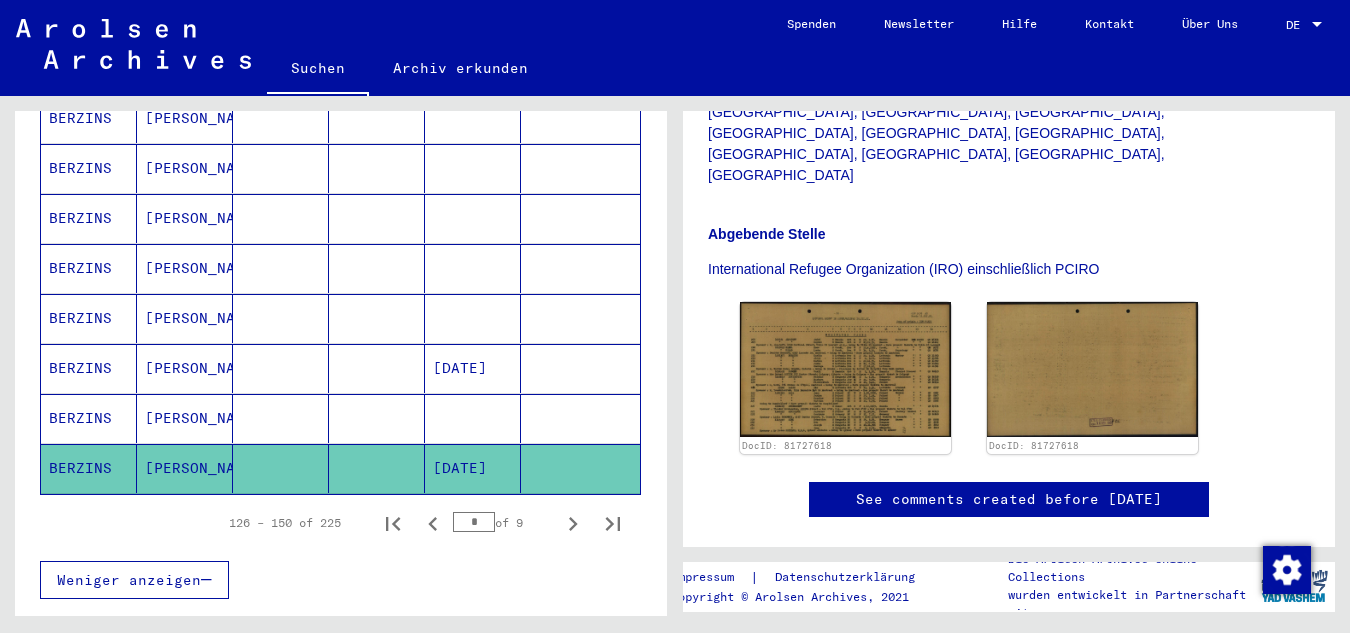 scroll, scrollTop: 1200, scrollLeft: 0, axis: vertical 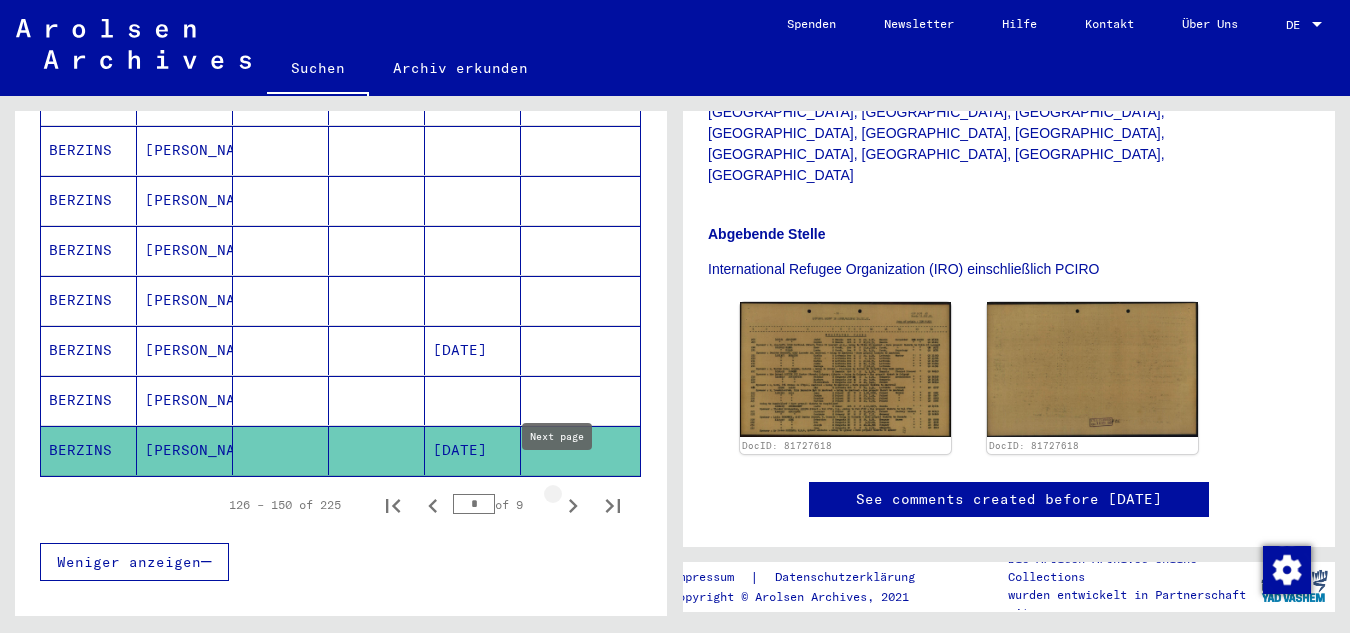 click 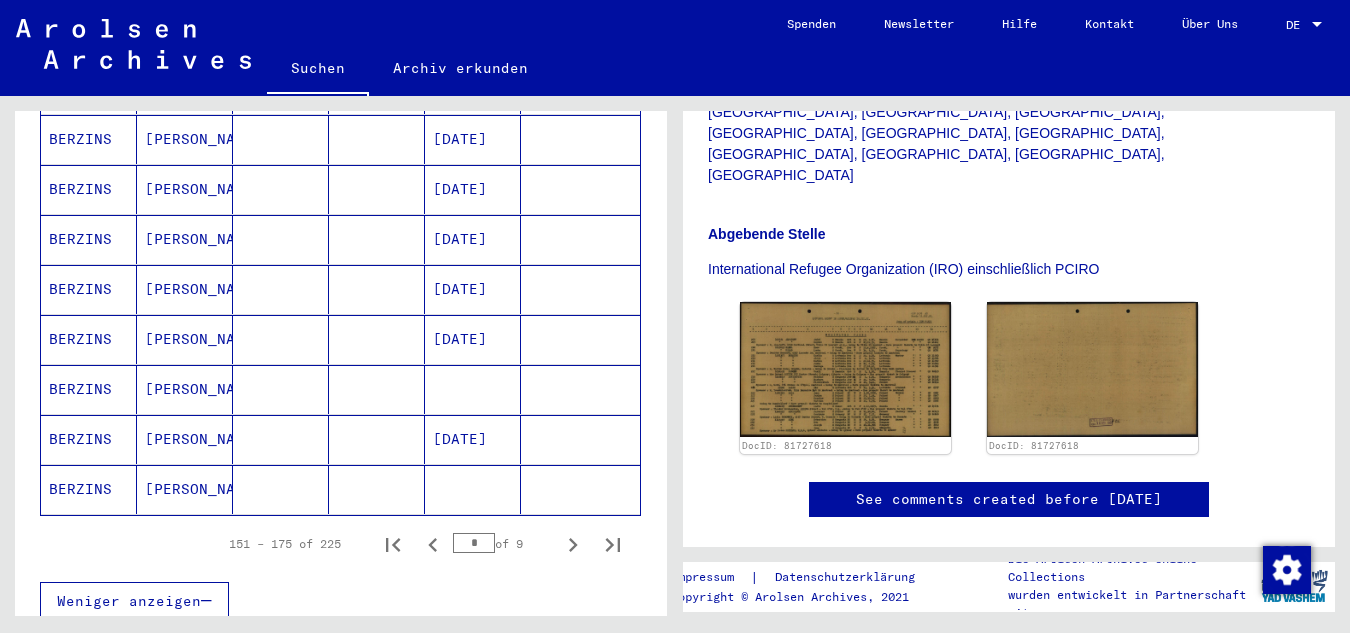 scroll, scrollTop: 1200, scrollLeft: 0, axis: vertical 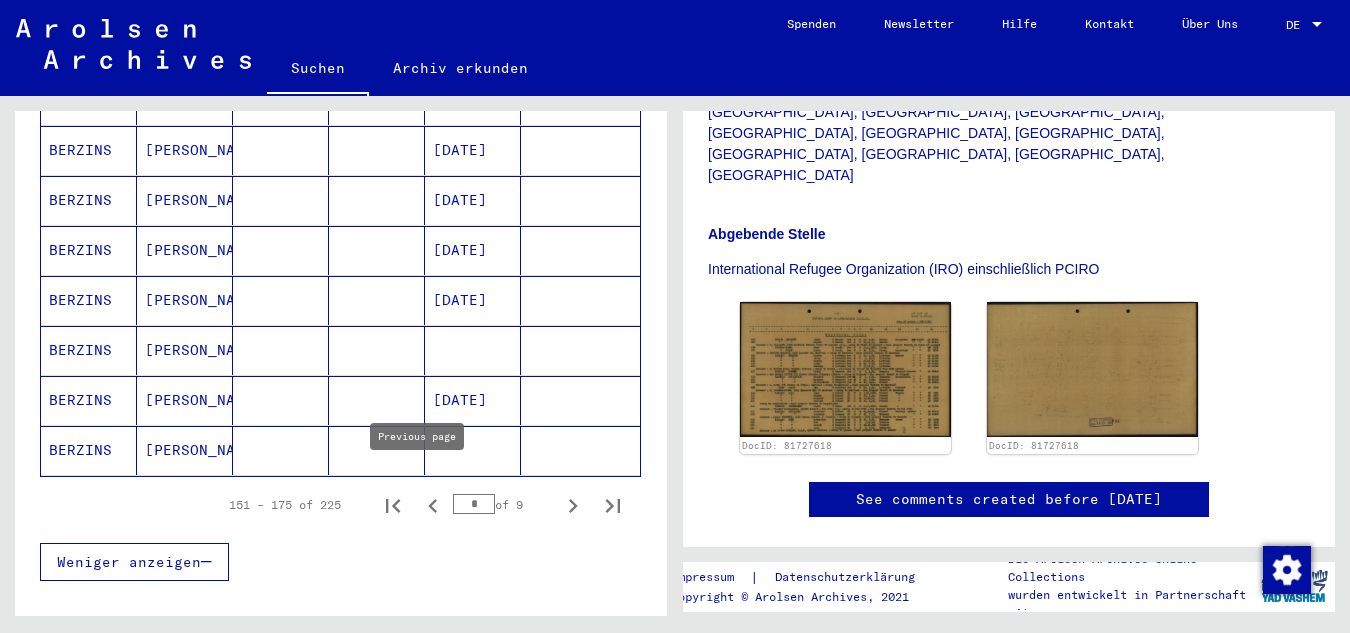 click 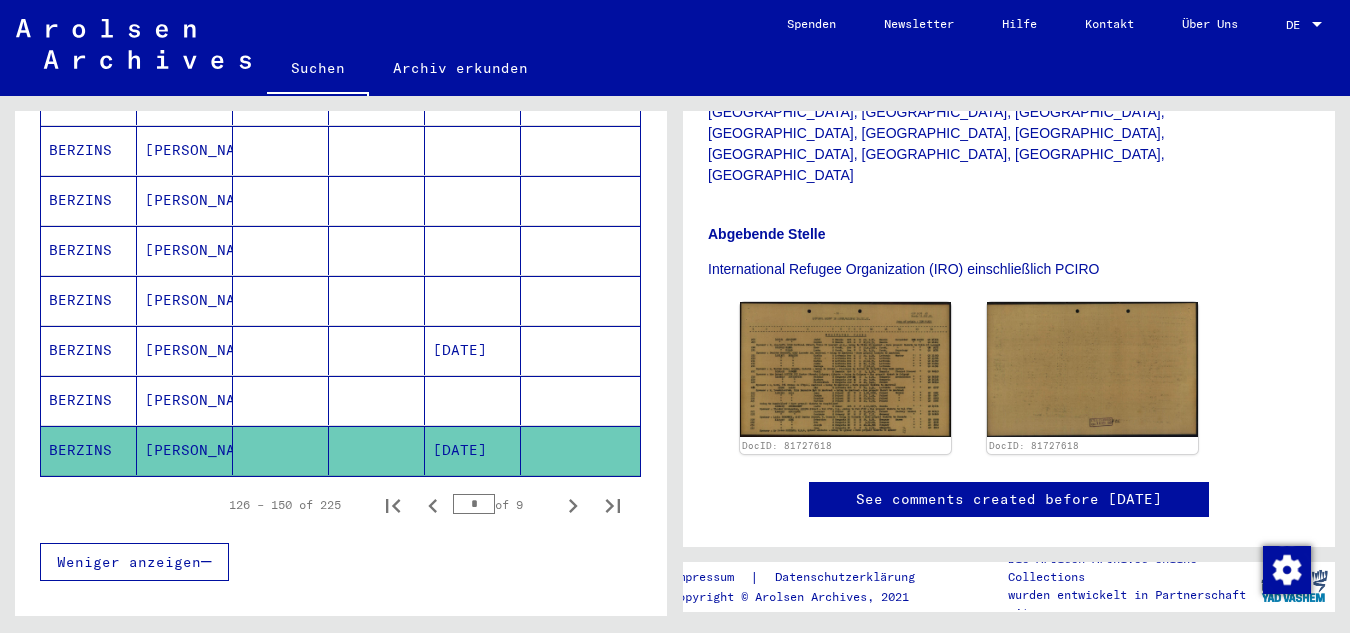 click on "[DATE]" 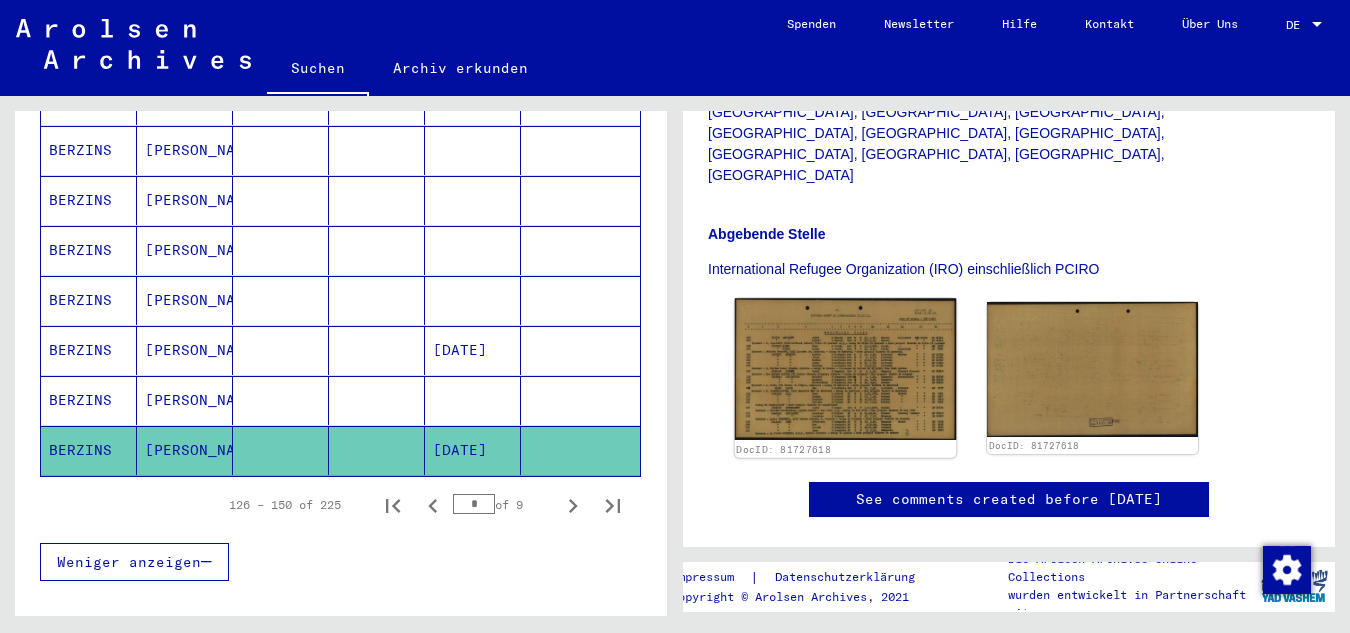 click 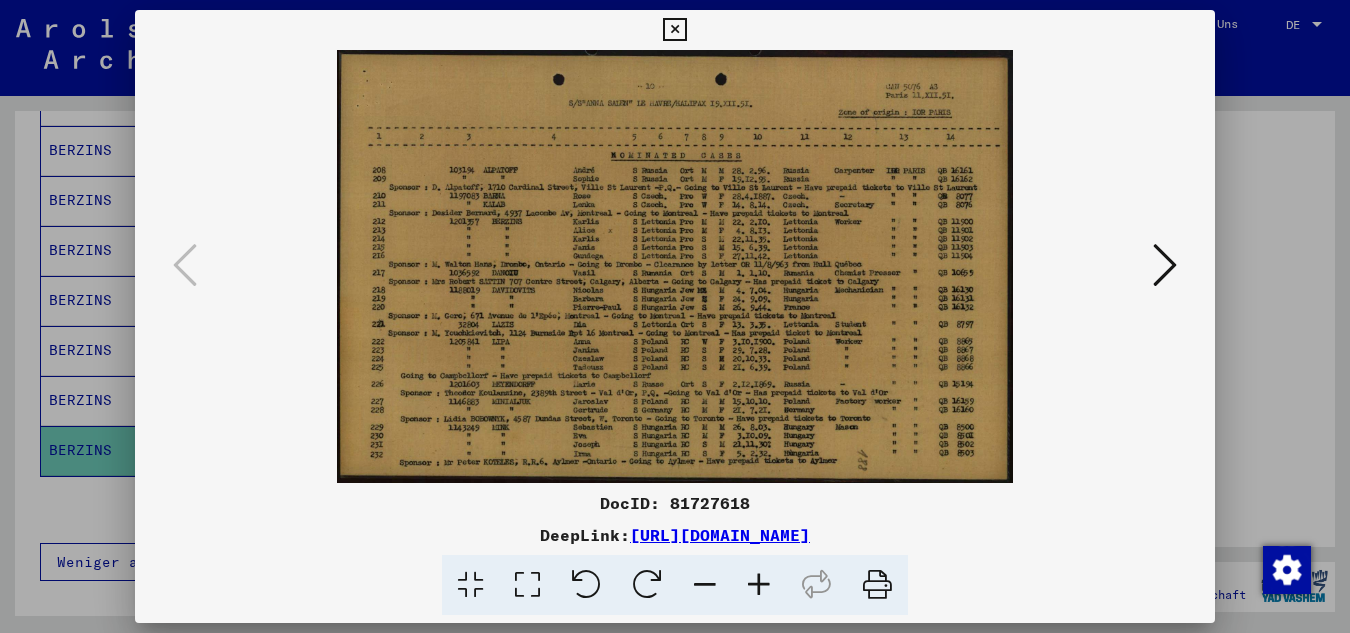 click at bounding box center (674, 30) 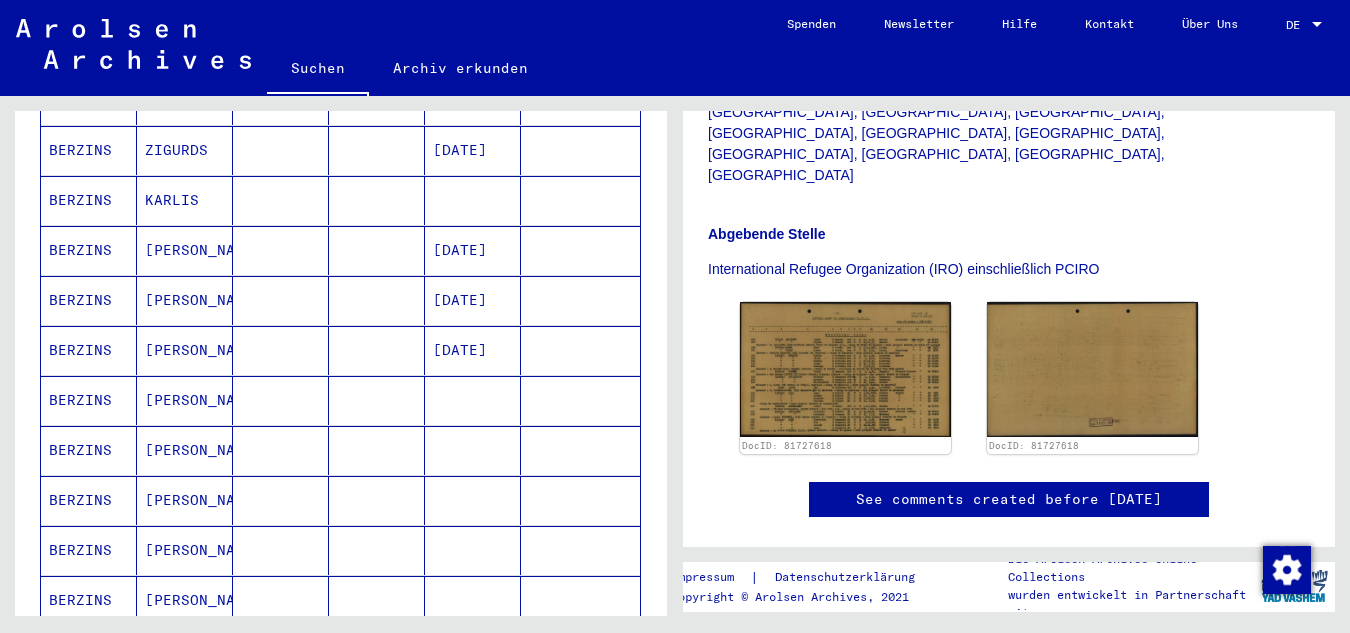 scroll, scrollTop: 0, scrollLeft: 0, axis: both 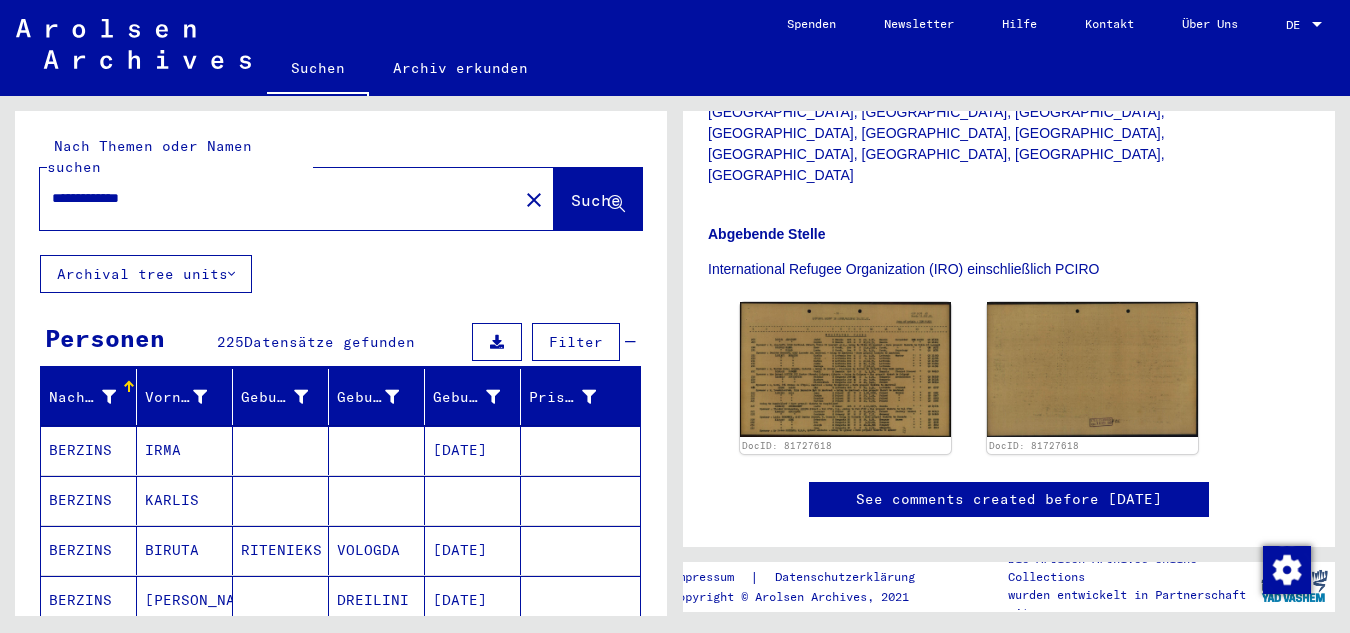 click on "**********" at bounding box center [279, 198] 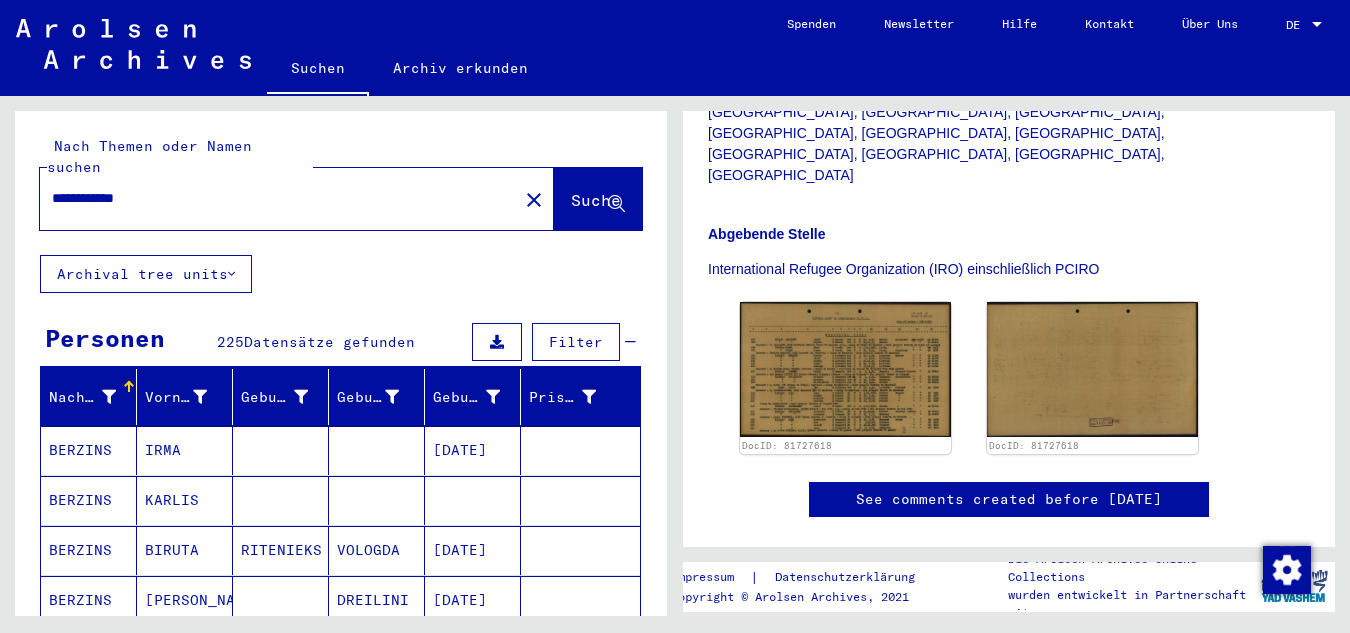 type on "**********" 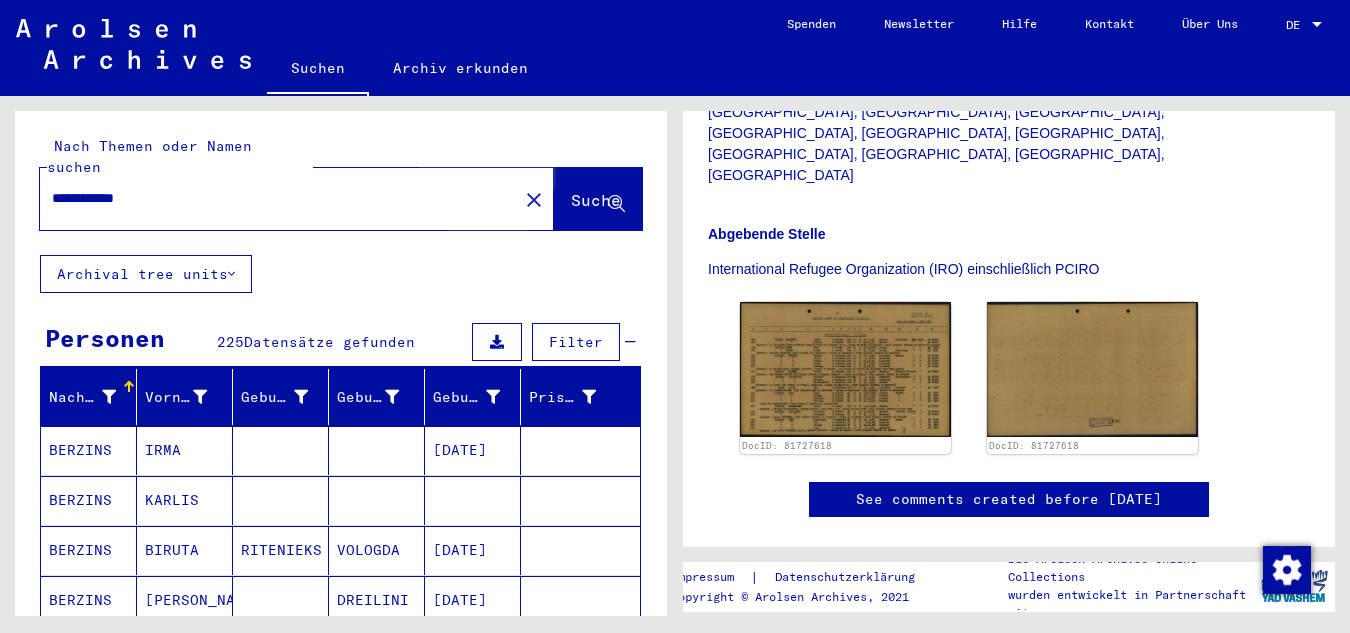 click on "Suche" 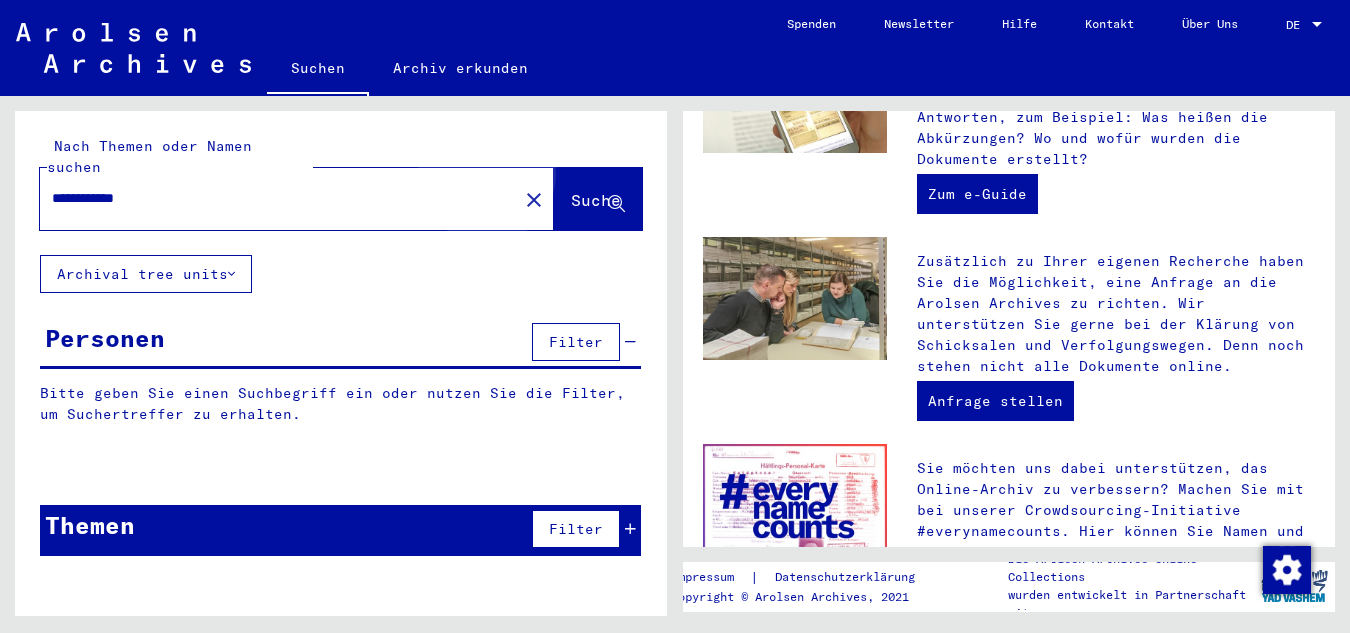 scroll, scrollTop: 0, scrollLeft: 0, axis: both 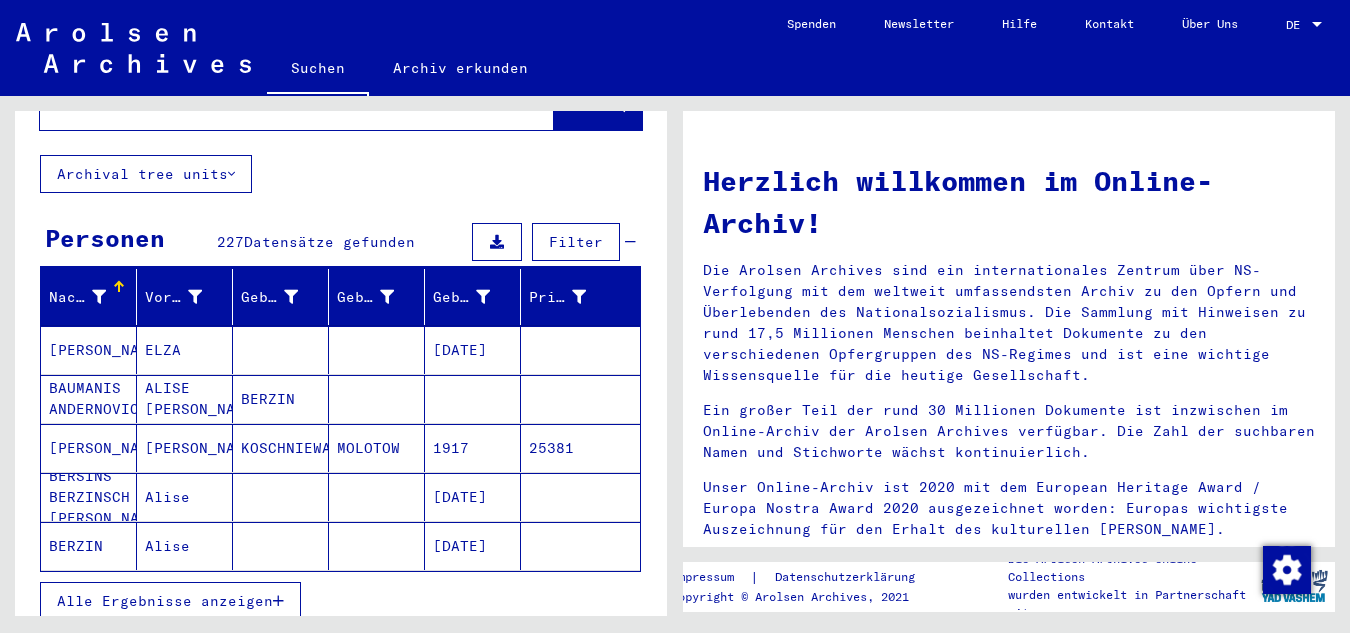 click on "BERZIN" 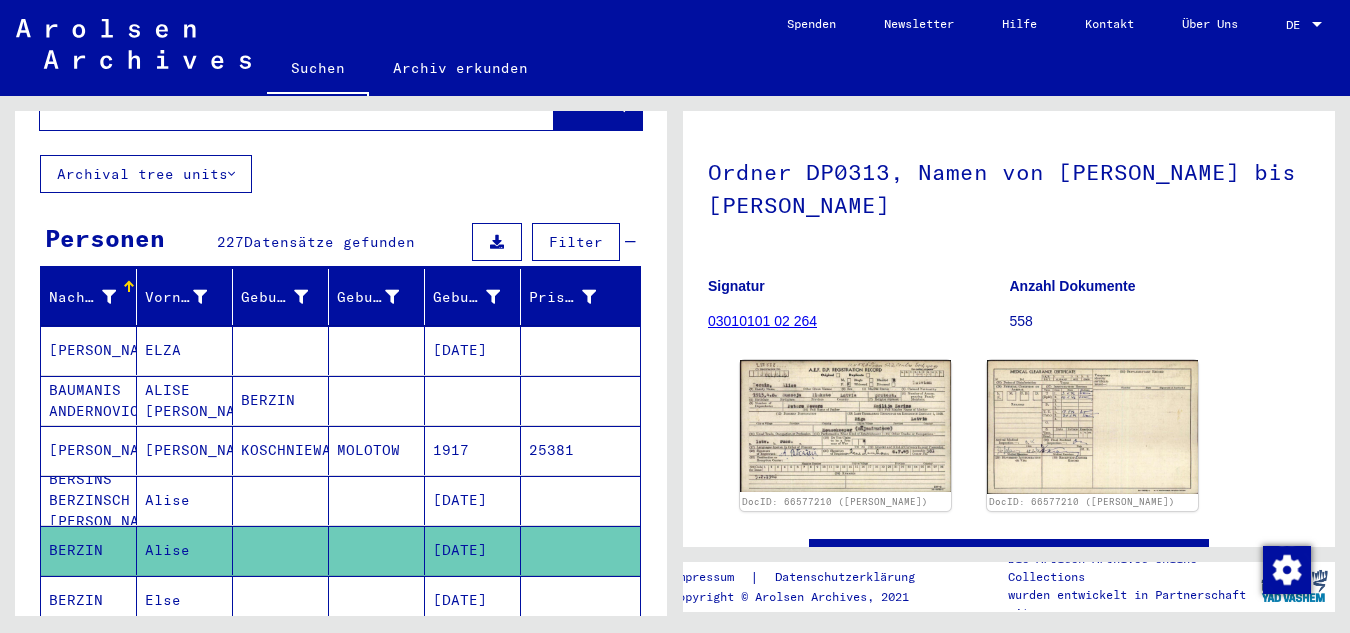 scroll, scrollTop: 200, scrollLeft: 0, axis: vertical 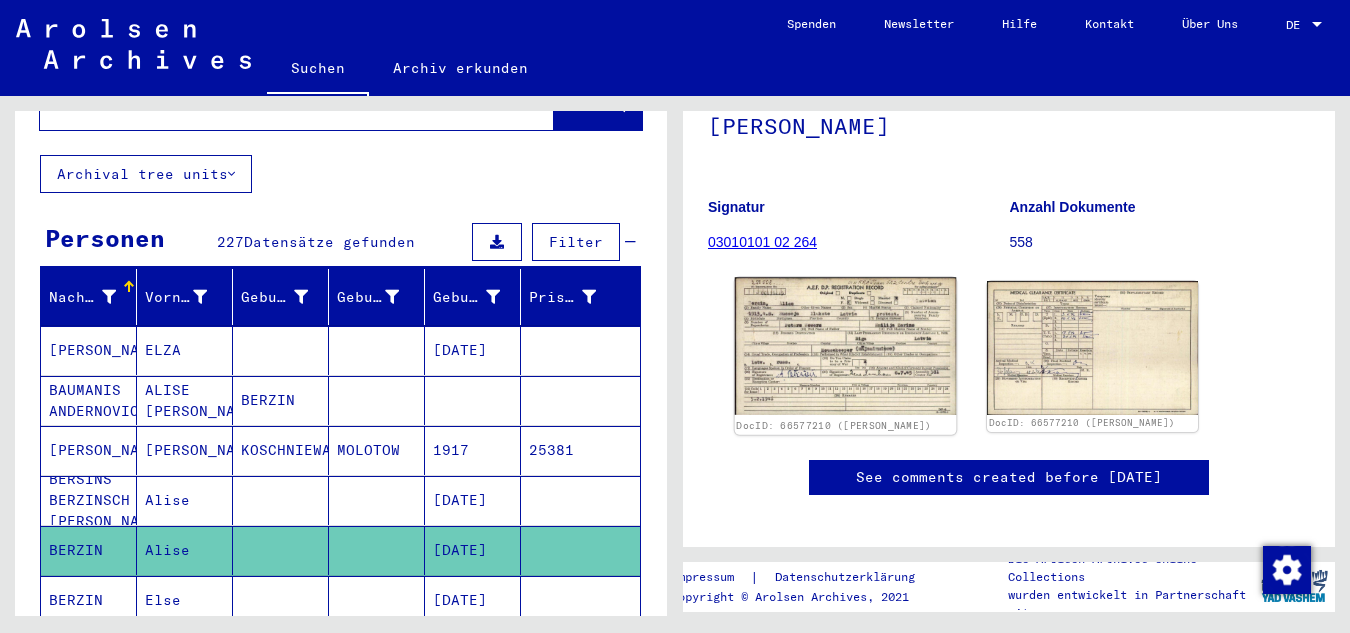 click 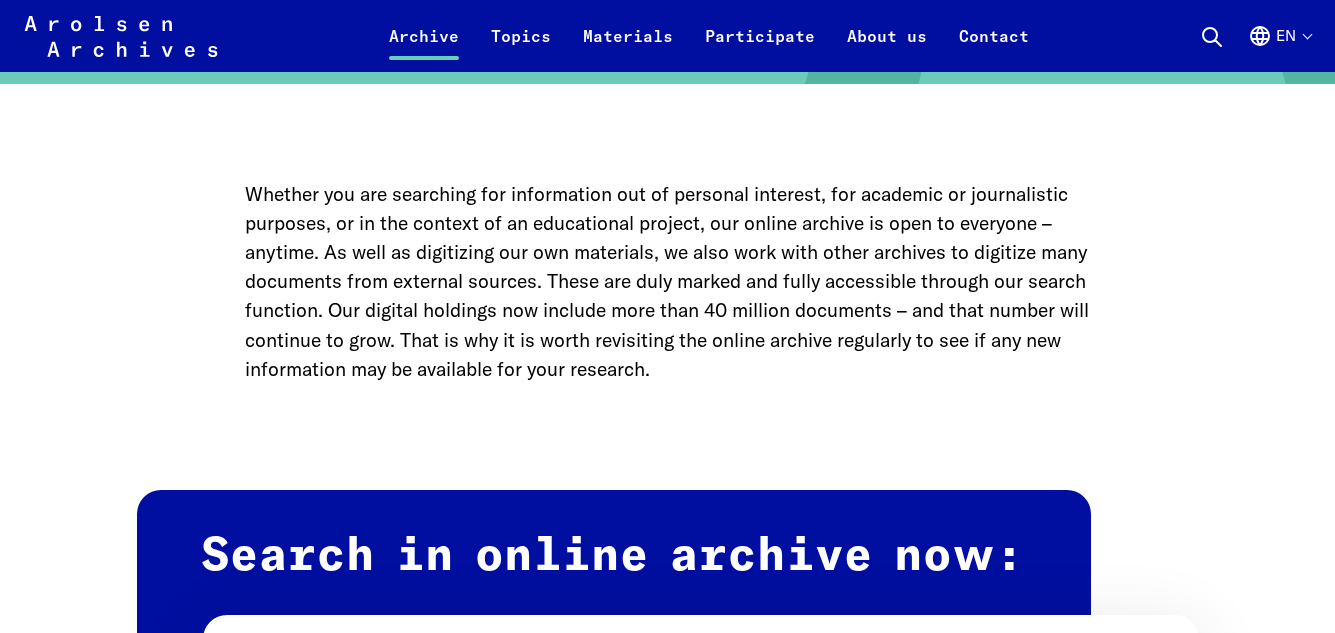 scroll, scrollTop: 1100, scrollLeft: 0, axis: vertical 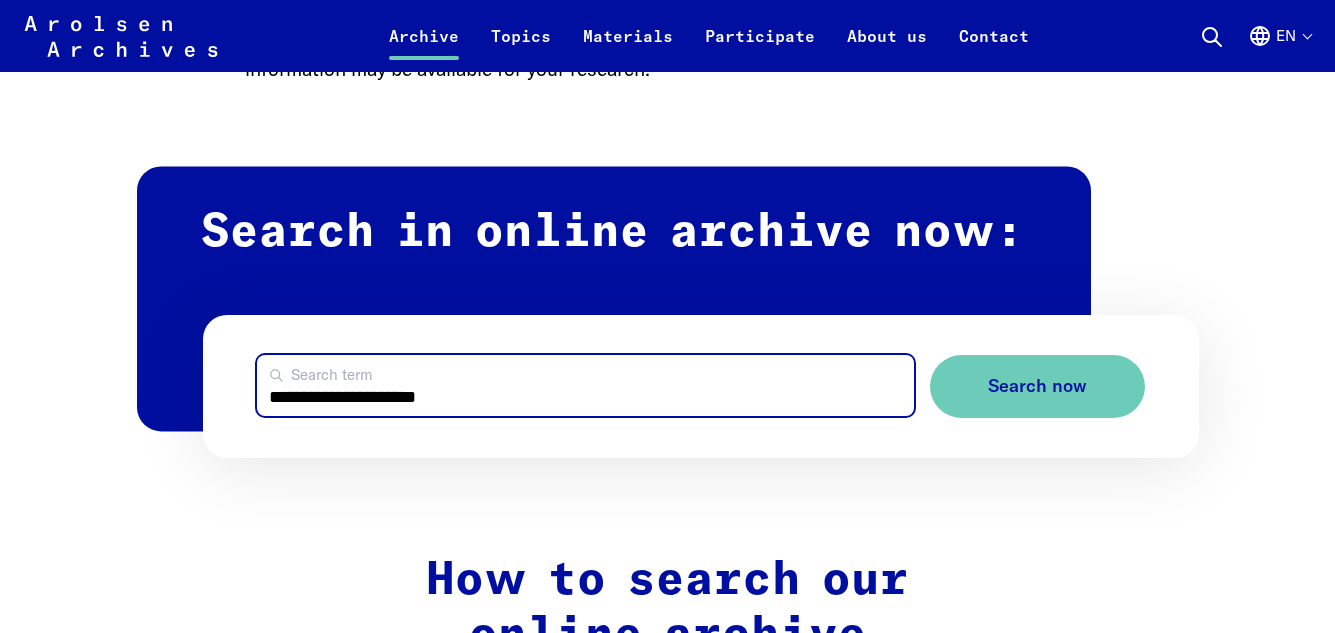 click on "**********" at bounding box center (585, 385) 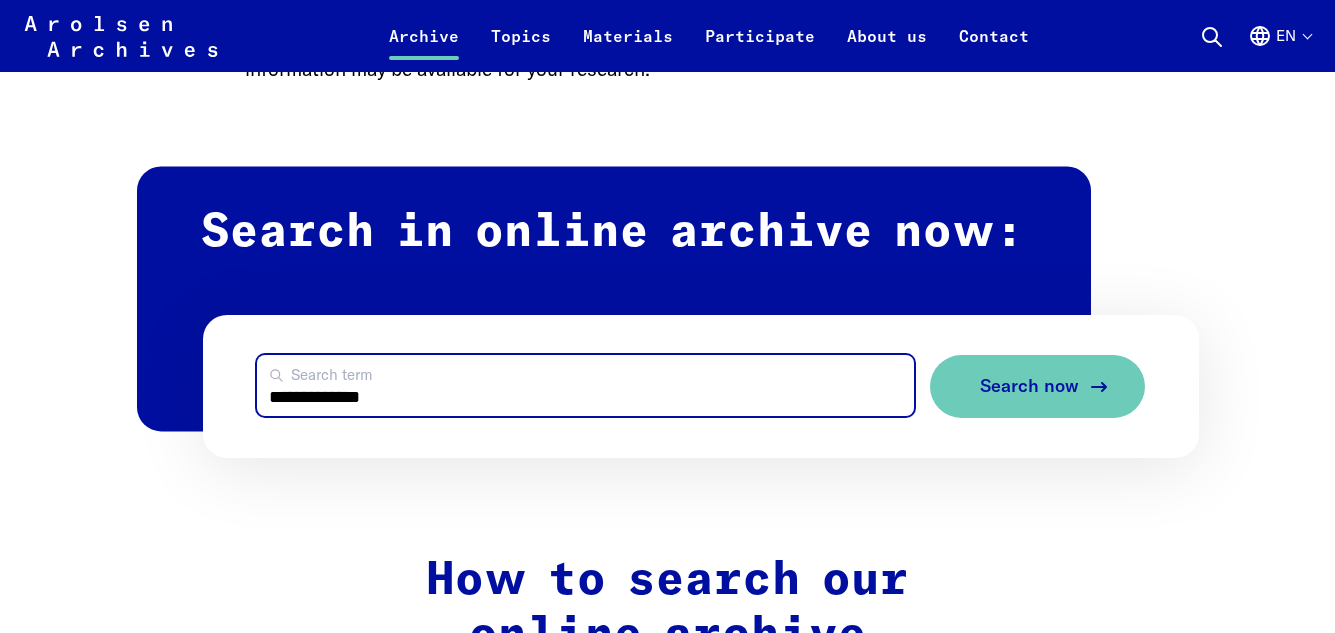 type on "**********" 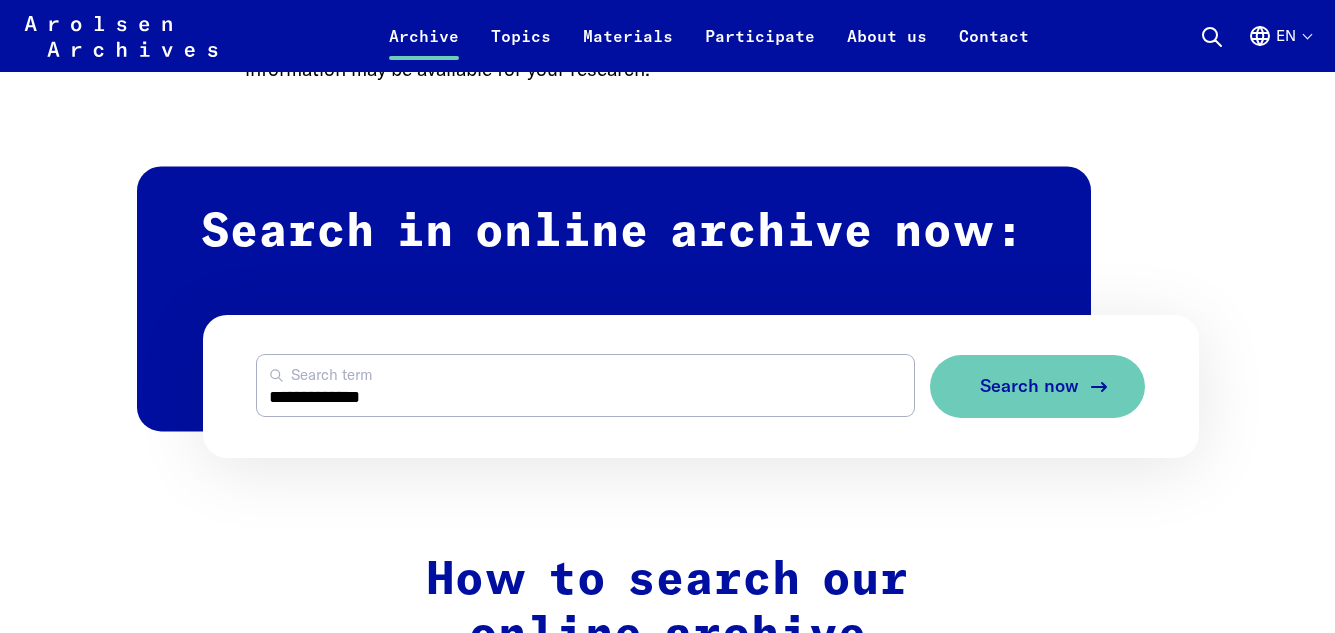 click on "Search now" at bounding box center (1029, 386) 